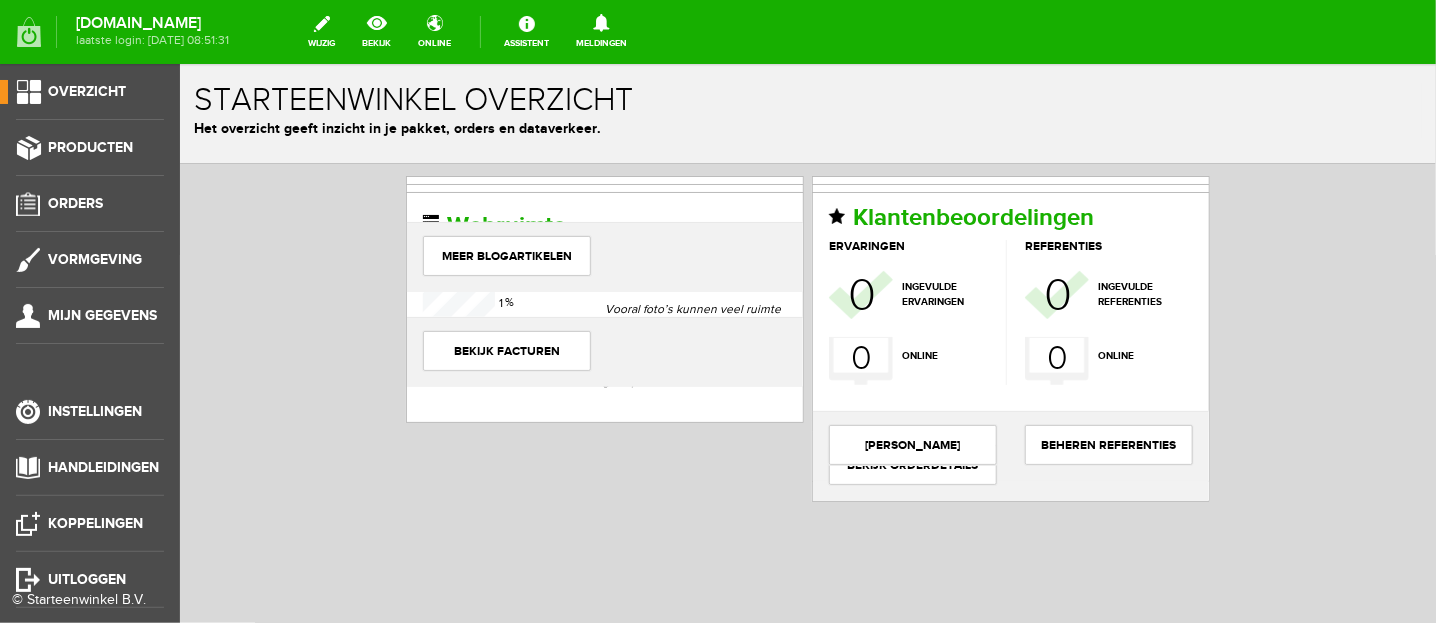 scroll, scrollTop: 0, scrollLeft: 0, axis: both 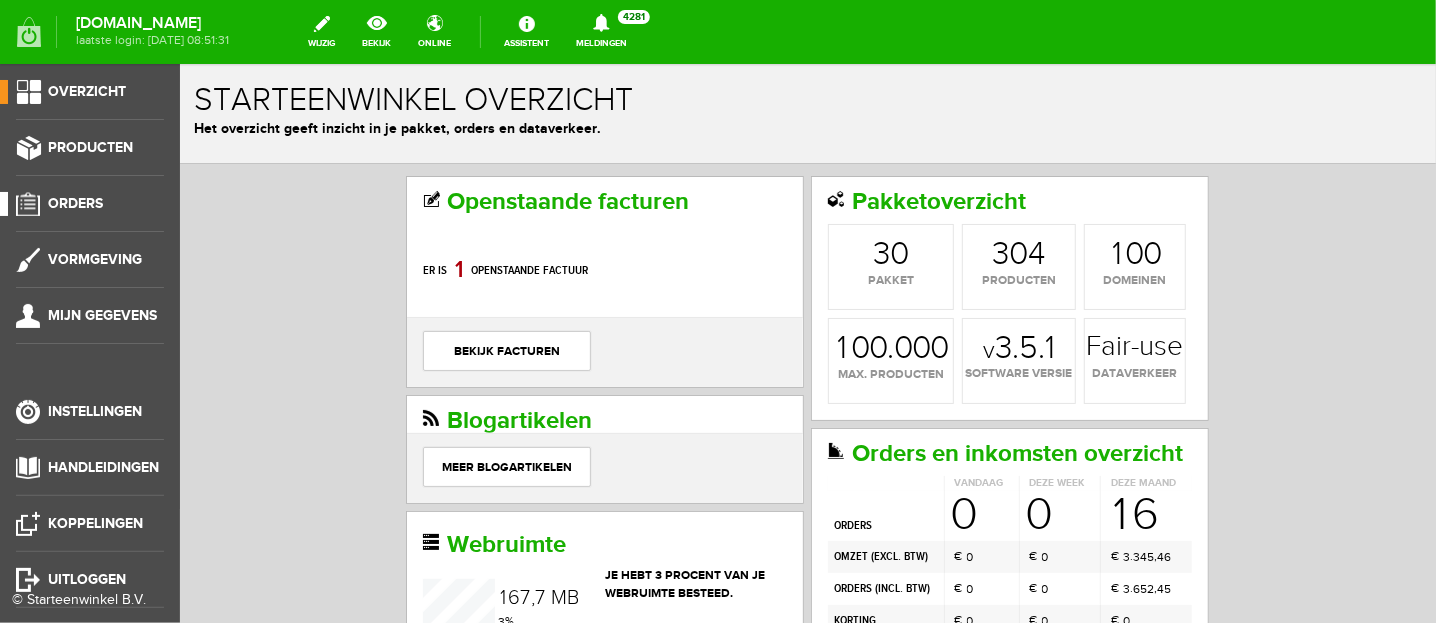 click on "Orders" at bounding box center (82, 204) 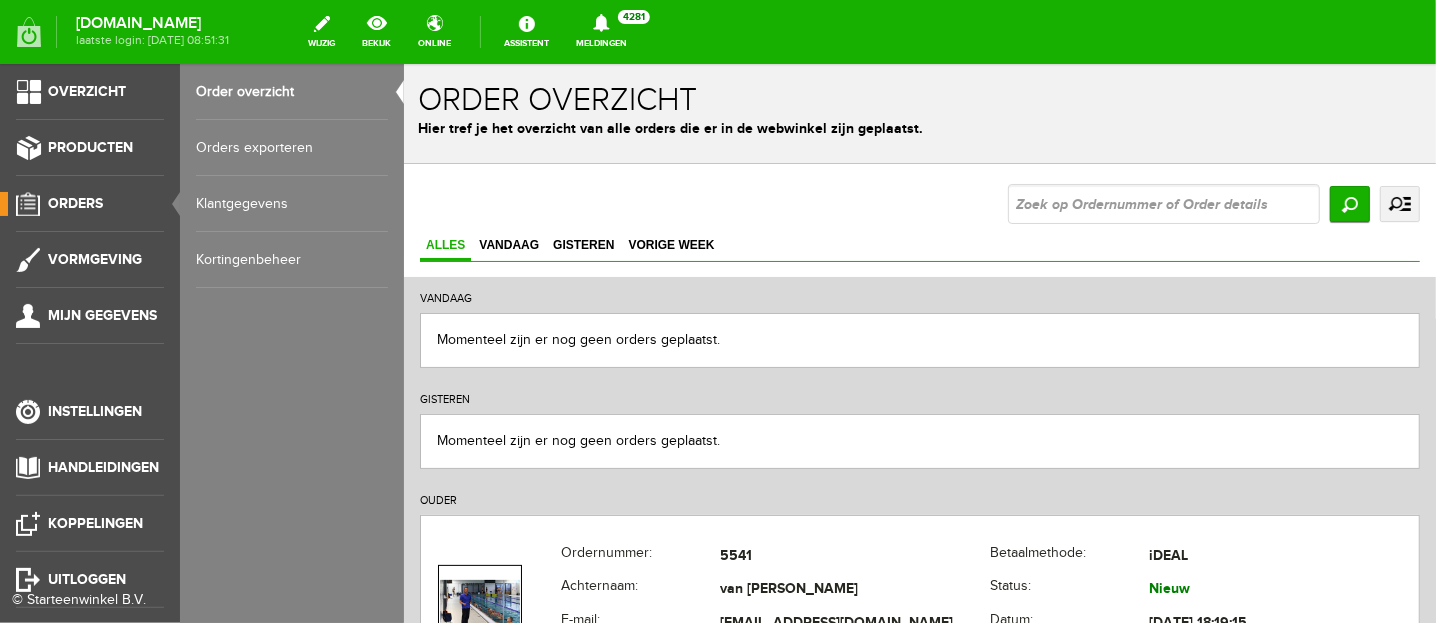 scroll, scrollTop: 0, scrollLeft: 0, axis: both 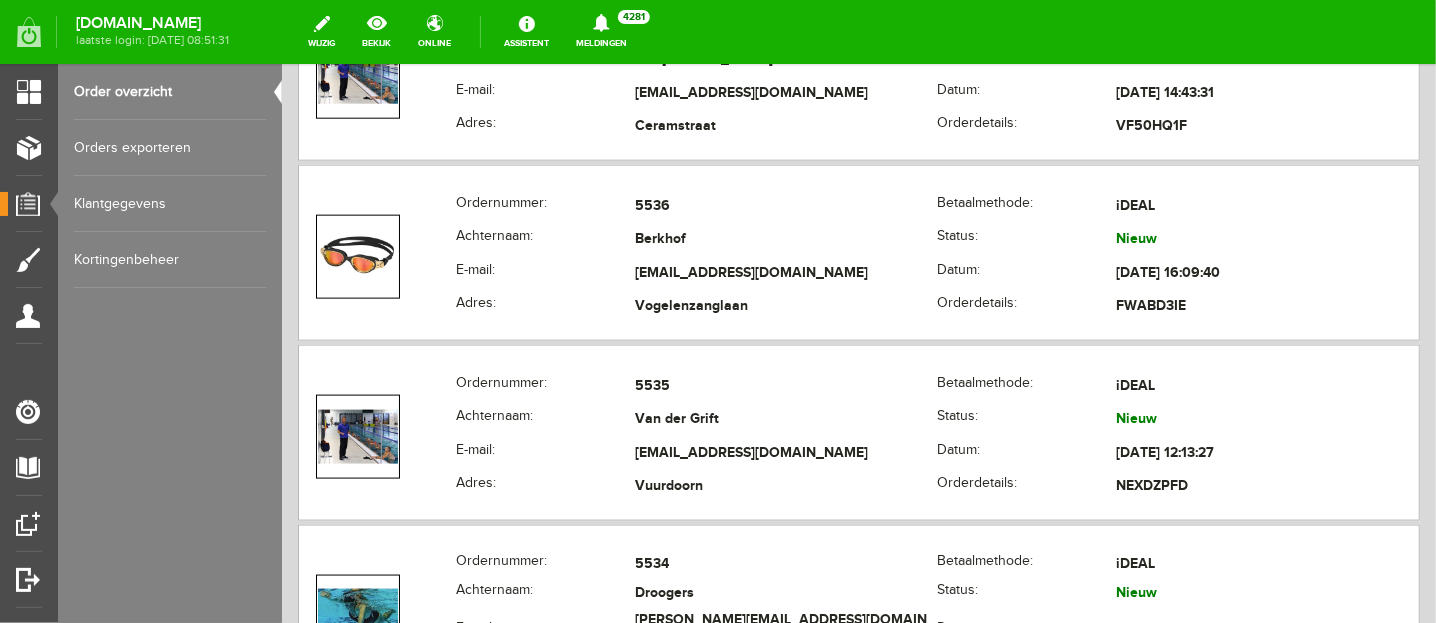 drag, startPoint x: 1424, startPoint y: 110, endPoint x: 1731, endPoint y: 326, distance: 375.37314 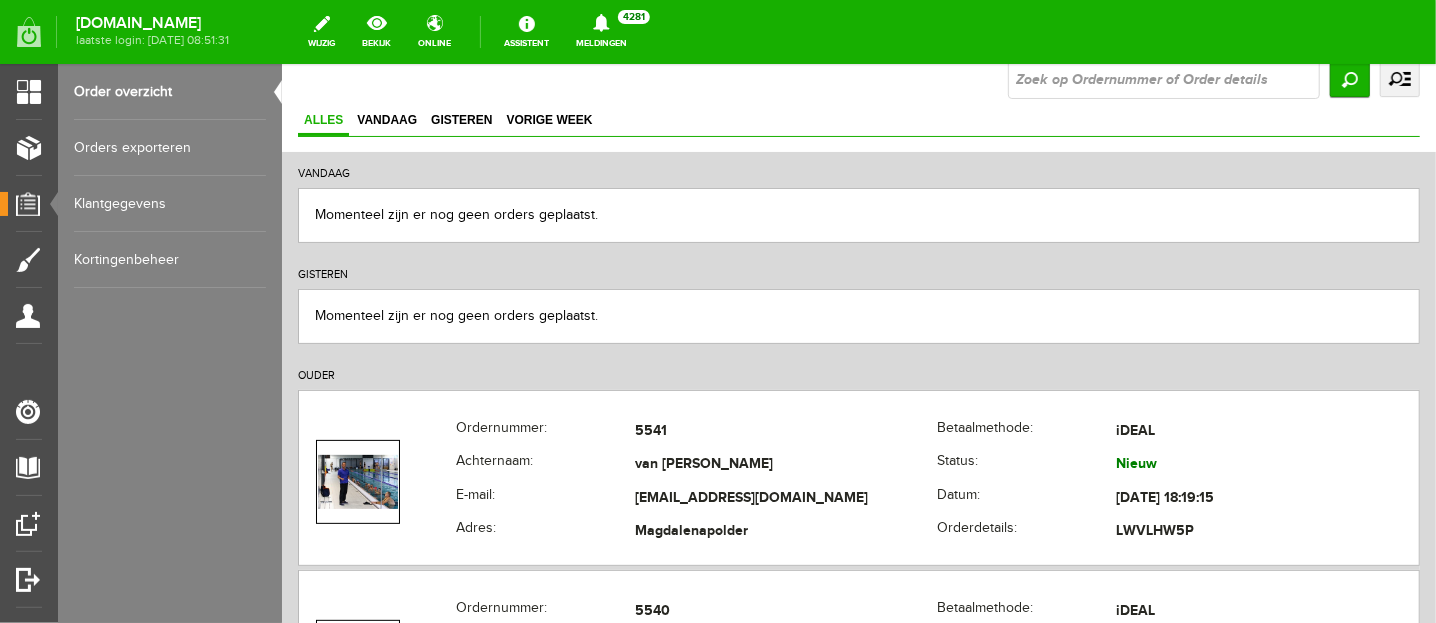 scroll, scrollTop: 0, scrollLeft: 0, axis: both 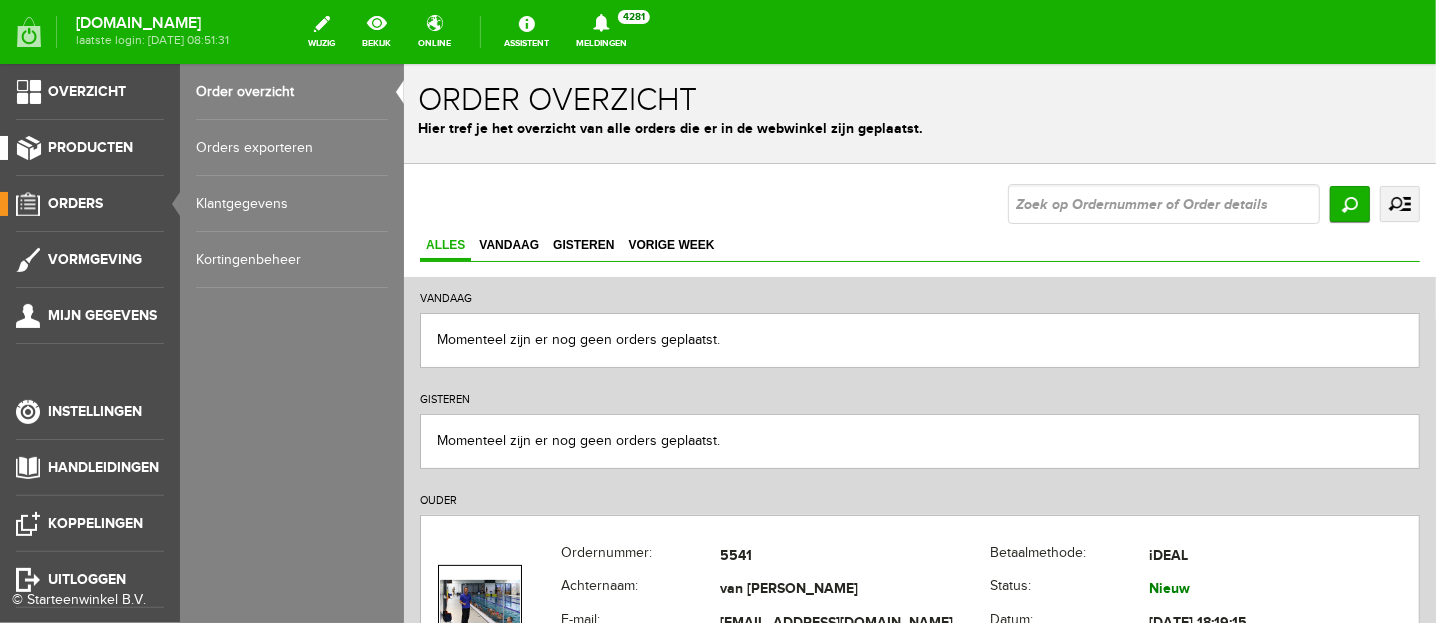click on "Producten" at bounding box center [90, 147] 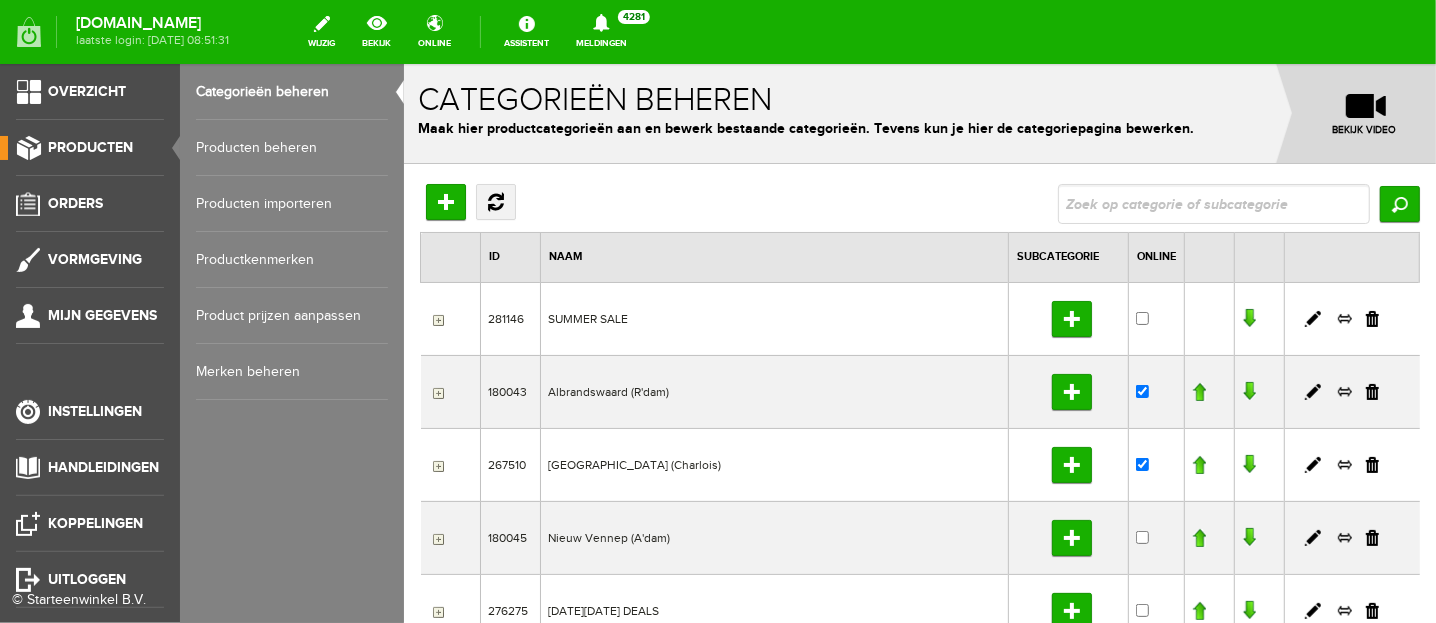 scroll, scrollTop: 0, scrollLeft: 0, axis: both 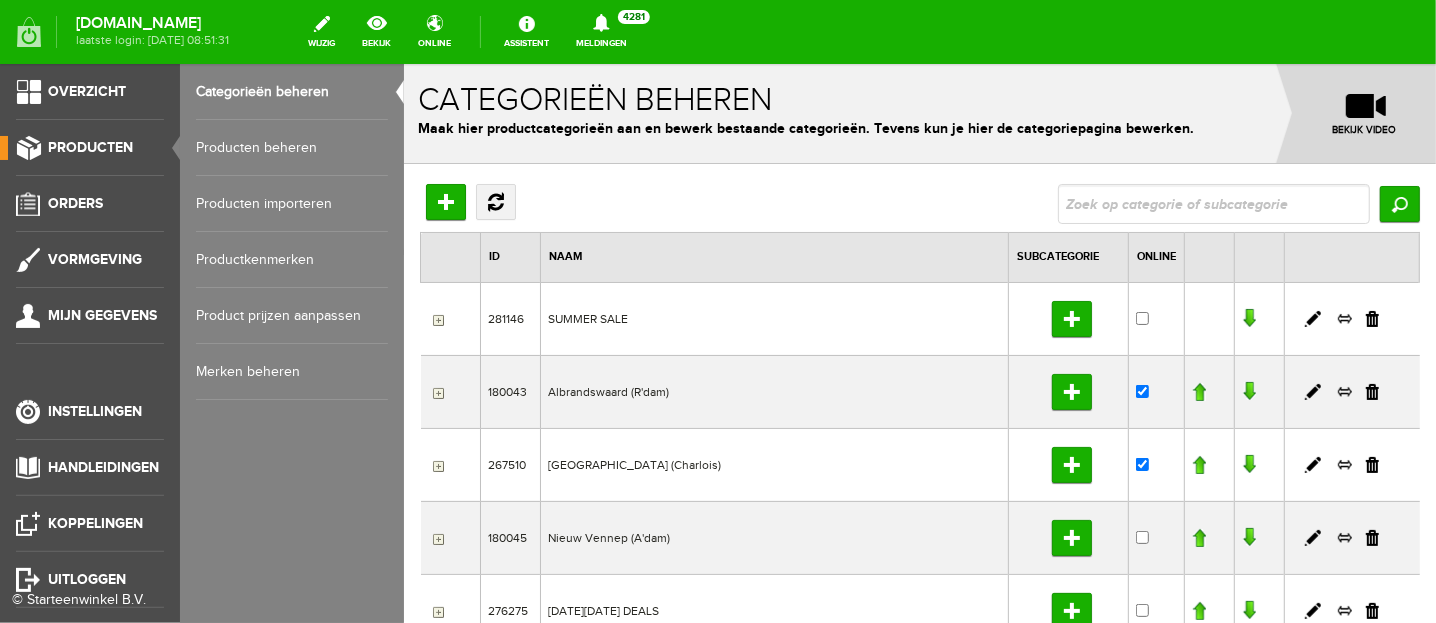 click on "Producten beheren" at bounding box center [292, 148] 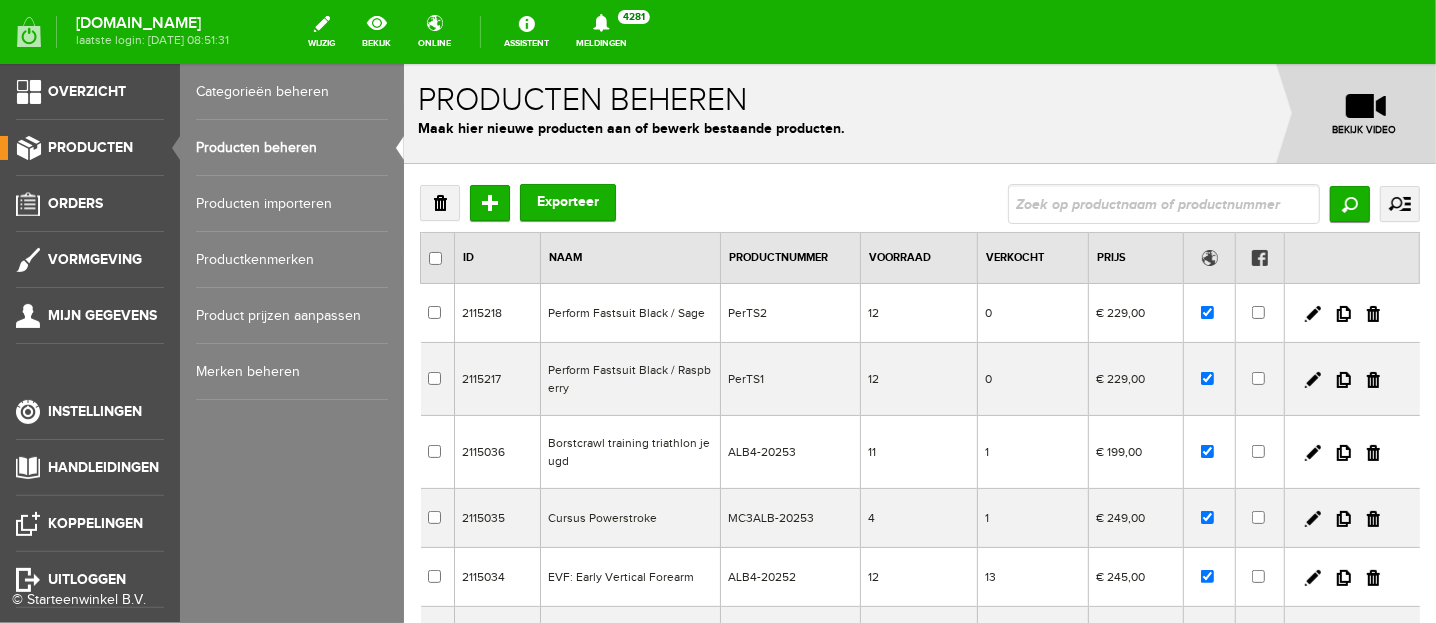 scroll, scrollTop: 0, scrollLeft: 0, axis: both 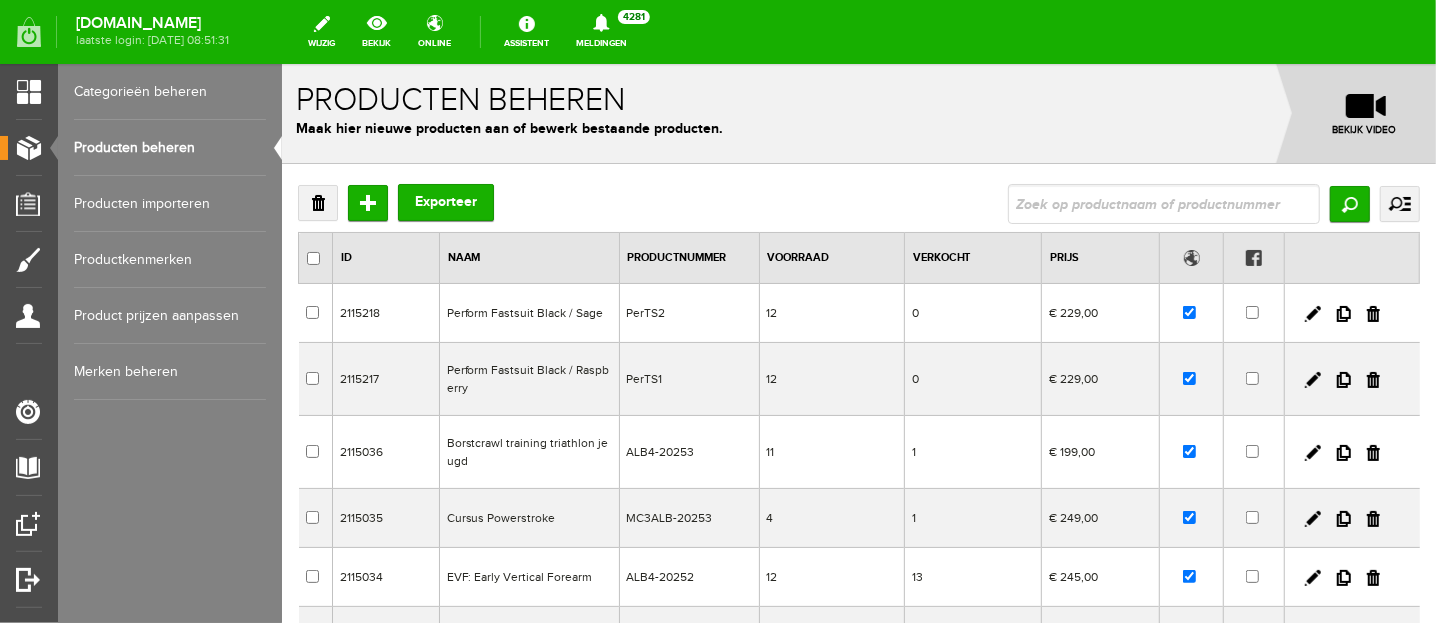 drag, startPoint x: 1317, startPoint y: 315, endPoint x: 800, endPoint y: 88, distance: 564.6397 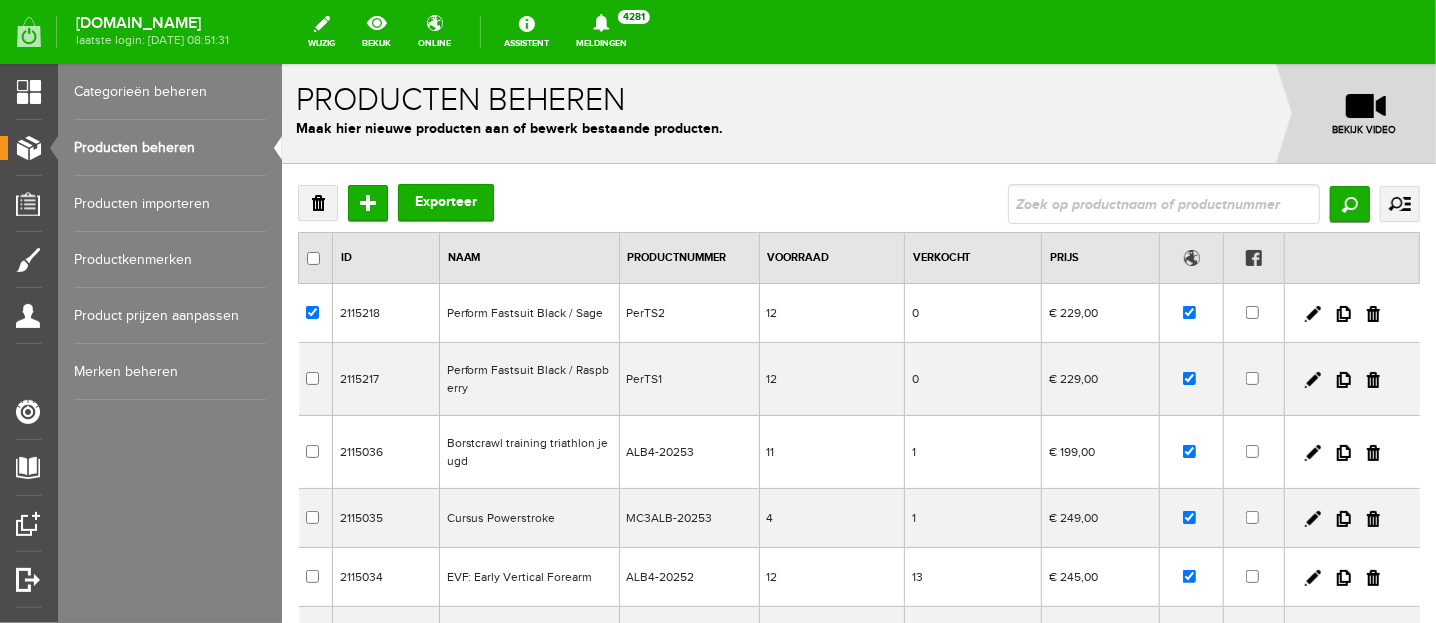 click at bounding box center (1343, 313) 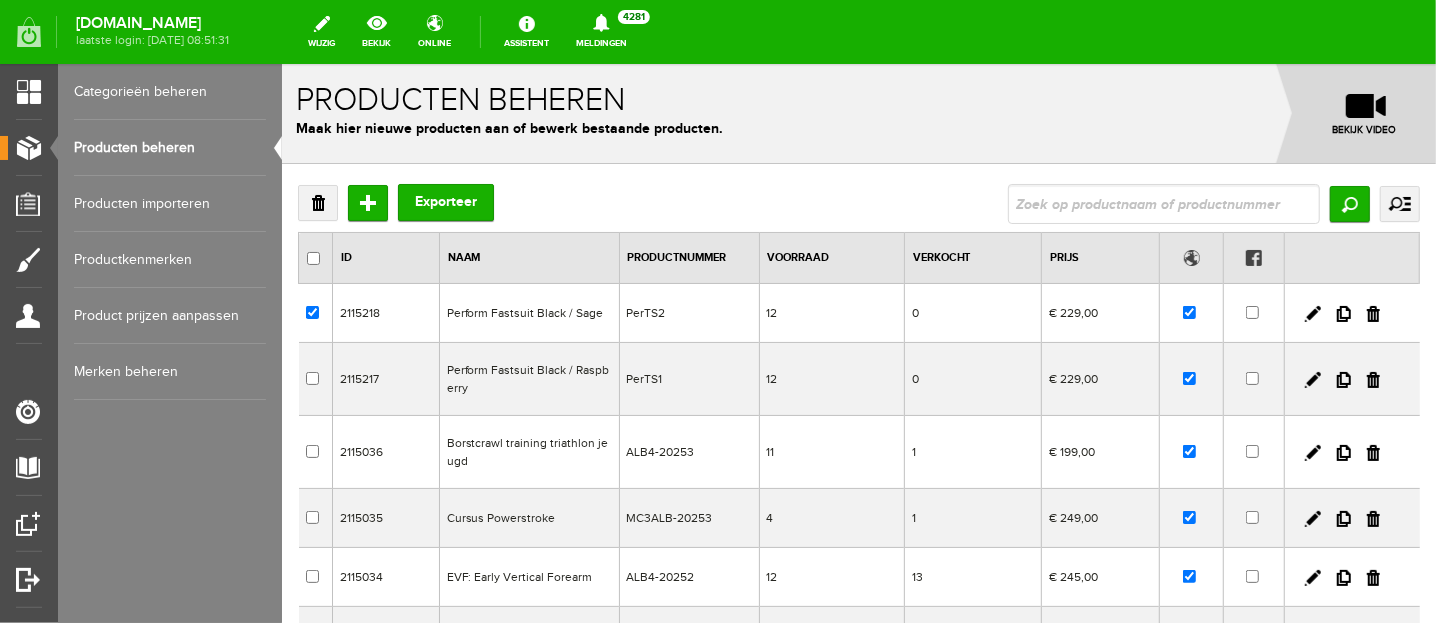 checkbox on "true" 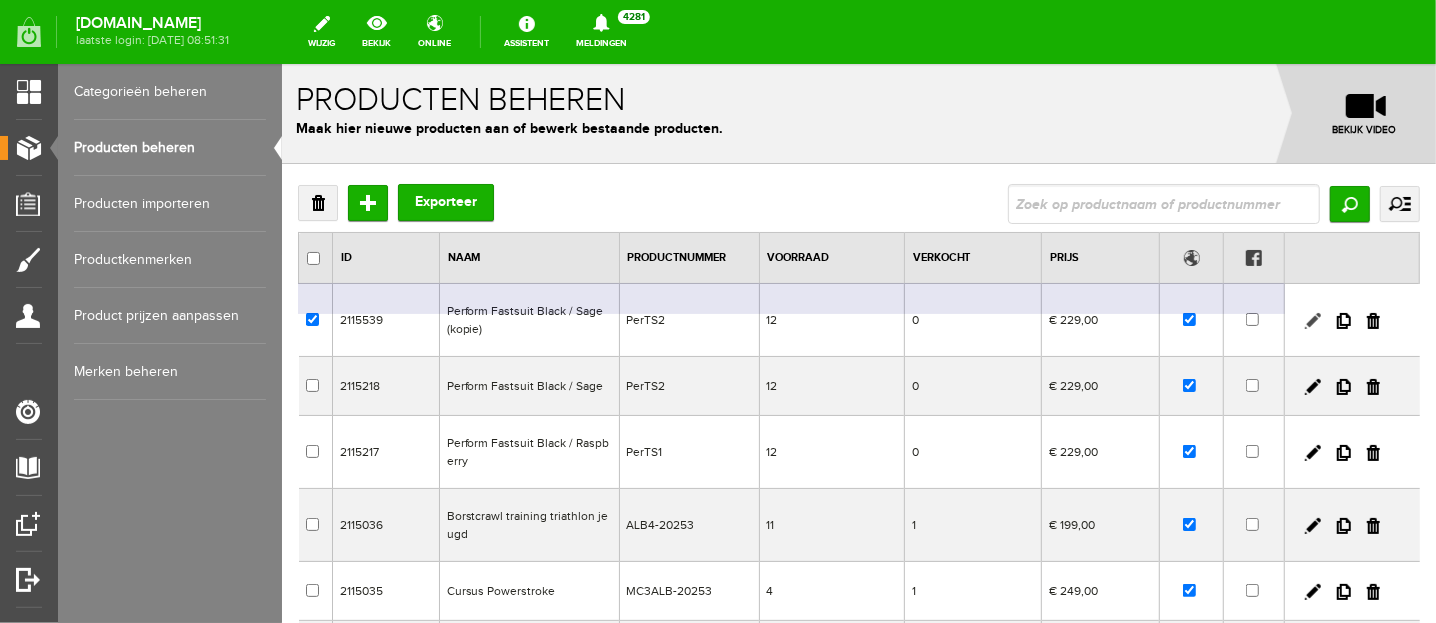 click at bounding box center (1312, 320) 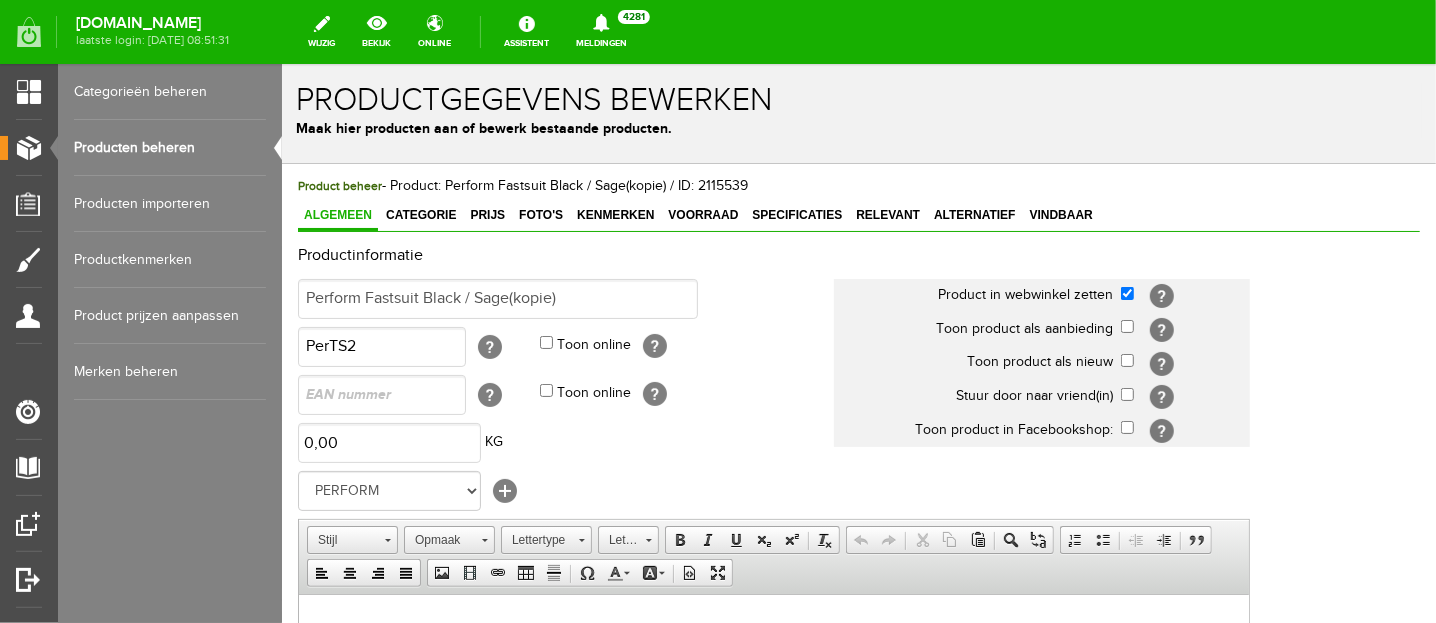 scroll, scrollTop: 0, scrollLeft: 0, axis: both 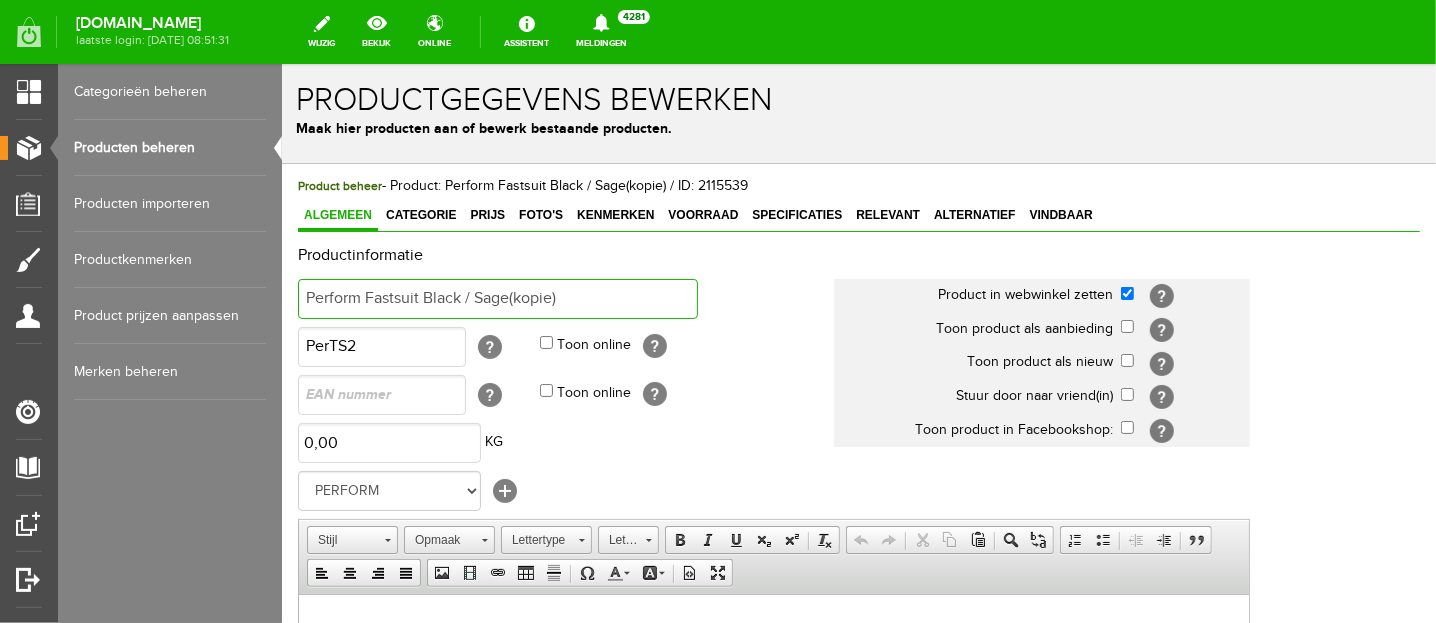 drag, startPoint x: 423, startPoint y: 297, endPoint x: 575, endPoint y: 295, distance: 152.01315 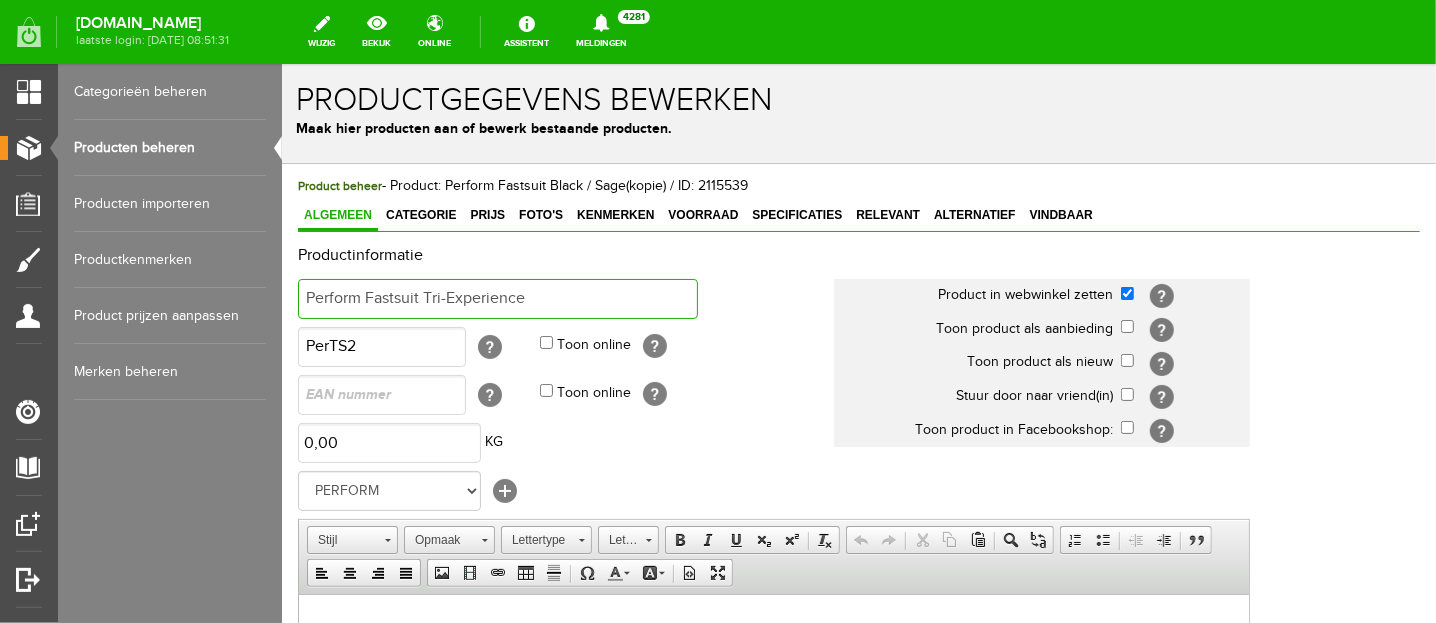 drag, startPoint x: 535, startPoint y: 292, endPoint x: 422, endPoint y: 295, distance: 113.03982 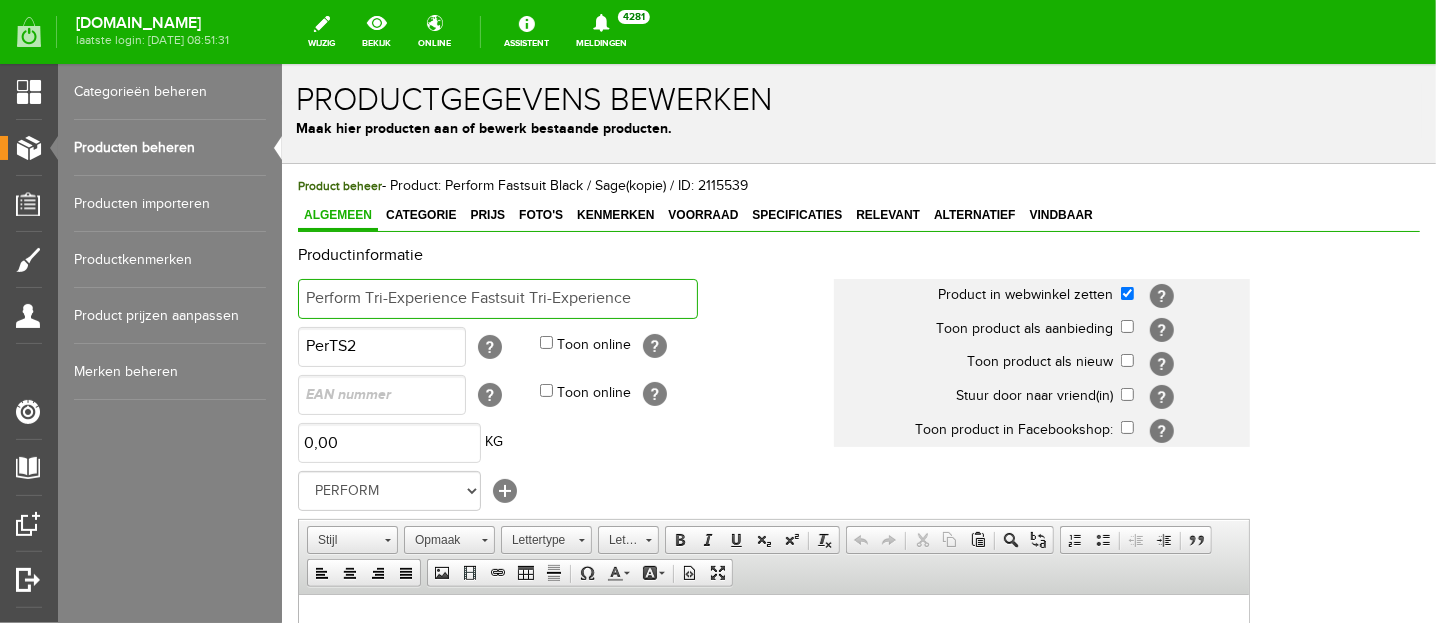 drag, startPoint x: 529, startPoint y: 293, endPoint x: 683, endPoint y: 285, distance: 154.20766 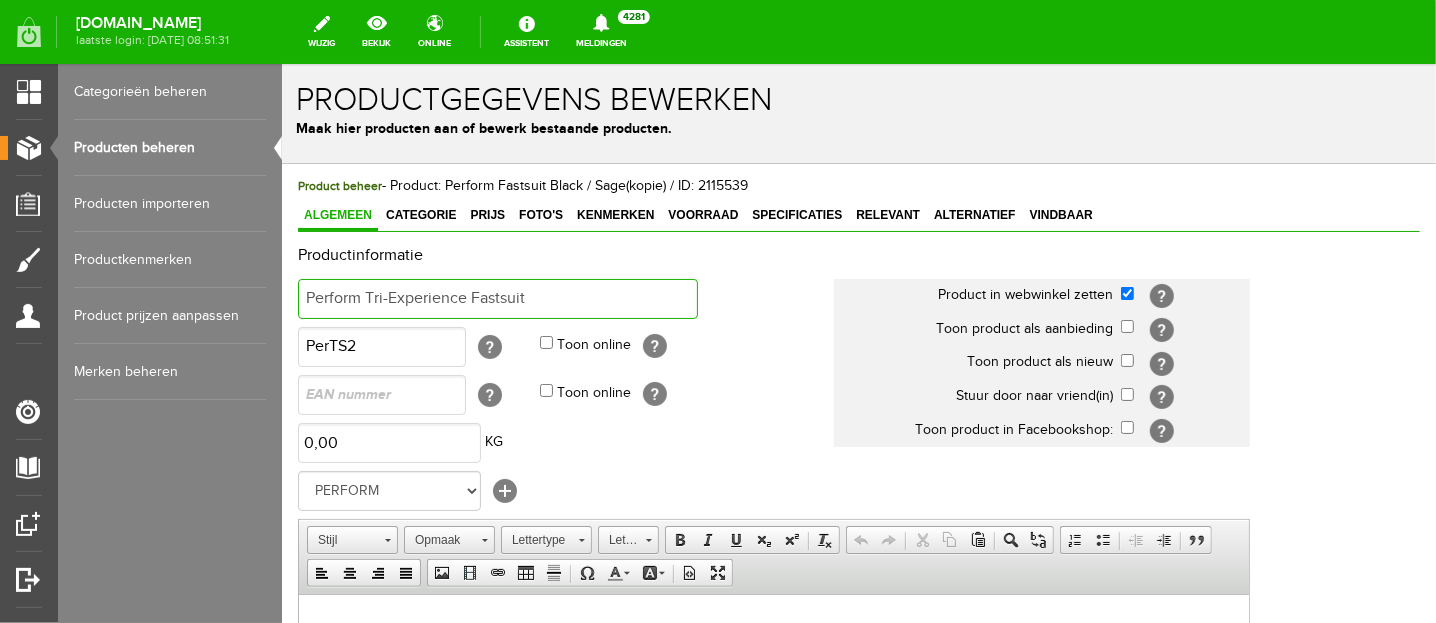 type on "Perform Tri-Experience Fastsuit" 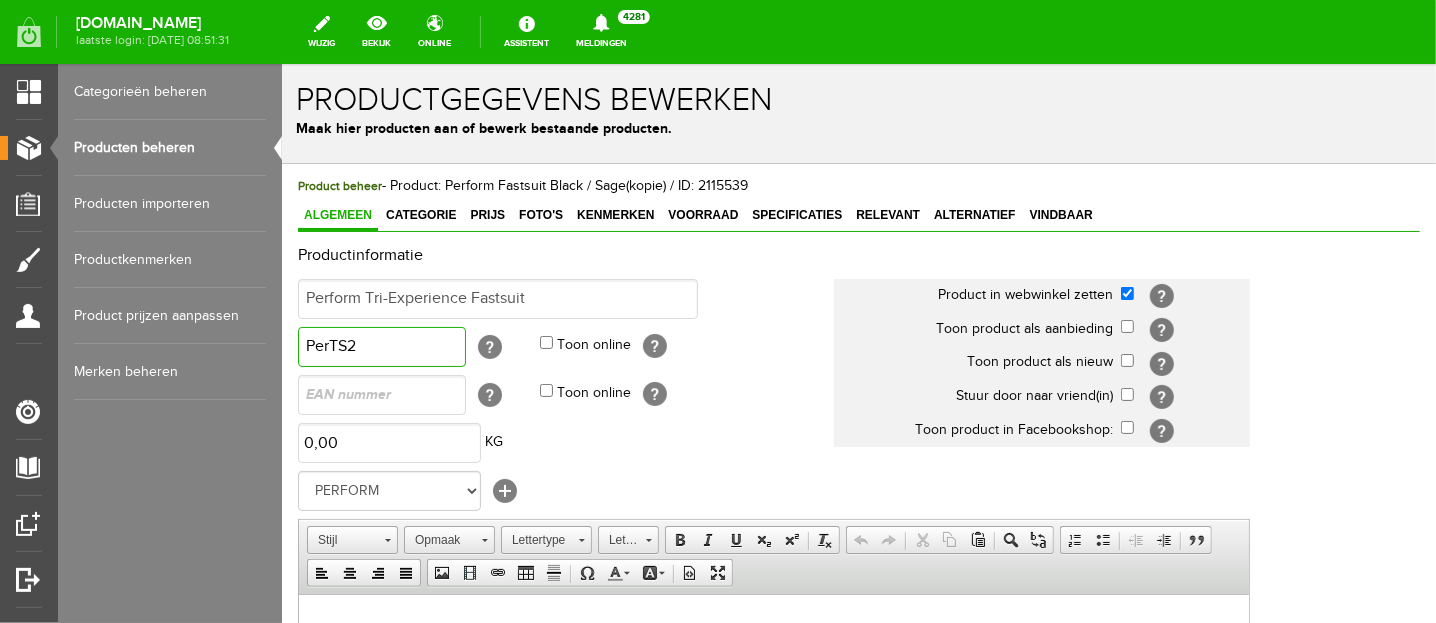 click on "PerTS2" at bounding box center [381, 346] 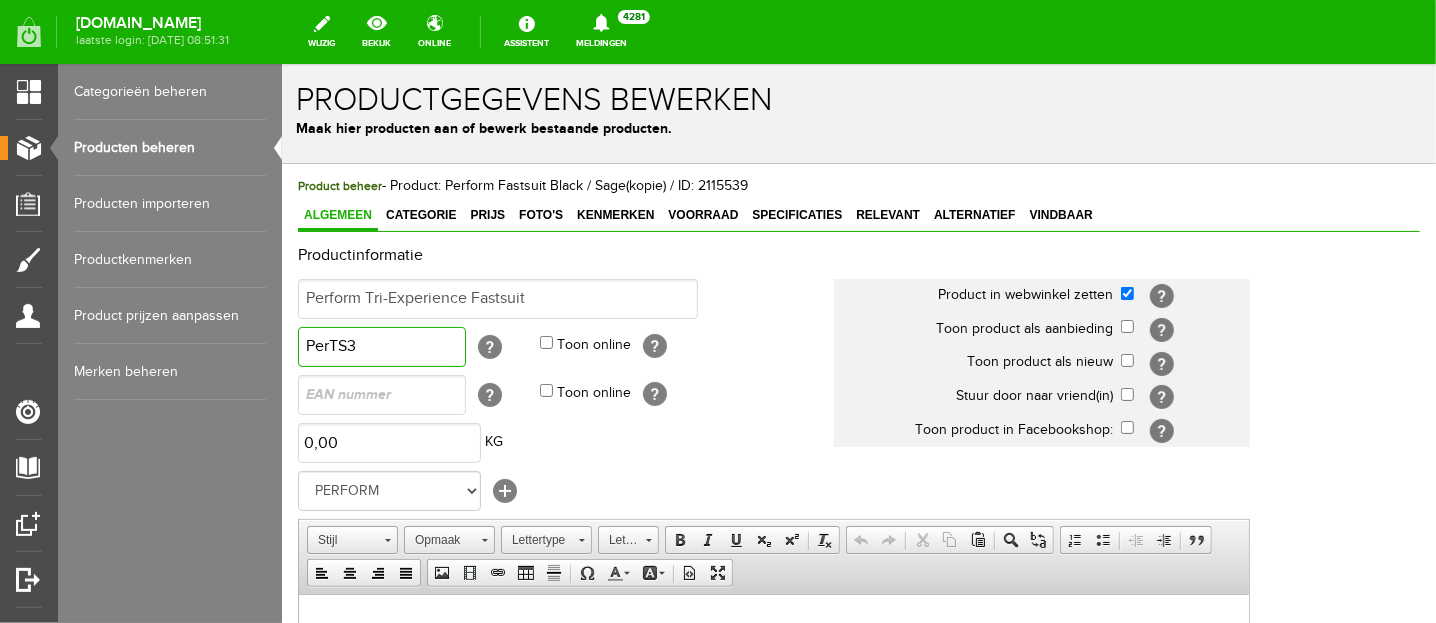 type on "PerTS3" 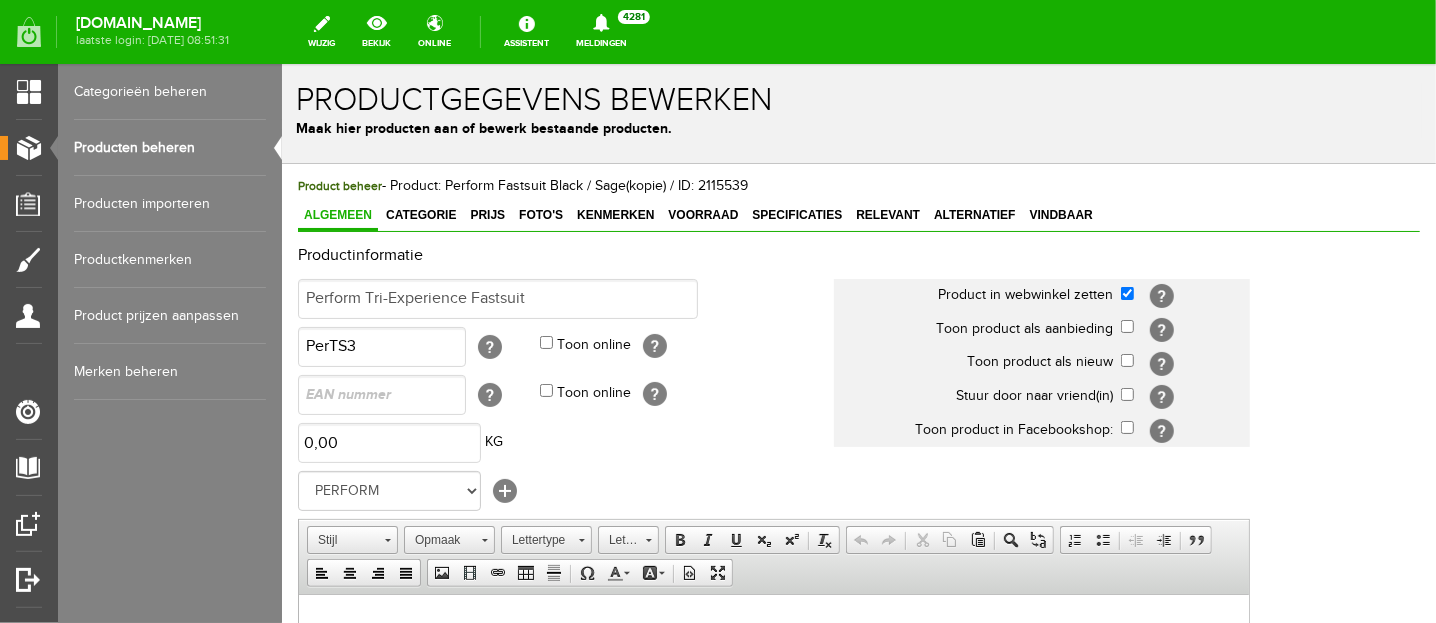 click on "Toon online
[?]" at bounding box center (686, 394) 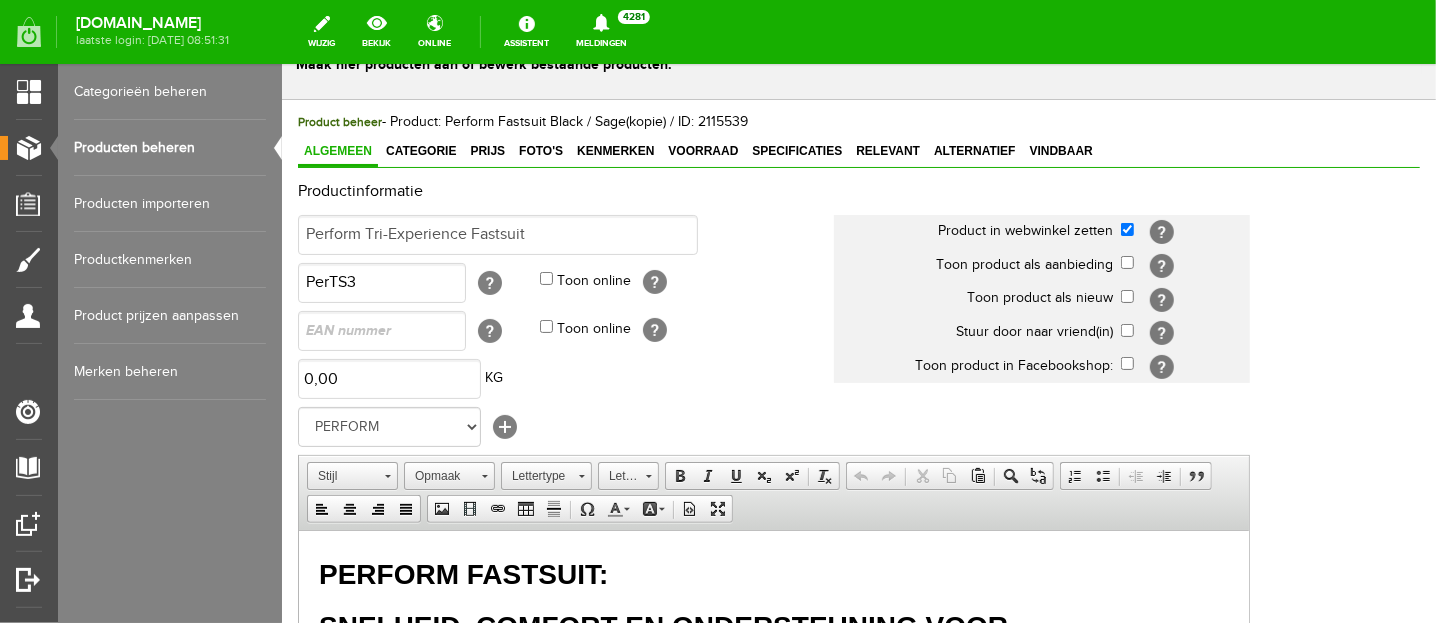 scroll, scrollTop: 50, scrollLeft: 0, axis: vertical 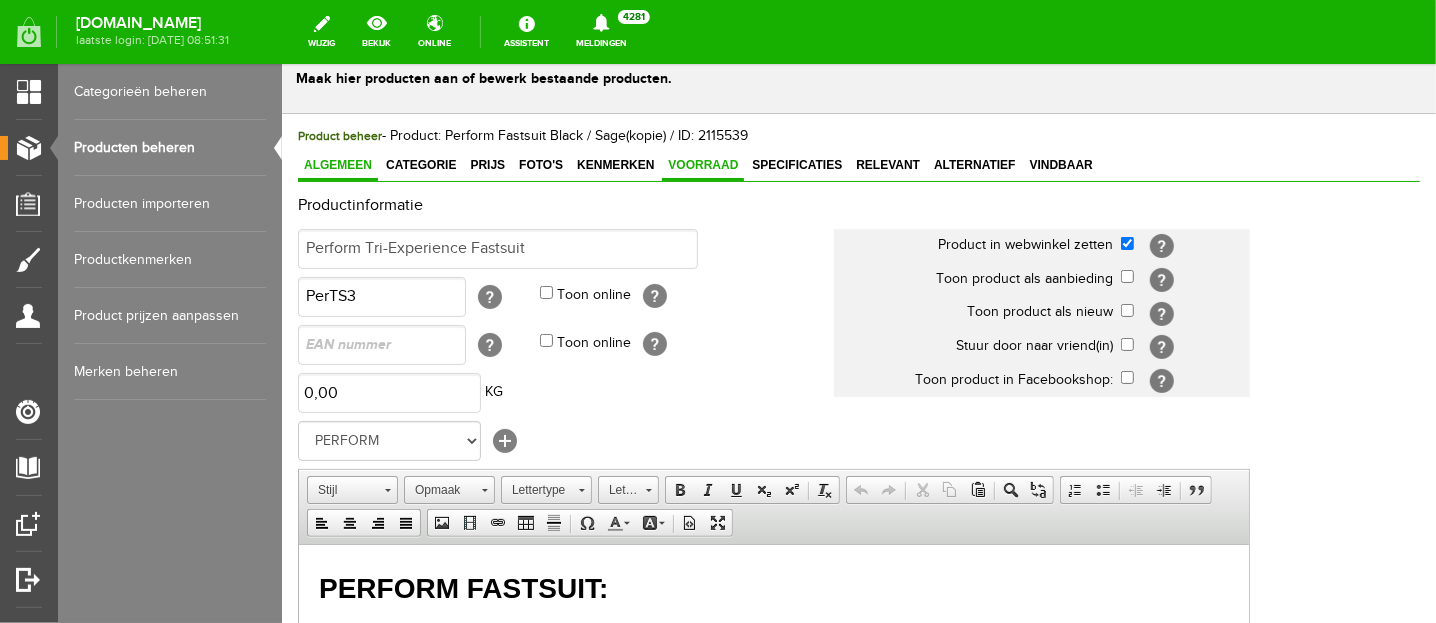 click on "Voorraad" at bounding box center (702, 164) 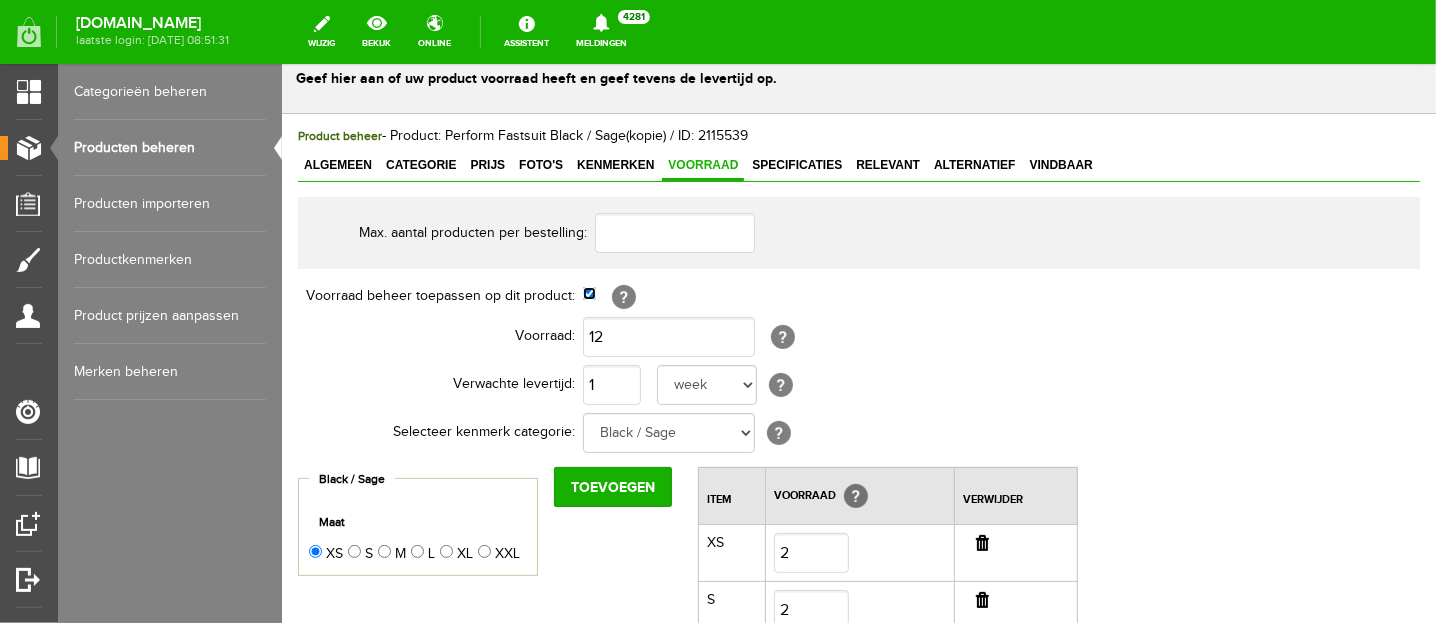 click at bounding box center [588, 292] 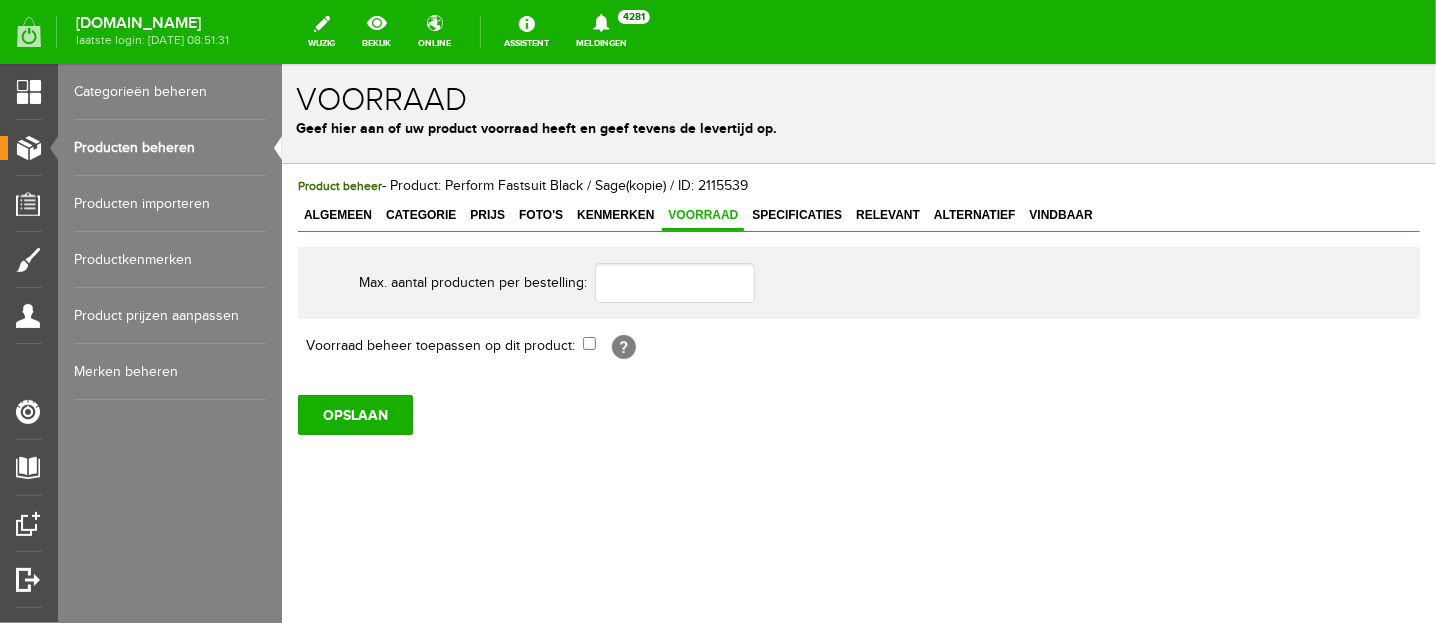 scroll, scrollTop: 0, scrollLeft: 0, axis: both 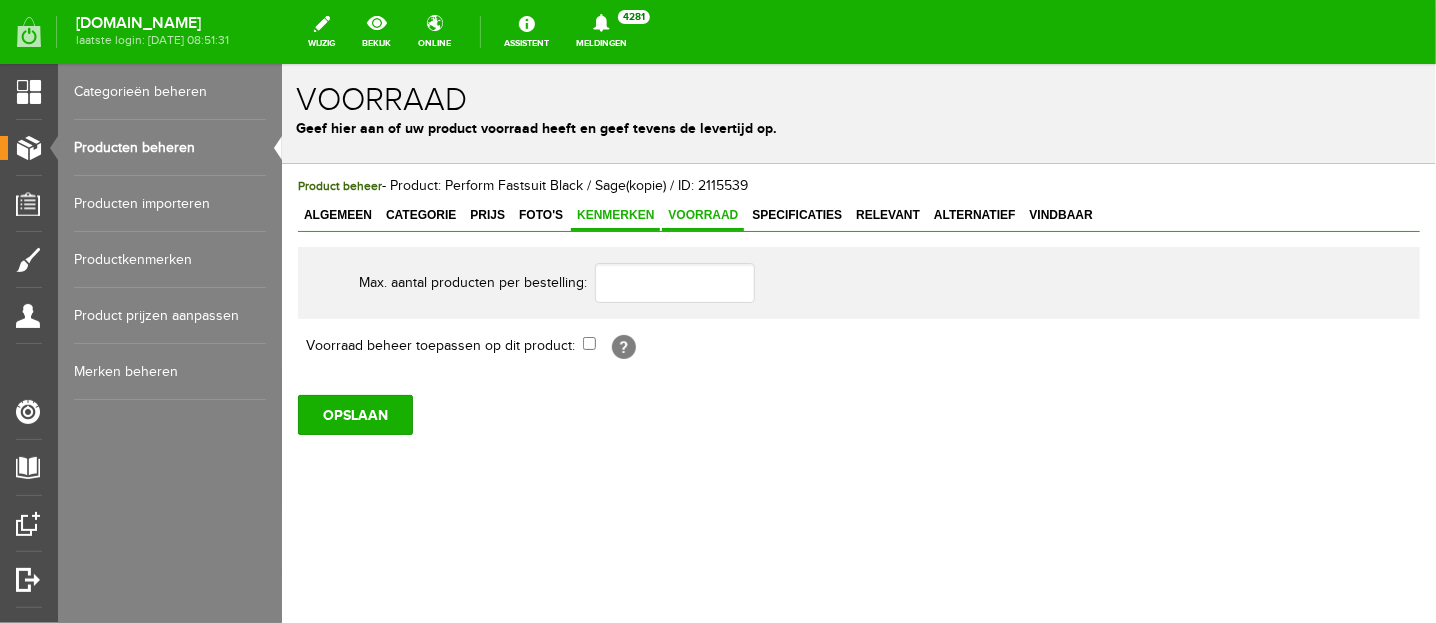 click on "Kenmerken" at bounding box center (614, 214) 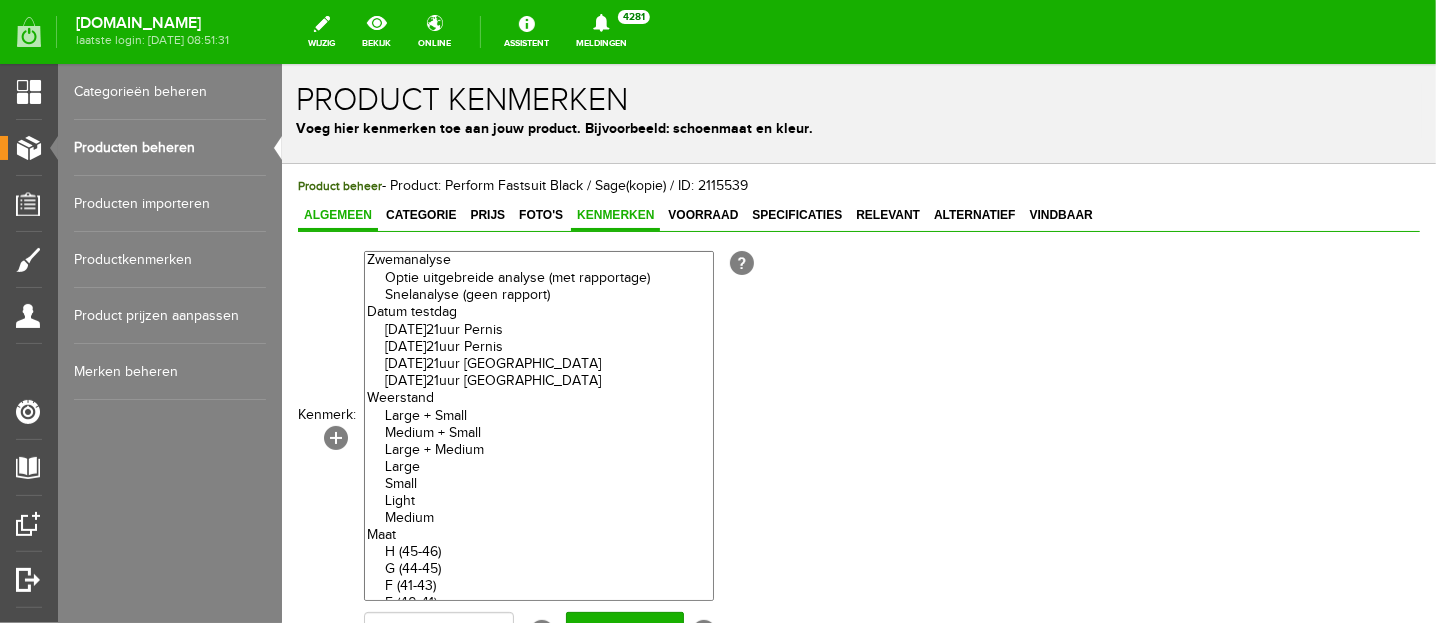 click on "Algemeen" at bounding box center [337, 214] 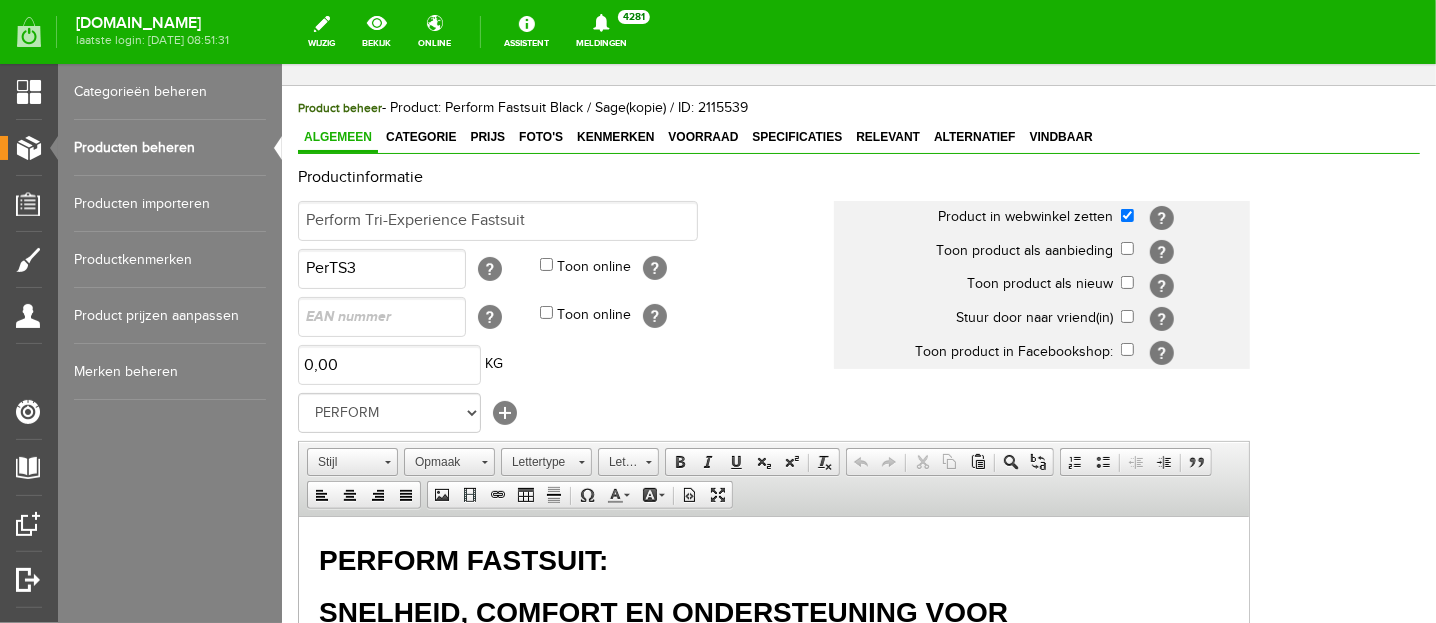 scroll, scrollTop: 69, scrollLeft: 0, axis: vertical 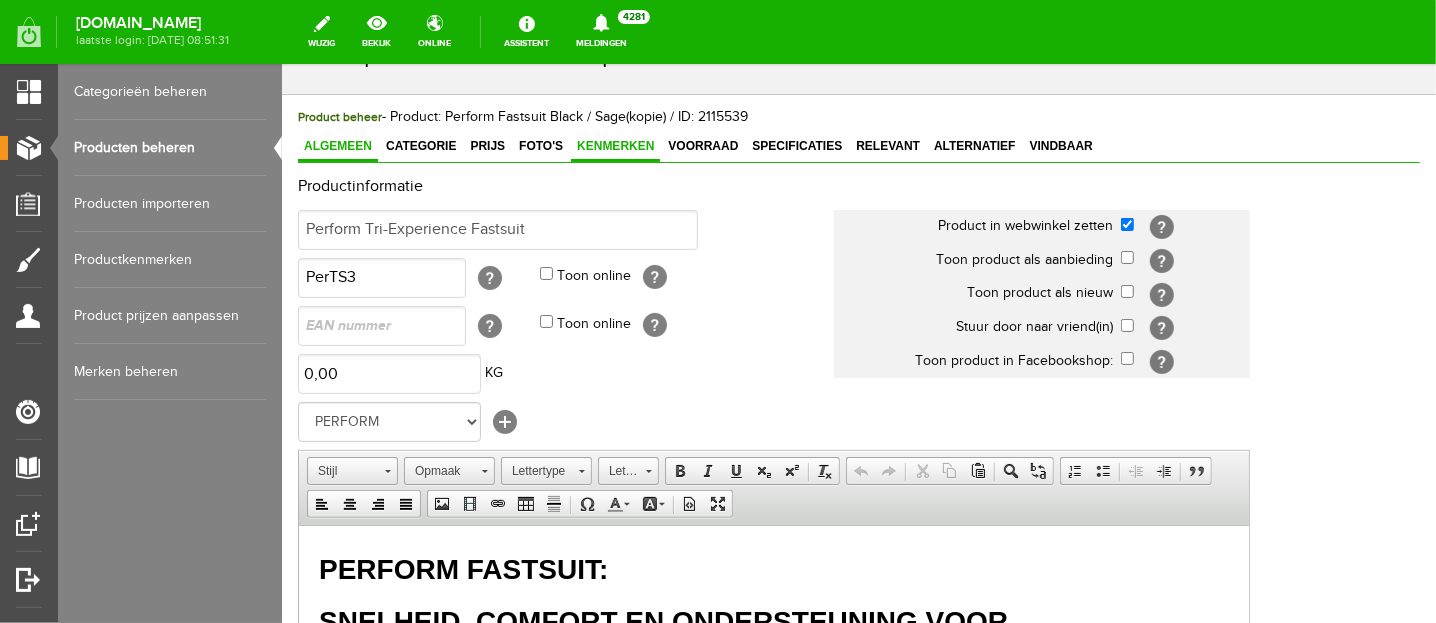 click on "Kenmerken" at bounding box center [614, 145] 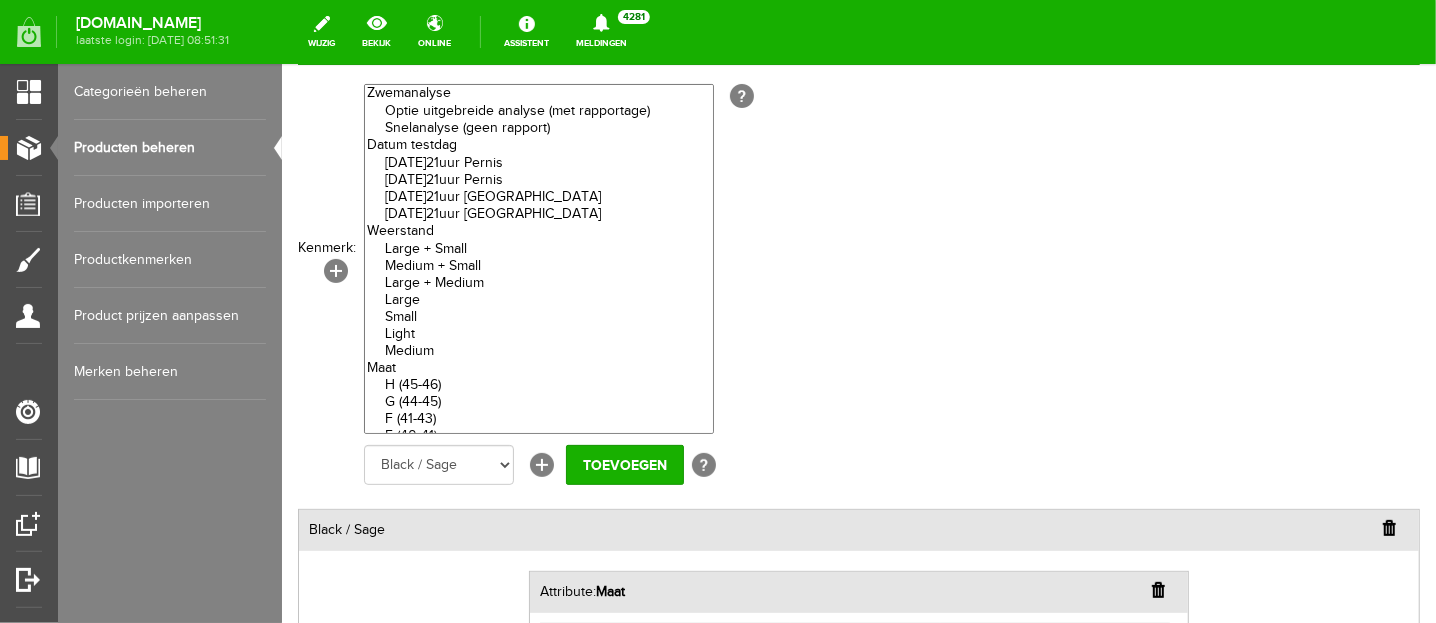 scroll, scrollTop: 160, scrollLeft: 0, axis: vertical 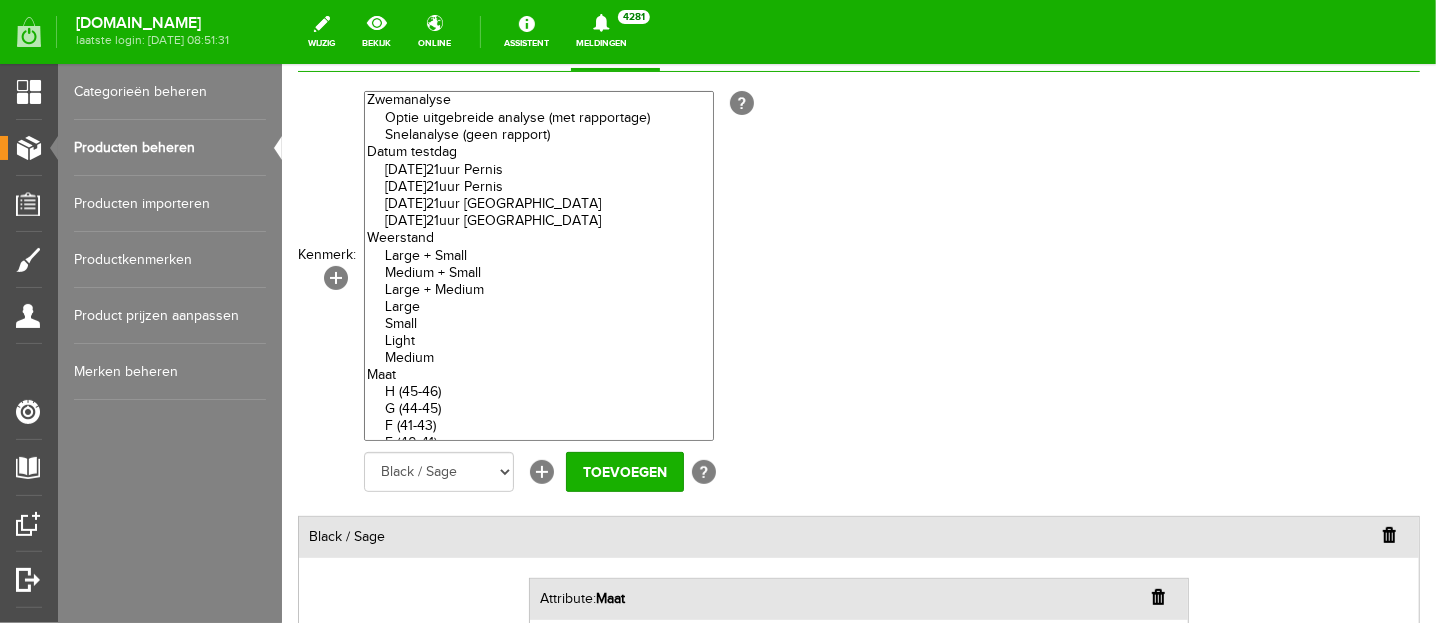drag, startPoint x: 1419, startPoint y: 226, endPoint x: 1727, endPoint y: 324, distance: 323.2151 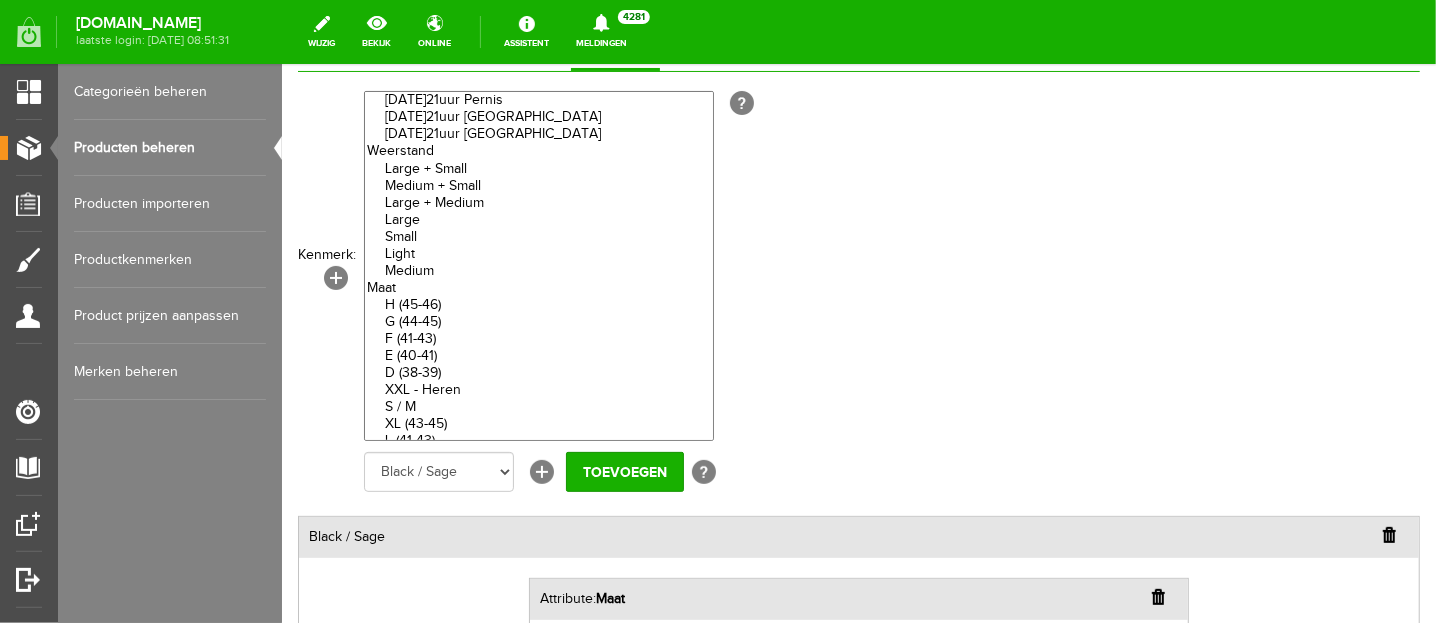 scroll, scrollTop: 65, scrollLeft: 0, axis: vertical 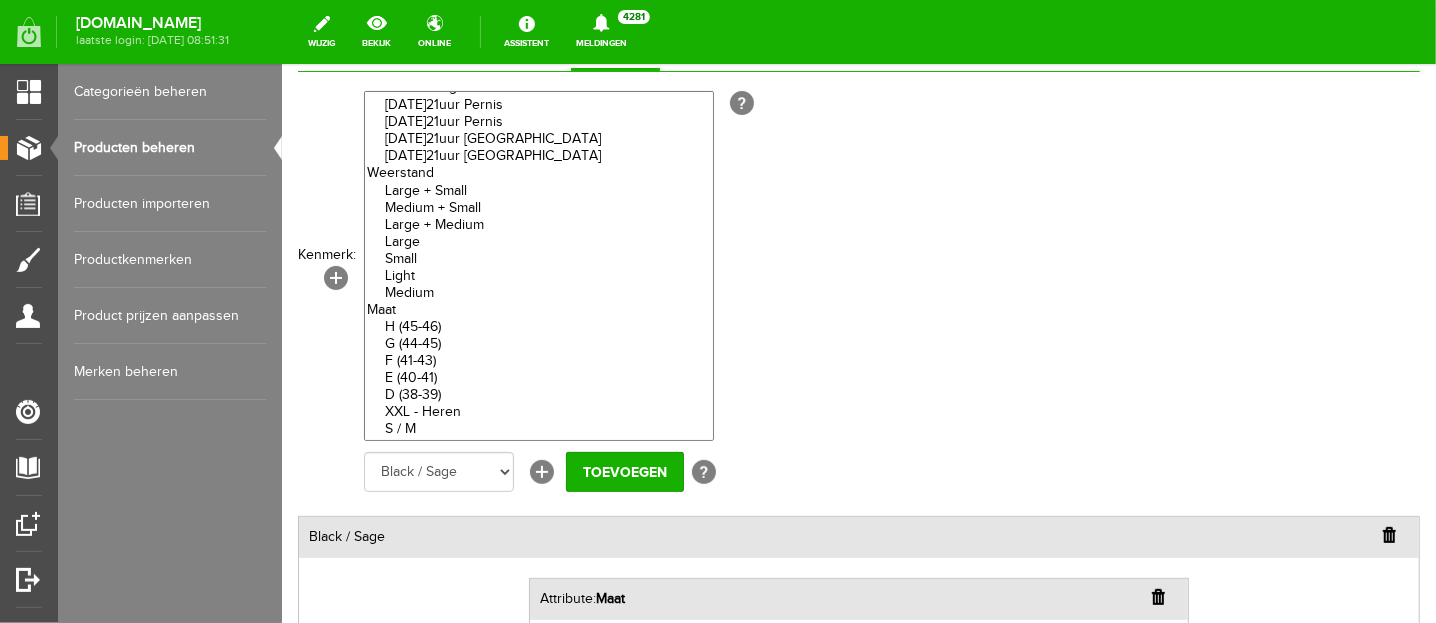 click at bounding box center (1388, 534) 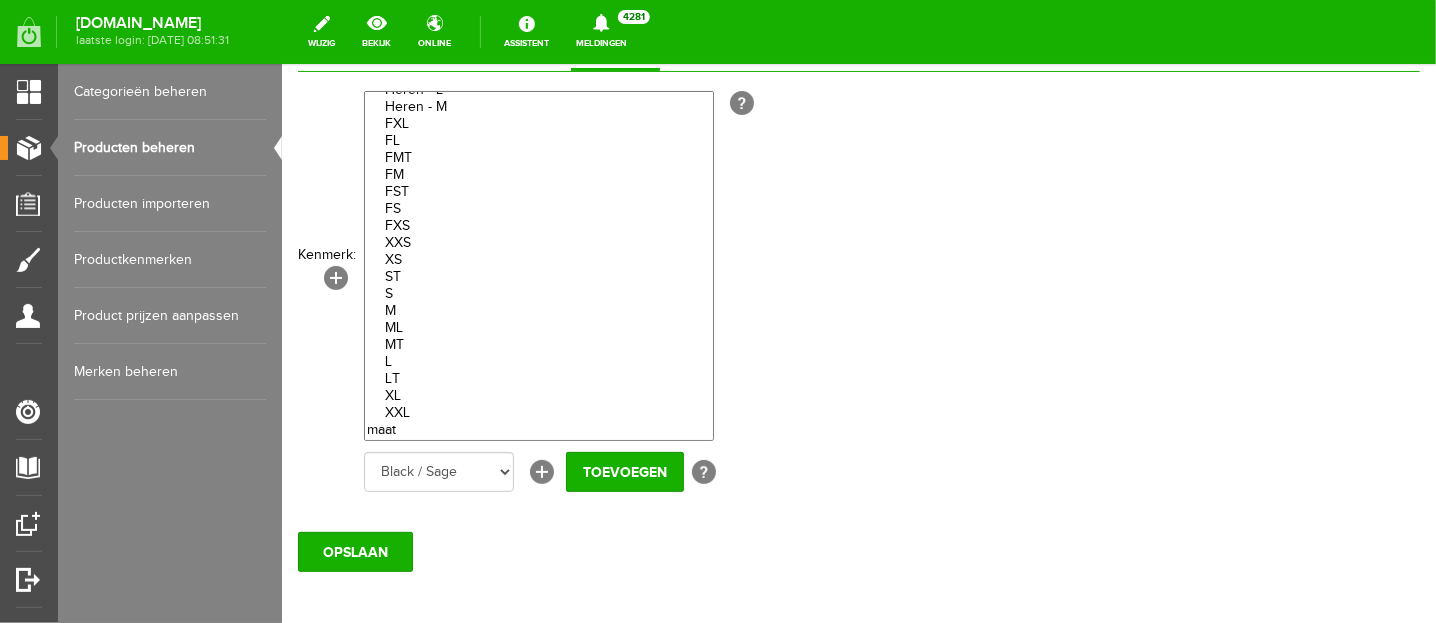scroll, scrollTop: 730, scrollLeft: 0, axis: vertical 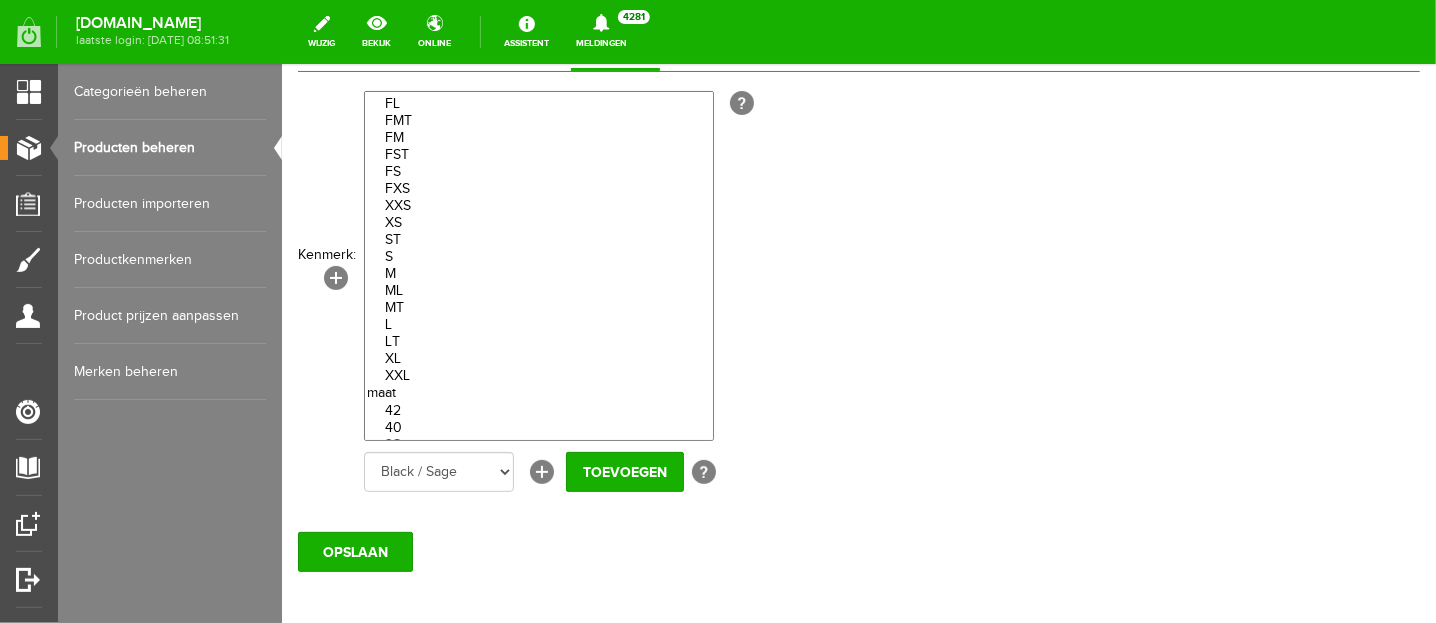 select on "28393|209878" 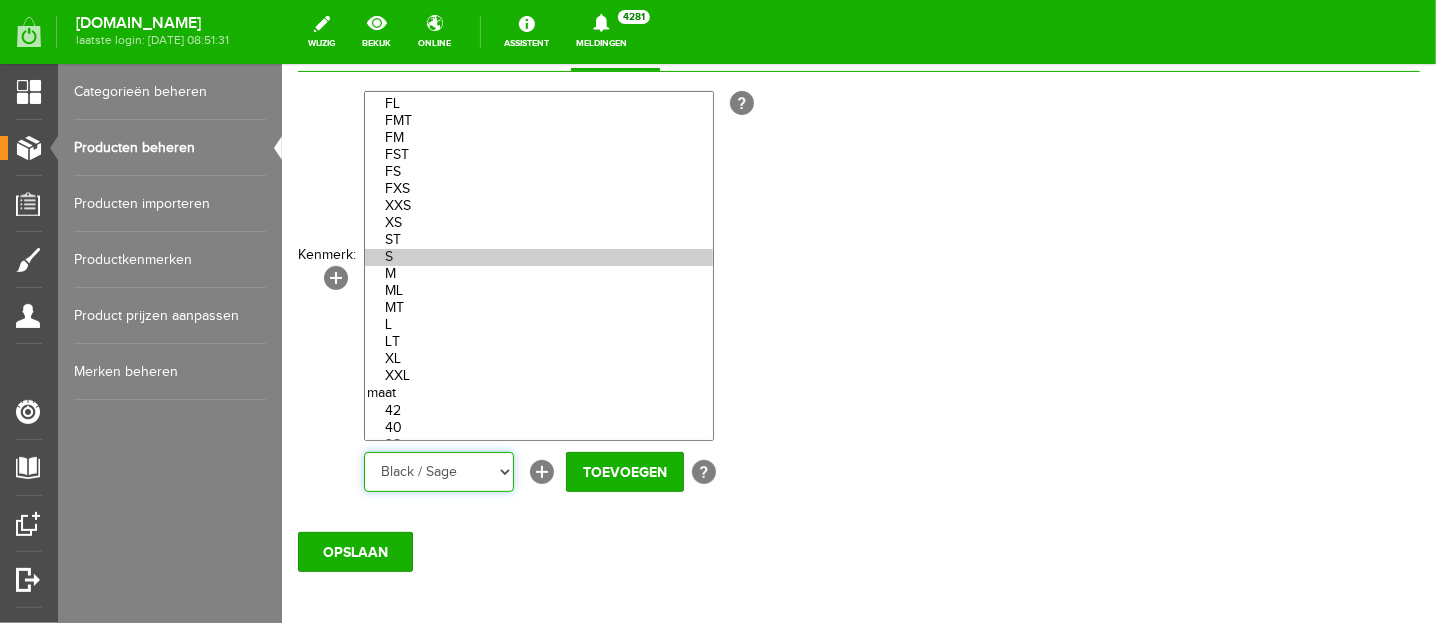click on "Black / Sage
Black / Raspberry
Navy & Safran
Marine/Lime green
Oranje
Roze" at bounding box center [438, 471] 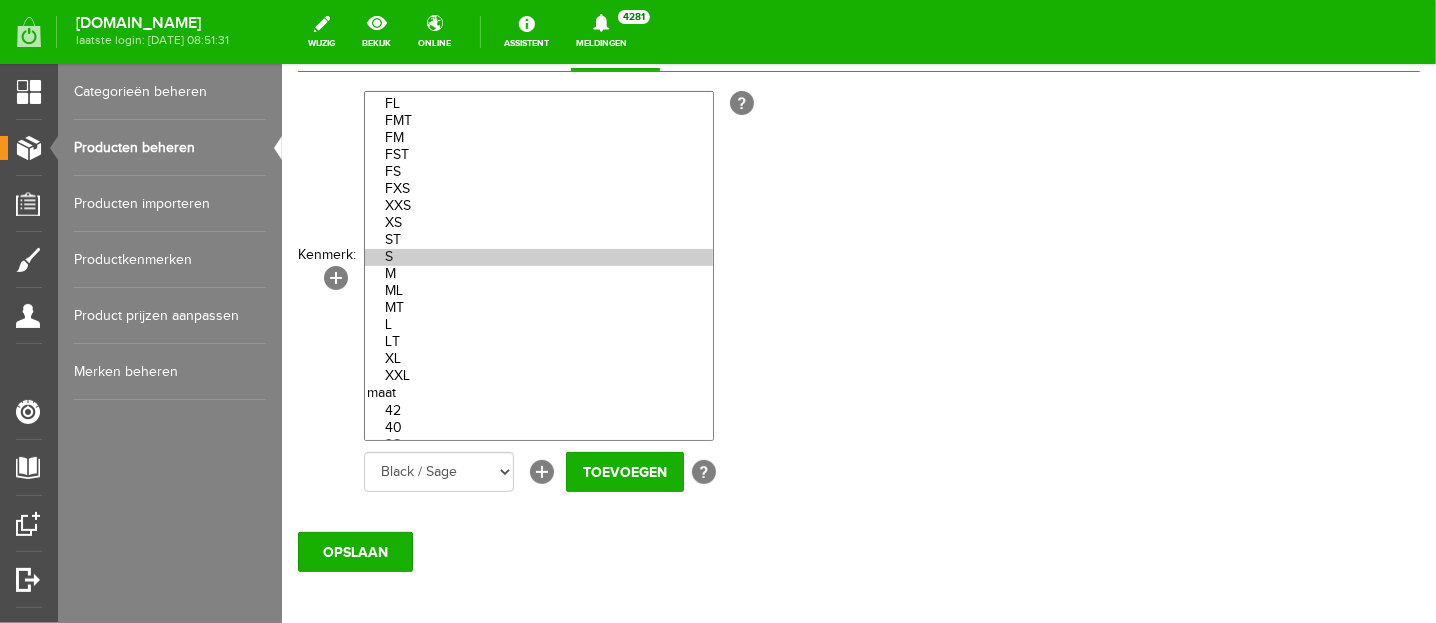 click on "OPSLAAN" at bounding box center (858, 543) 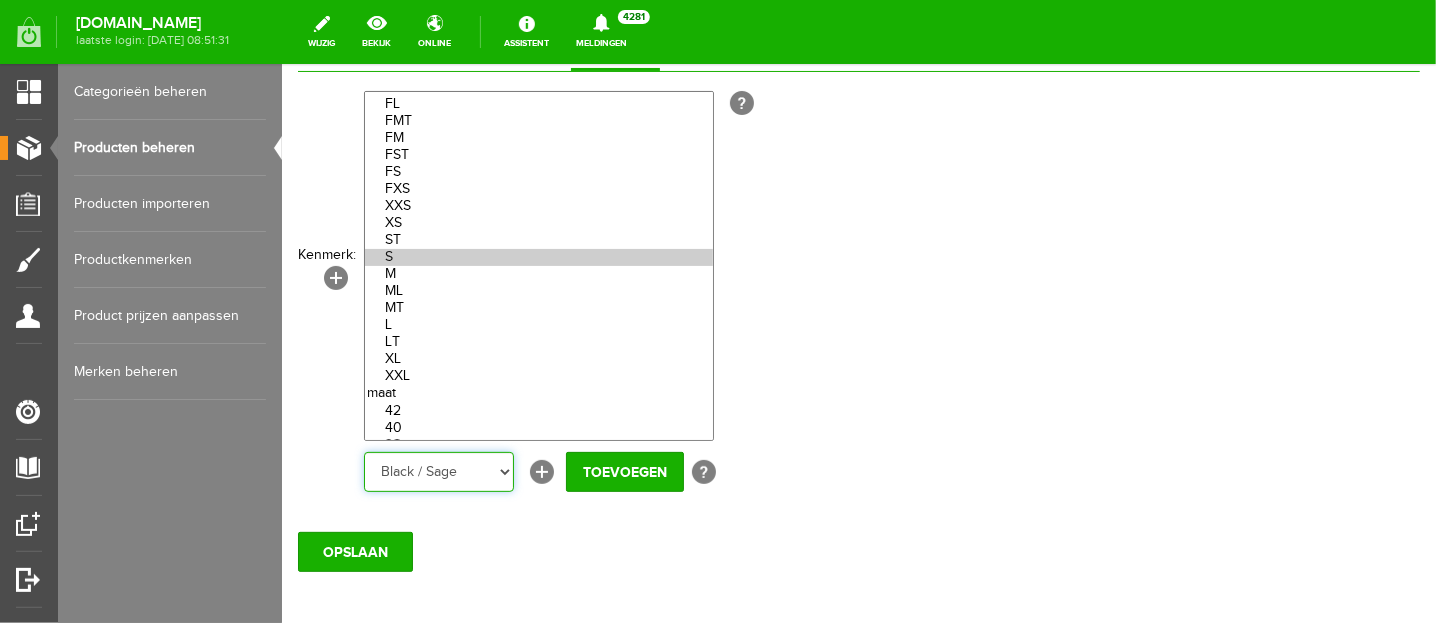 click on "Black / Sage
Black / Raspberry
Navy & Safran
Marine/Lime green
Oranje
Roze" at bounding box center [438, 471] 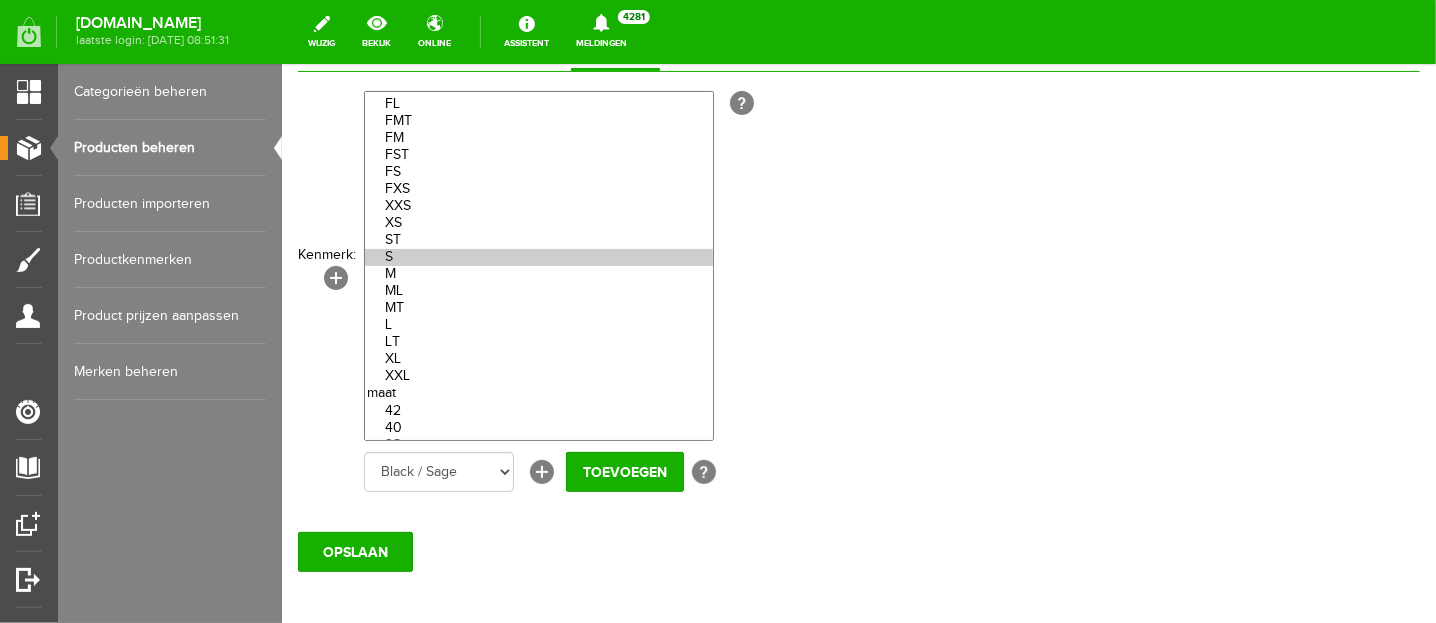 click on "OPSLAAN" at bounding box center [858, 543] 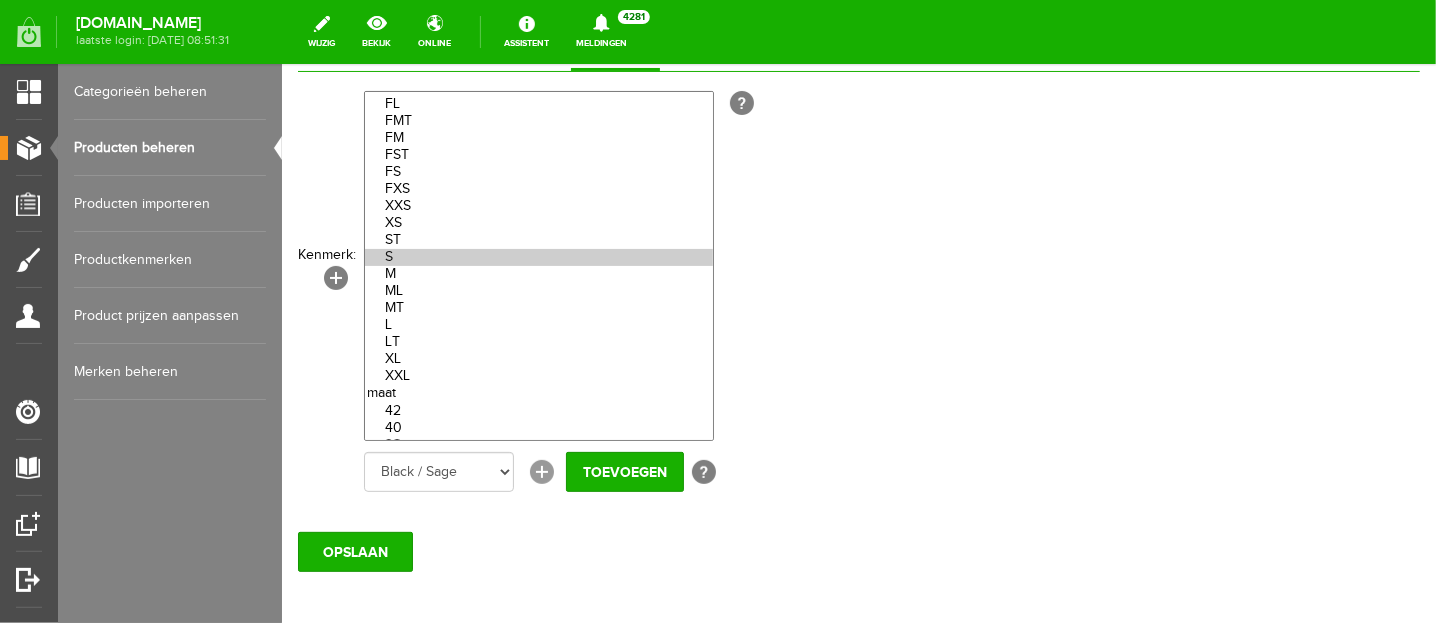 click on "[+]" at bounding box center (541, 471) 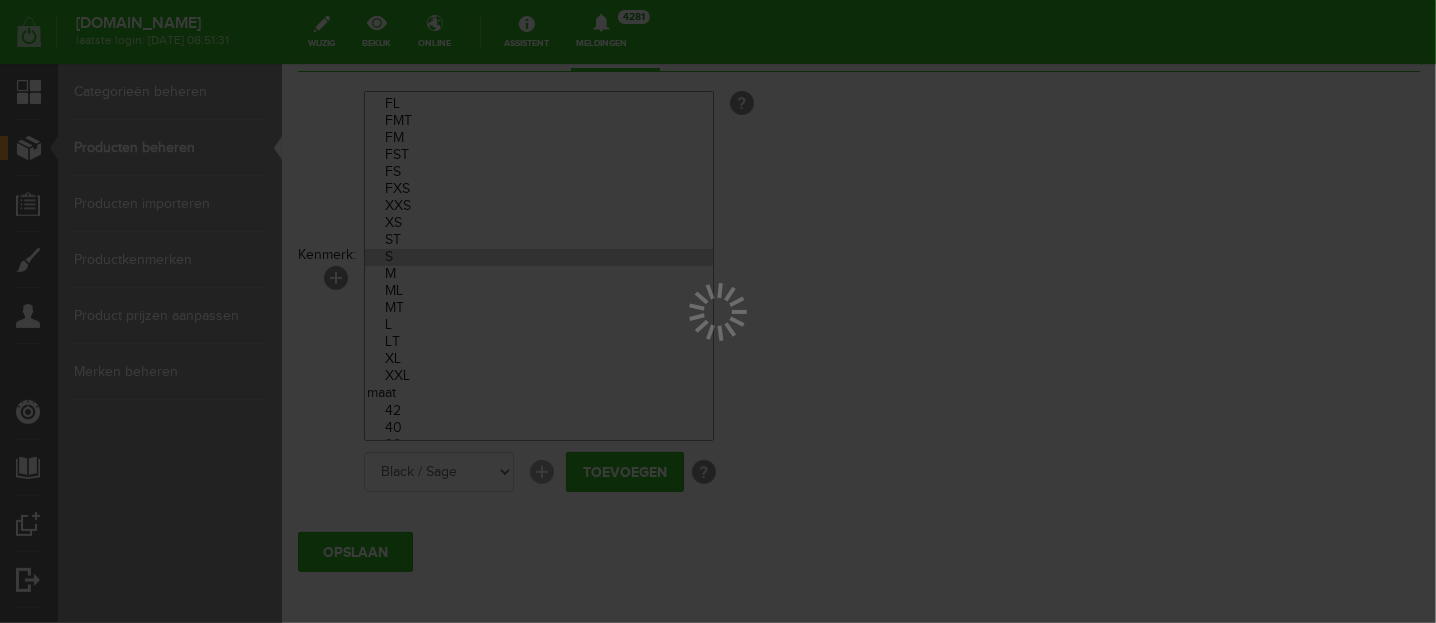 scroll, scrollTop: 0, scrollLeft: 0, axis: both 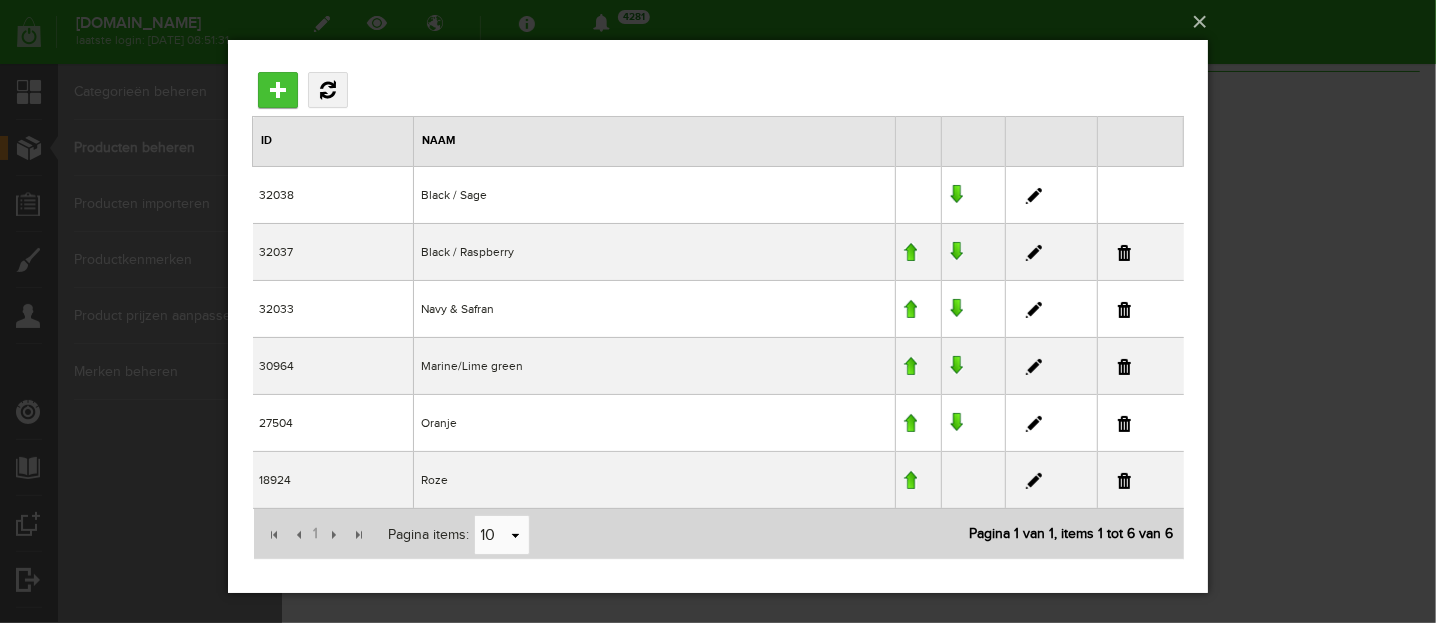 click on "Toevoegen" at bounding box center [277, 89] 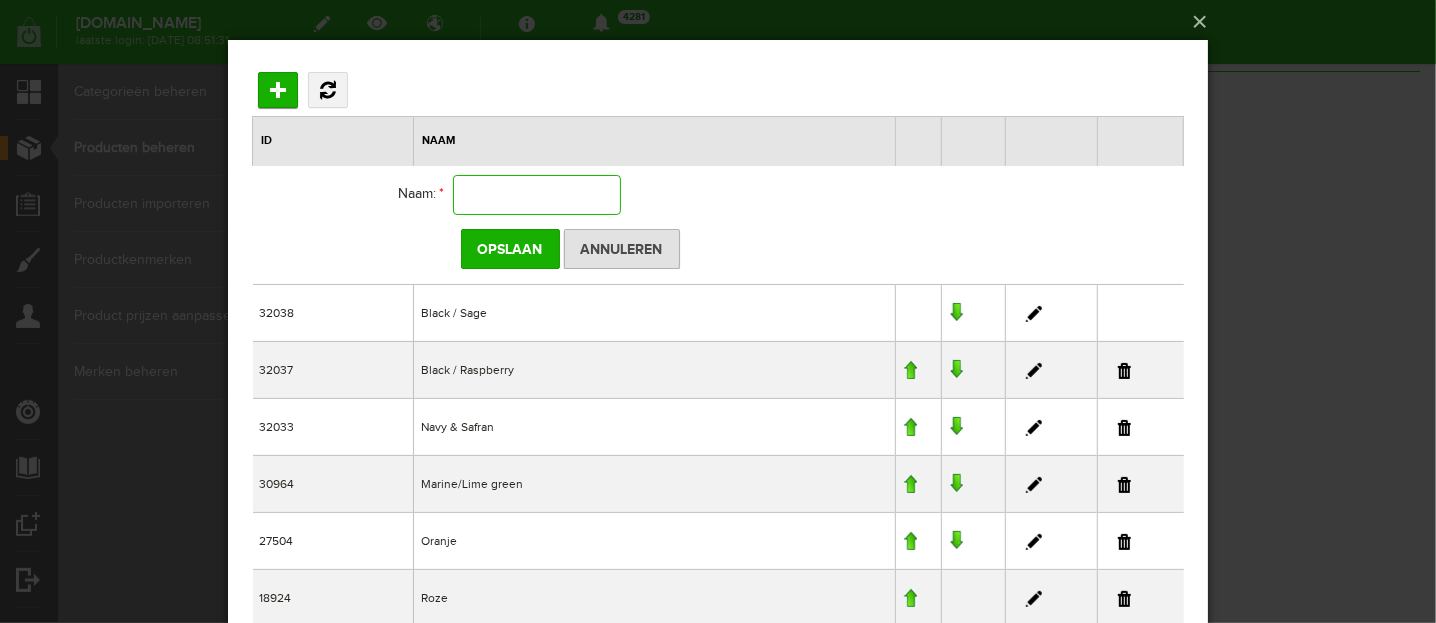 click at bounding box center [536, 194] 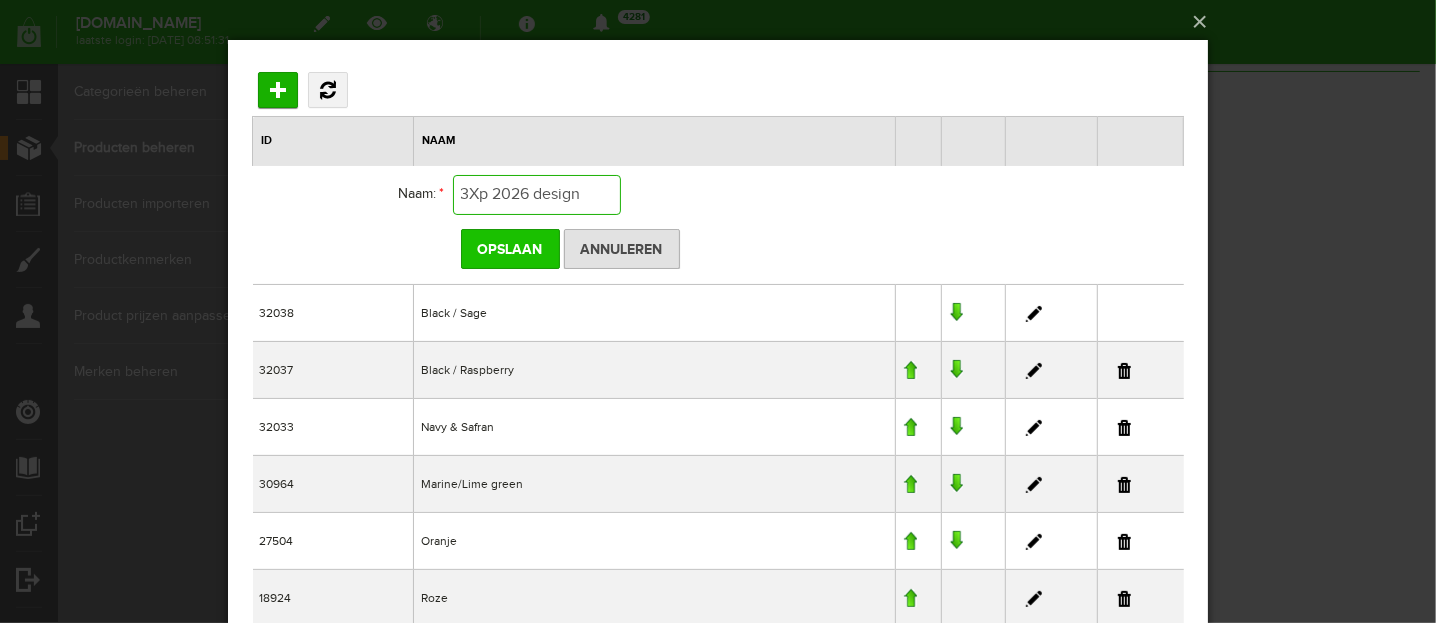 type on "3Xp 2026 design" 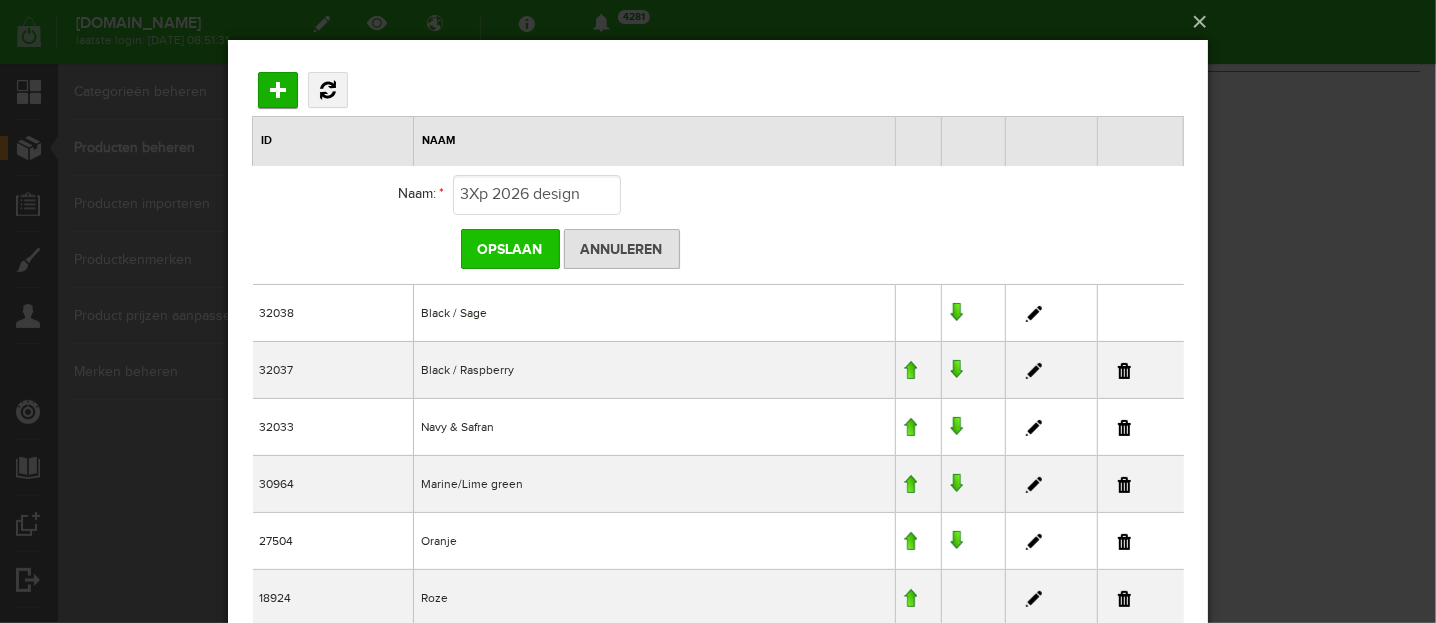 click on "Opslaan" at bounding box center [509, 248] 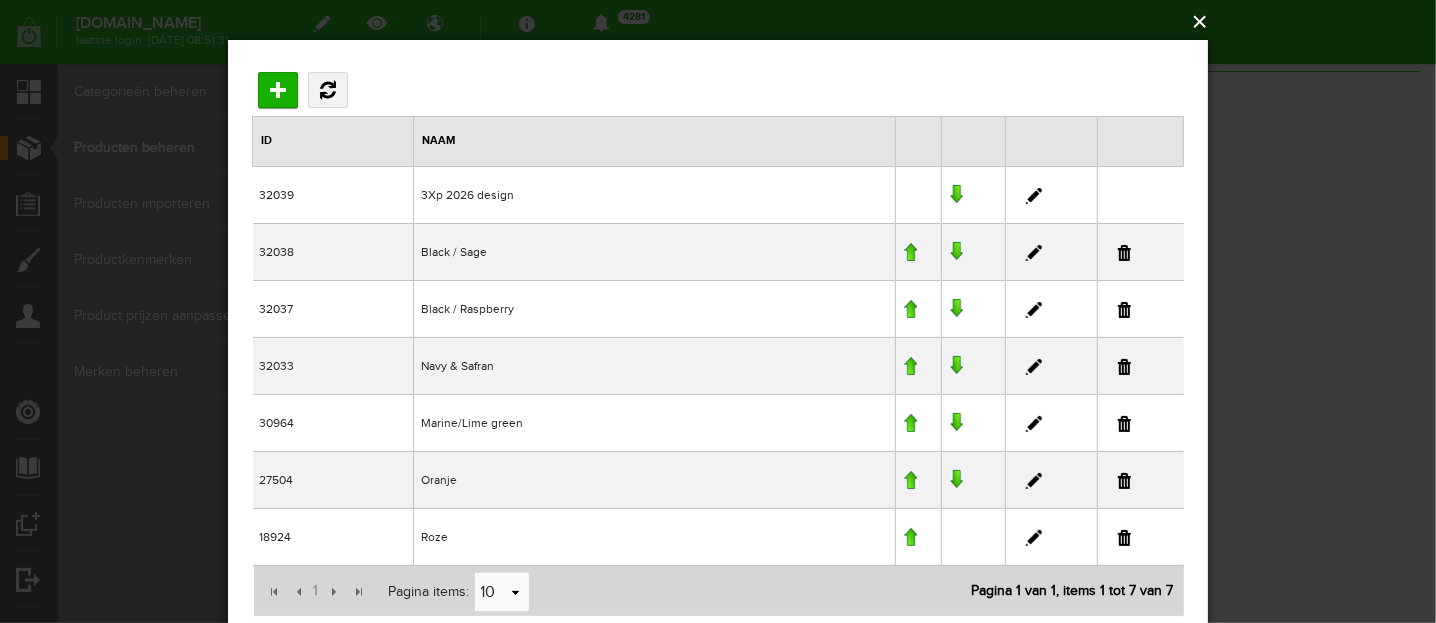 click on "×" at bounding box center [724, 22] 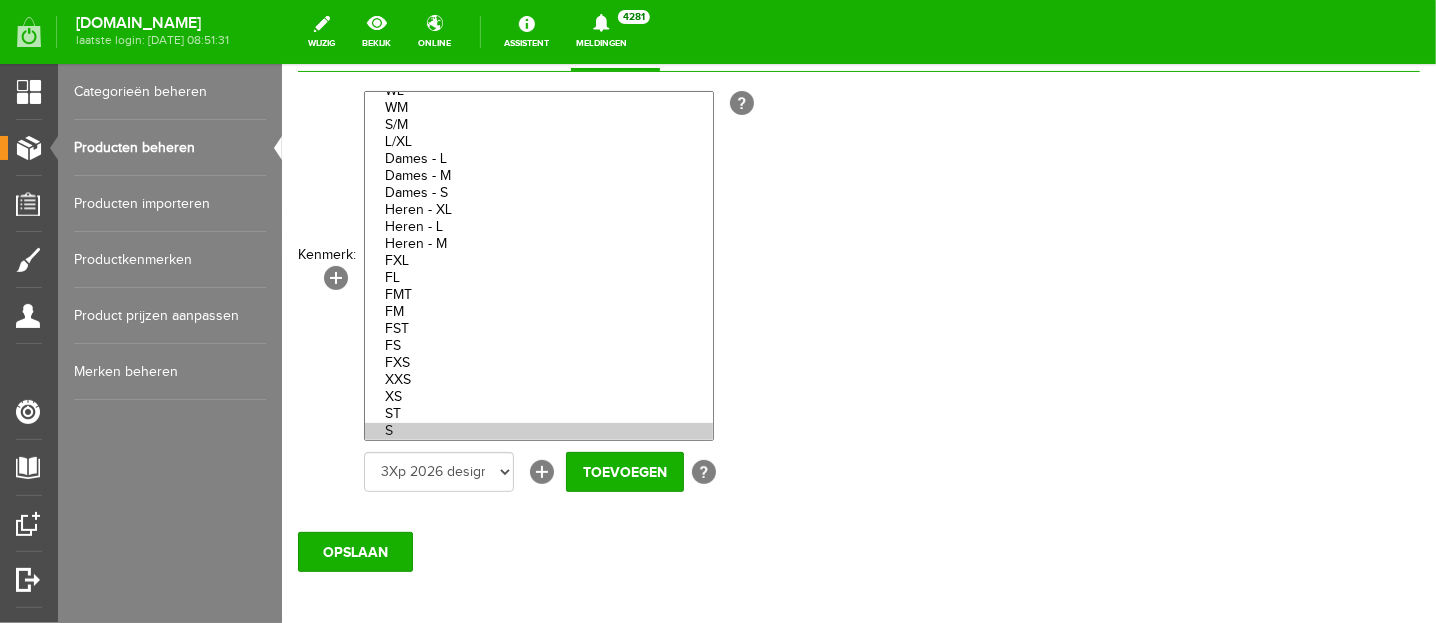 scroll, scrollTop: 573, scrollLeft: 0, axis: vertical 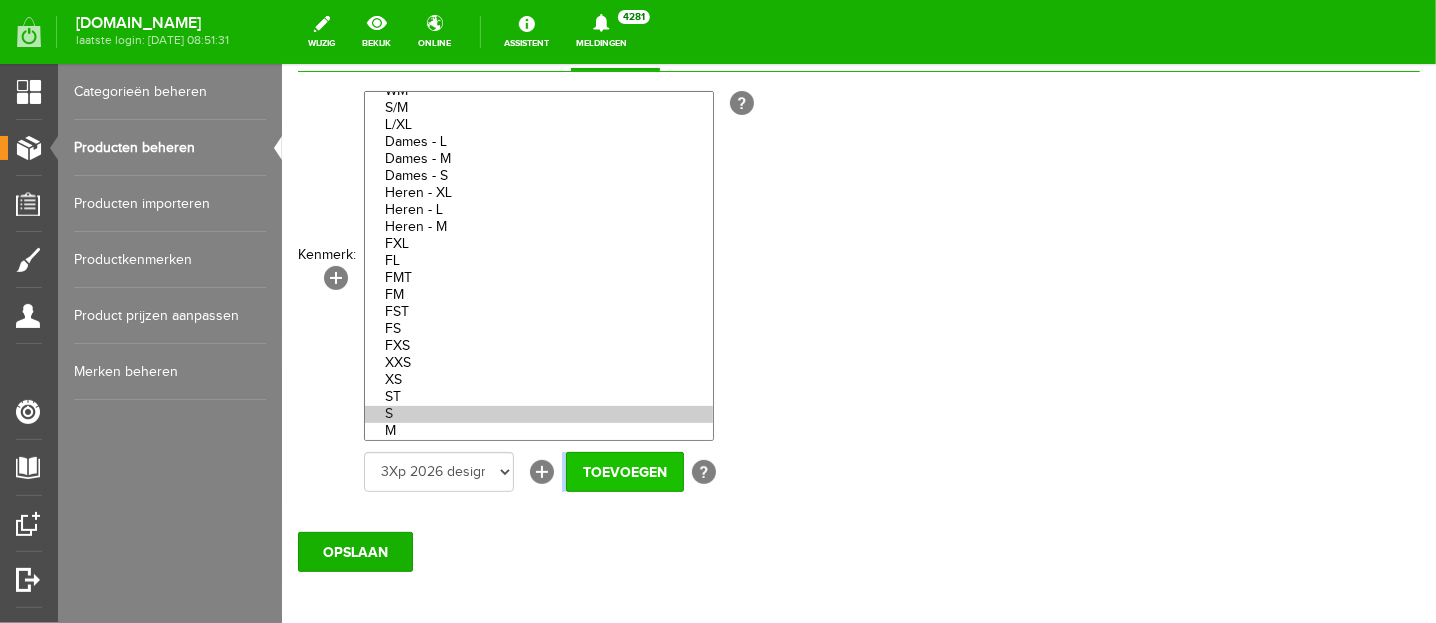 click on "Toevoegen" at bounding box center [624, 471] 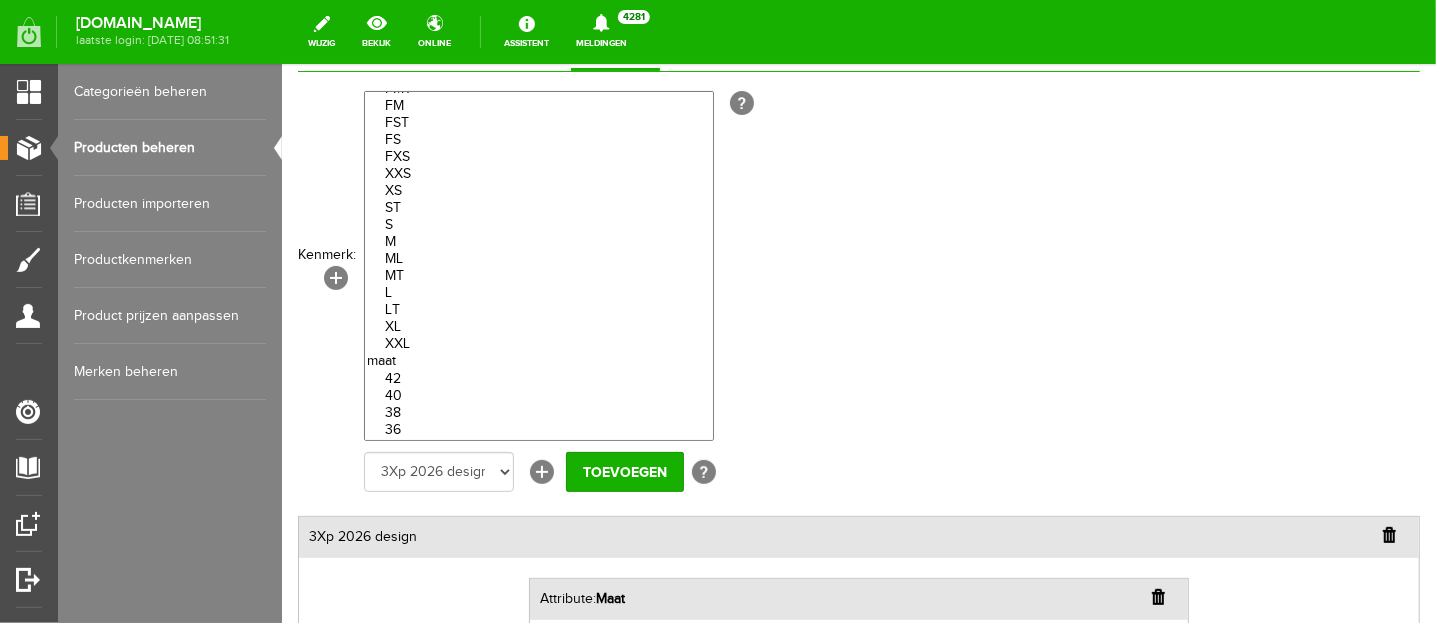 scroll, scrollTop: 789, scrollLeft: 0, axis: vertical 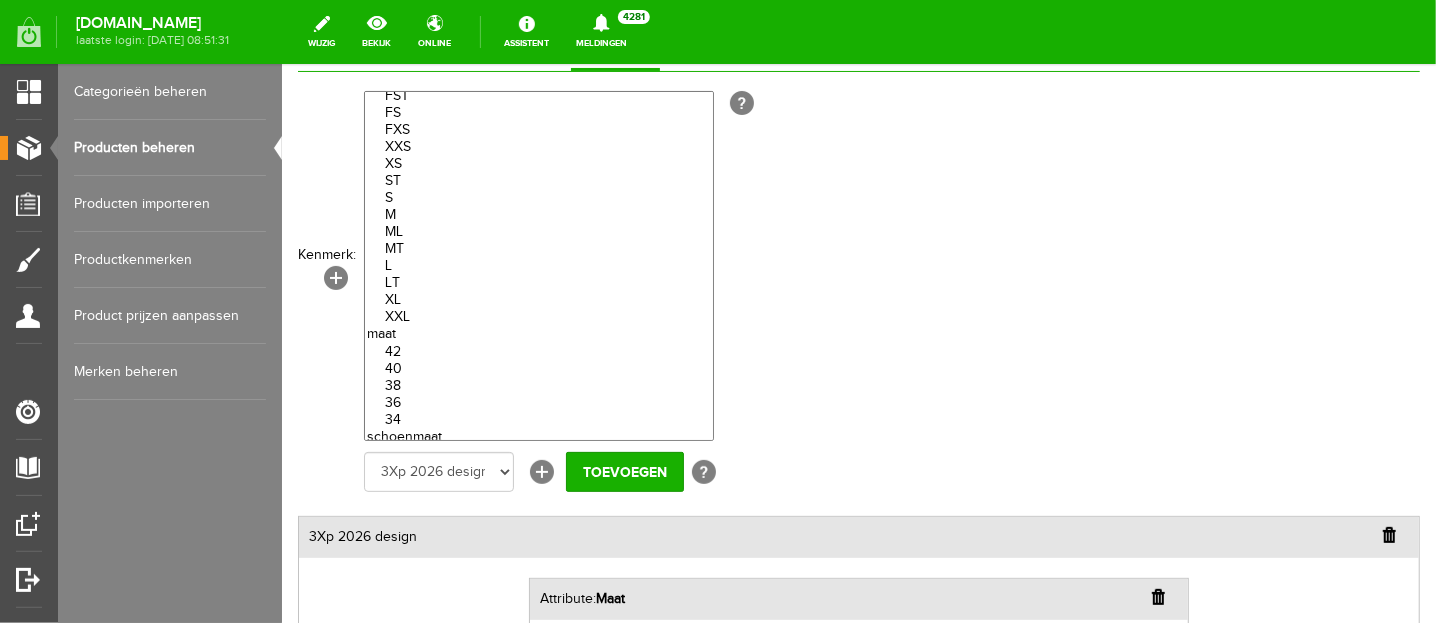 select on "28393|209876" 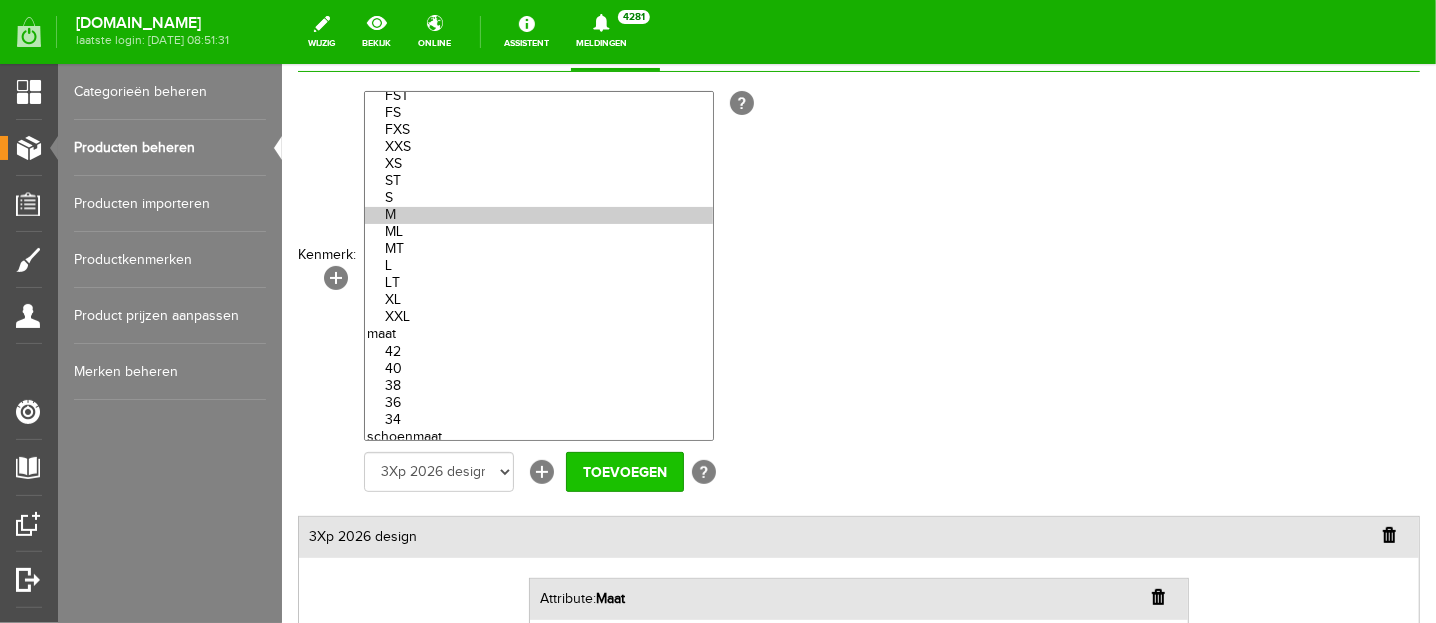 click on "Toevoegen" at bounding box center (624, 471) 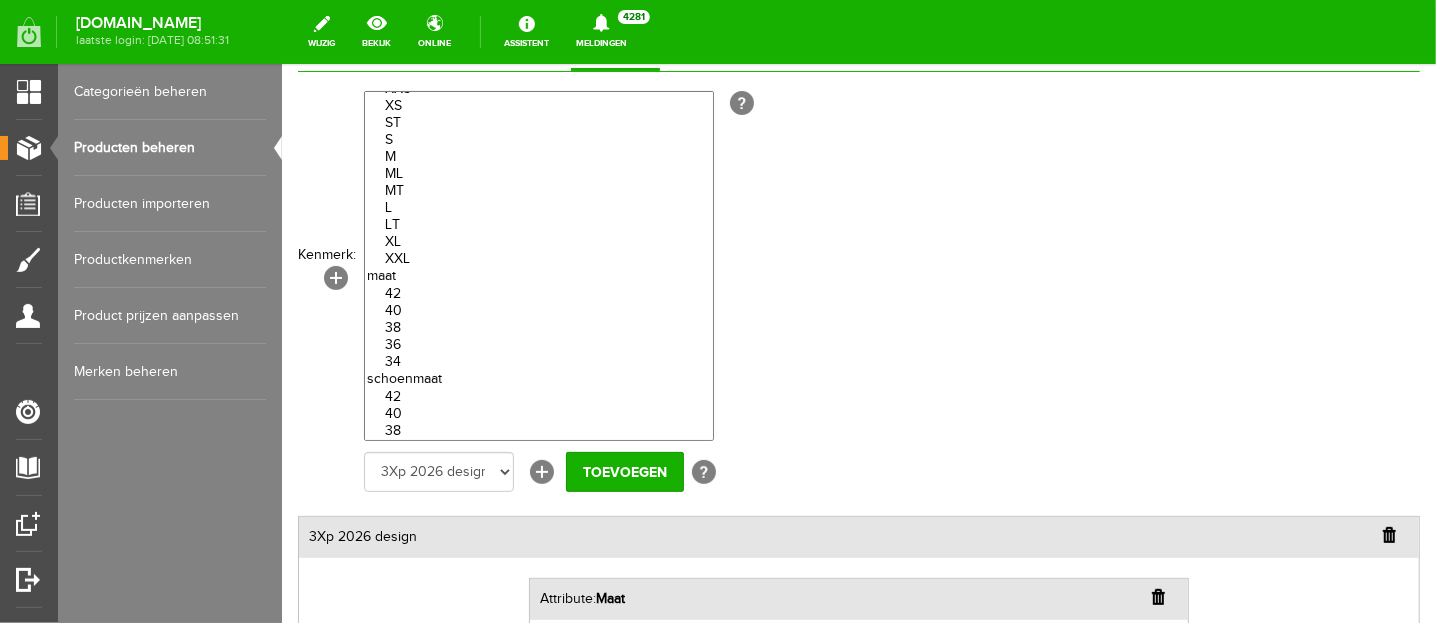 scroll, scrollTop: 863, scrollLeft: 0, axis: vertical 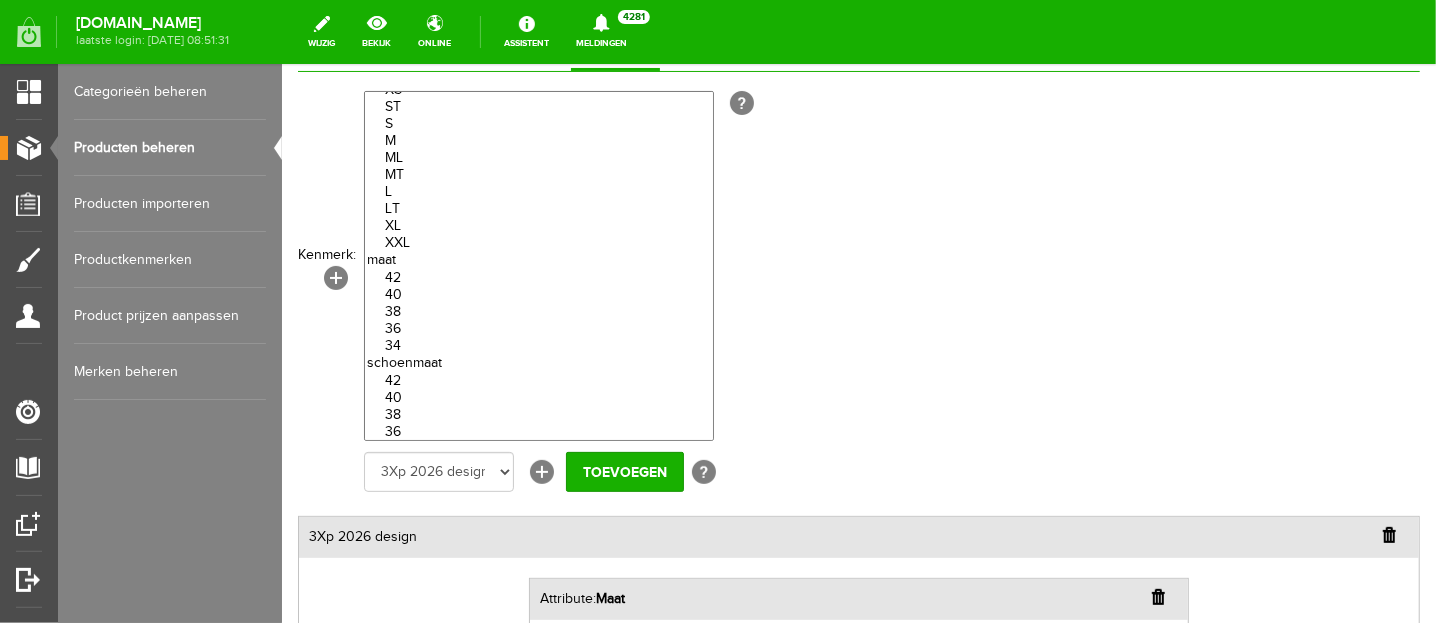 select on "28393|209877" 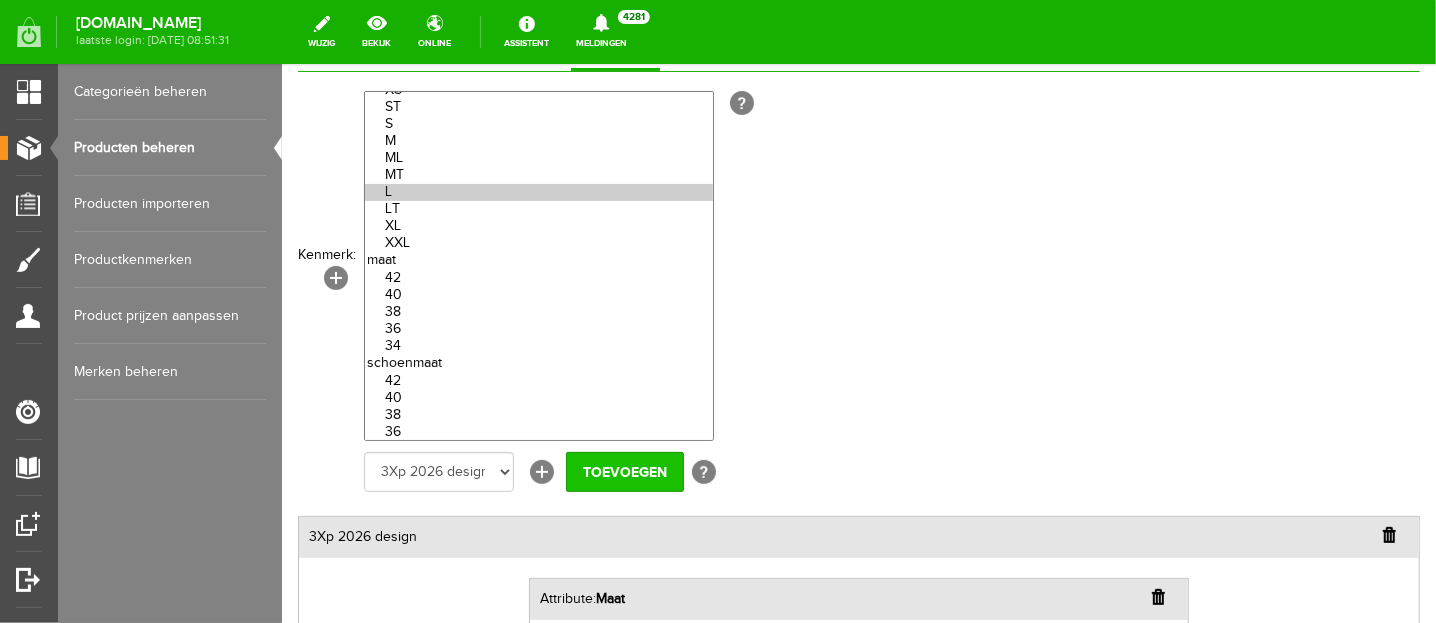 click on "Toevoegen" at bounding box center (624, 471) 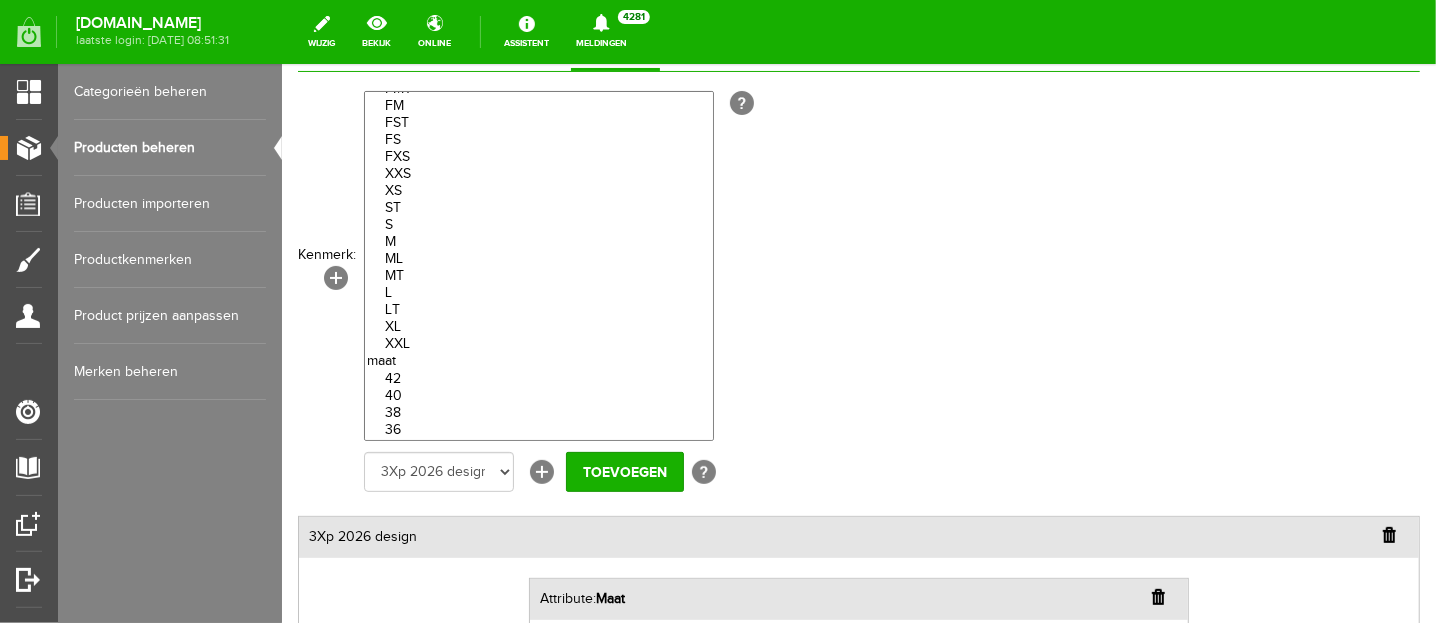 scroll, scrollTop: 783, scrollLeft: 0, axis: vertical 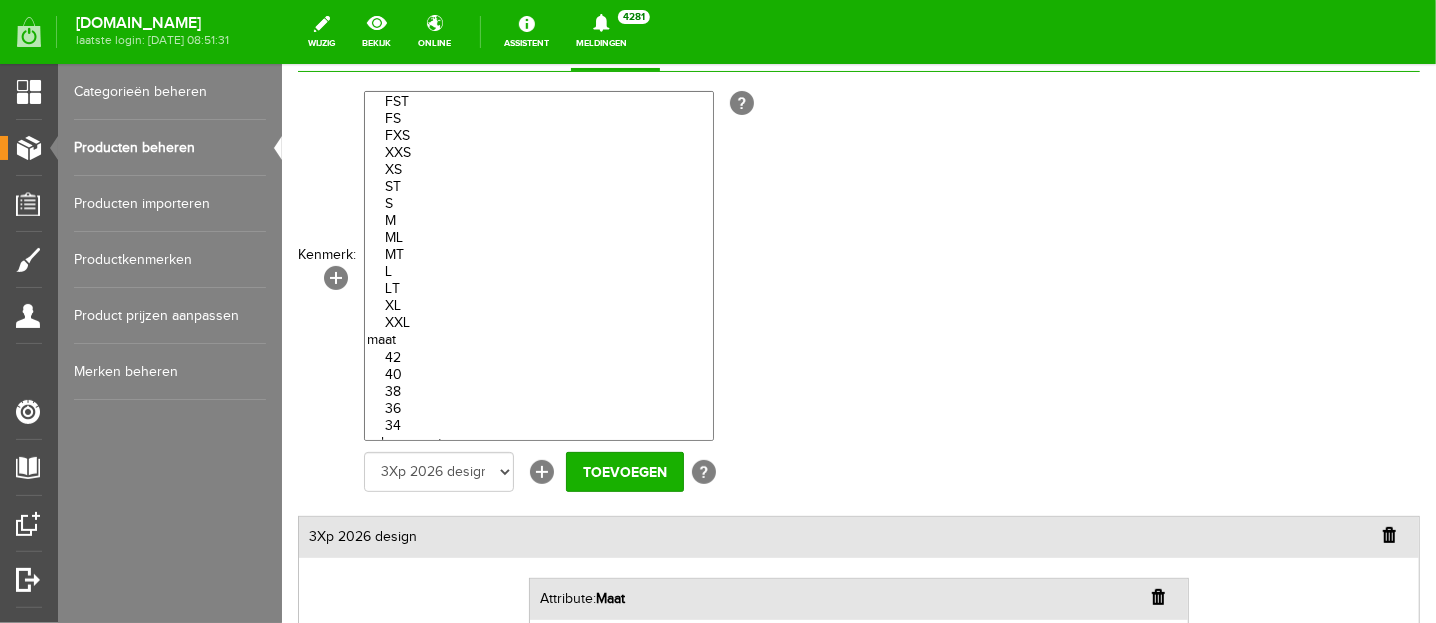 select on "28393|209879" 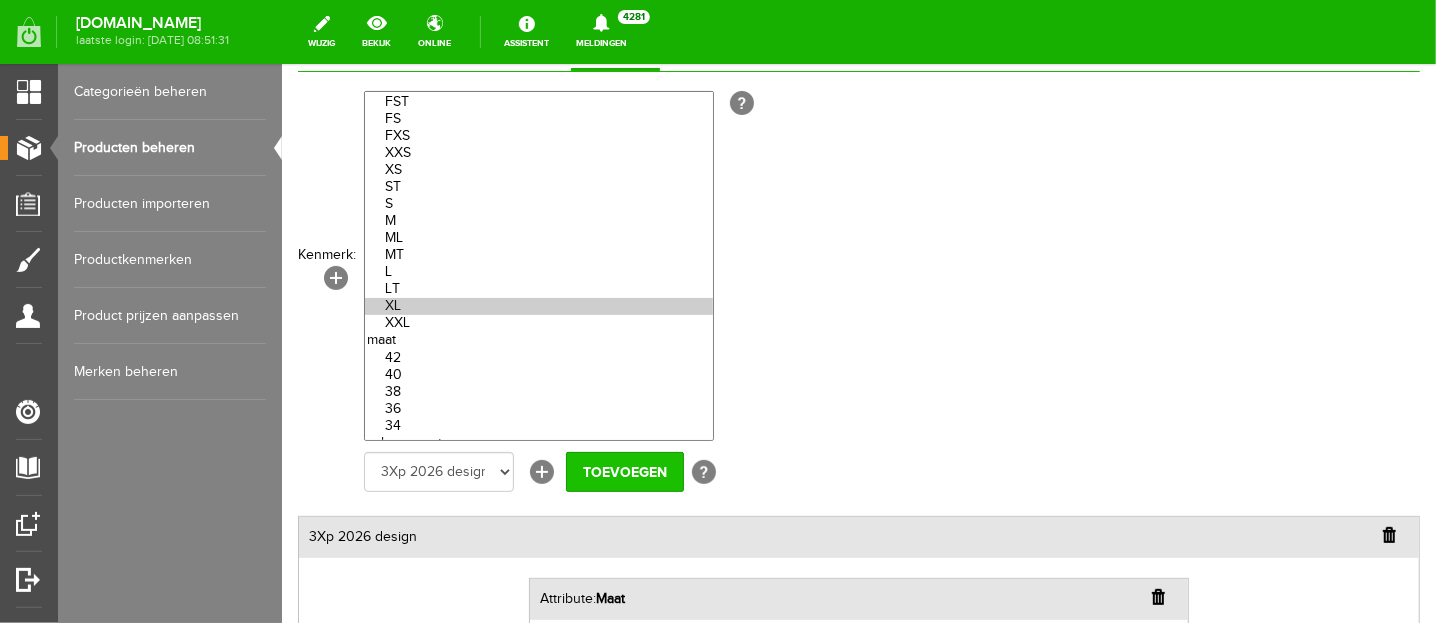 click on "Toevoegen" at bounding box center (624, 471) 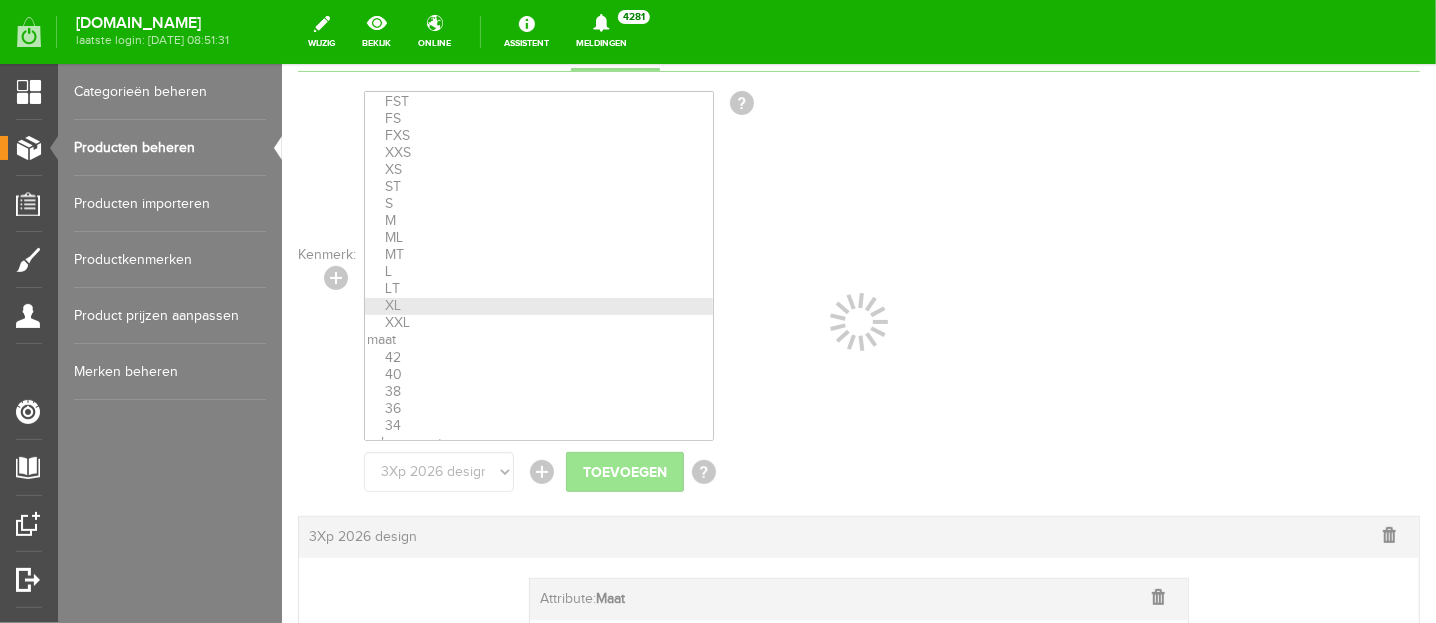 select 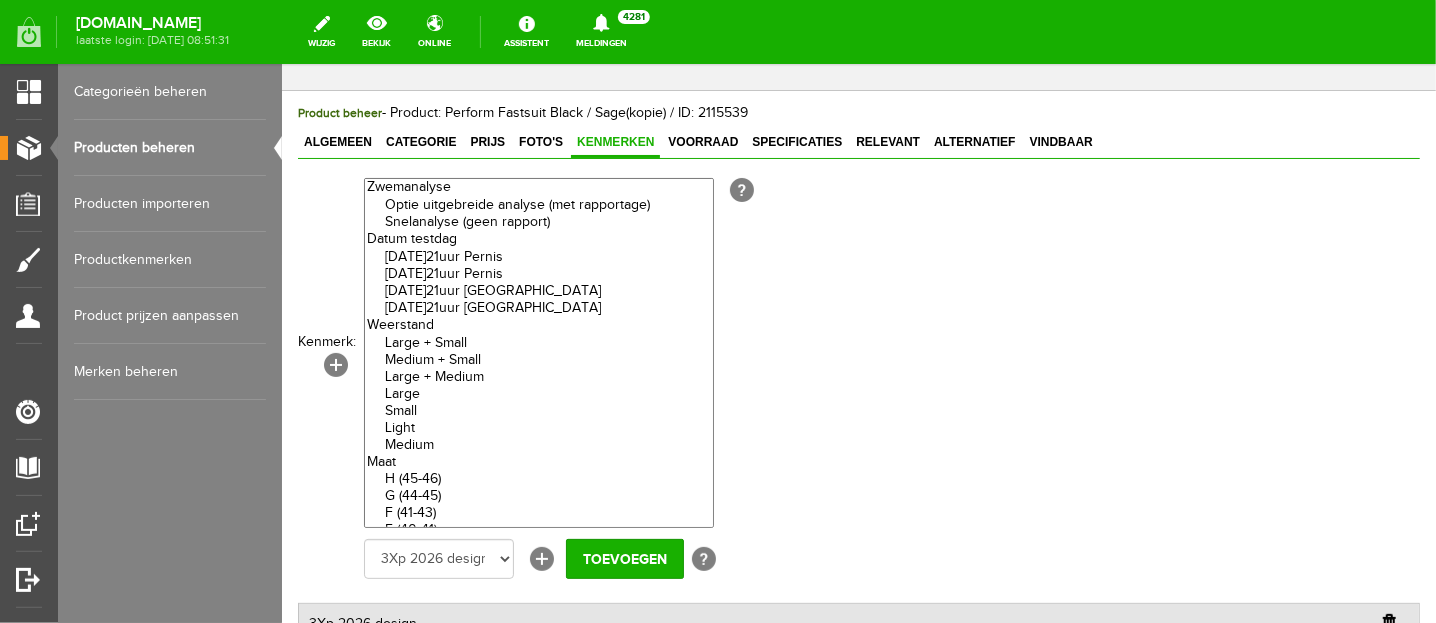 scroll, scrollTop: 71, scrollLeft: 0, axis: vertical 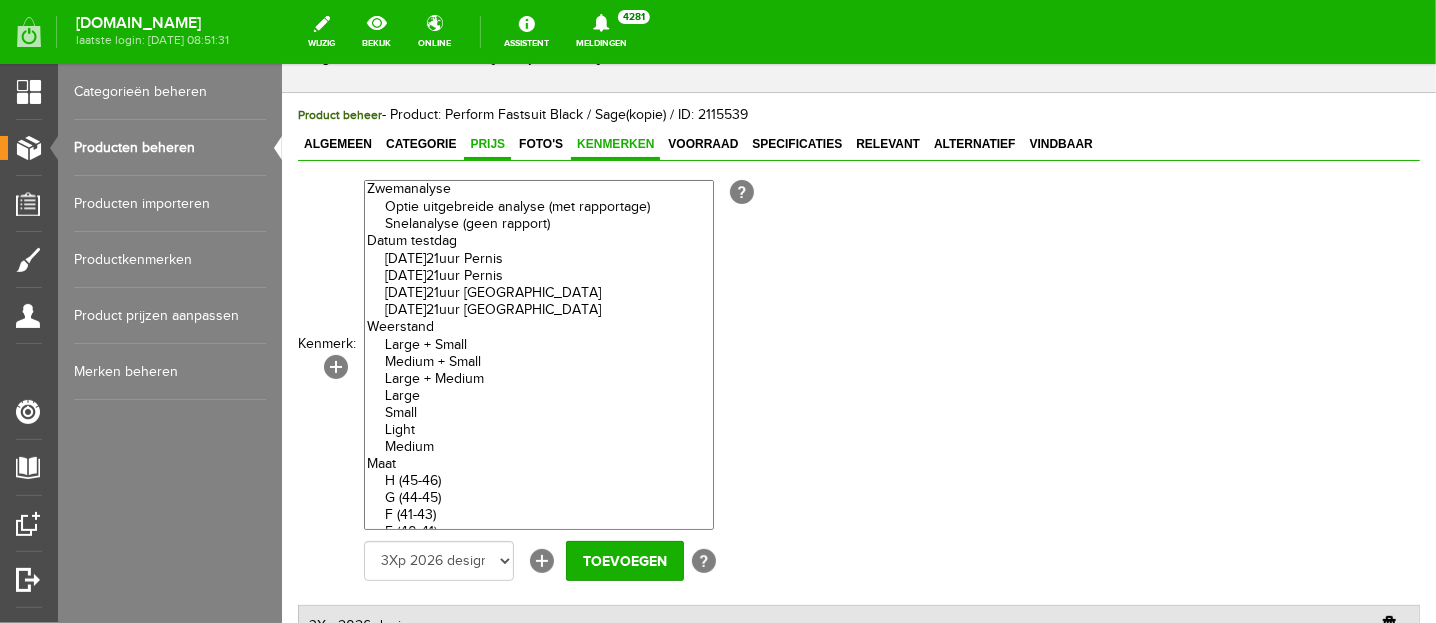 click on "Prijs" at bounding box center (486, 143) 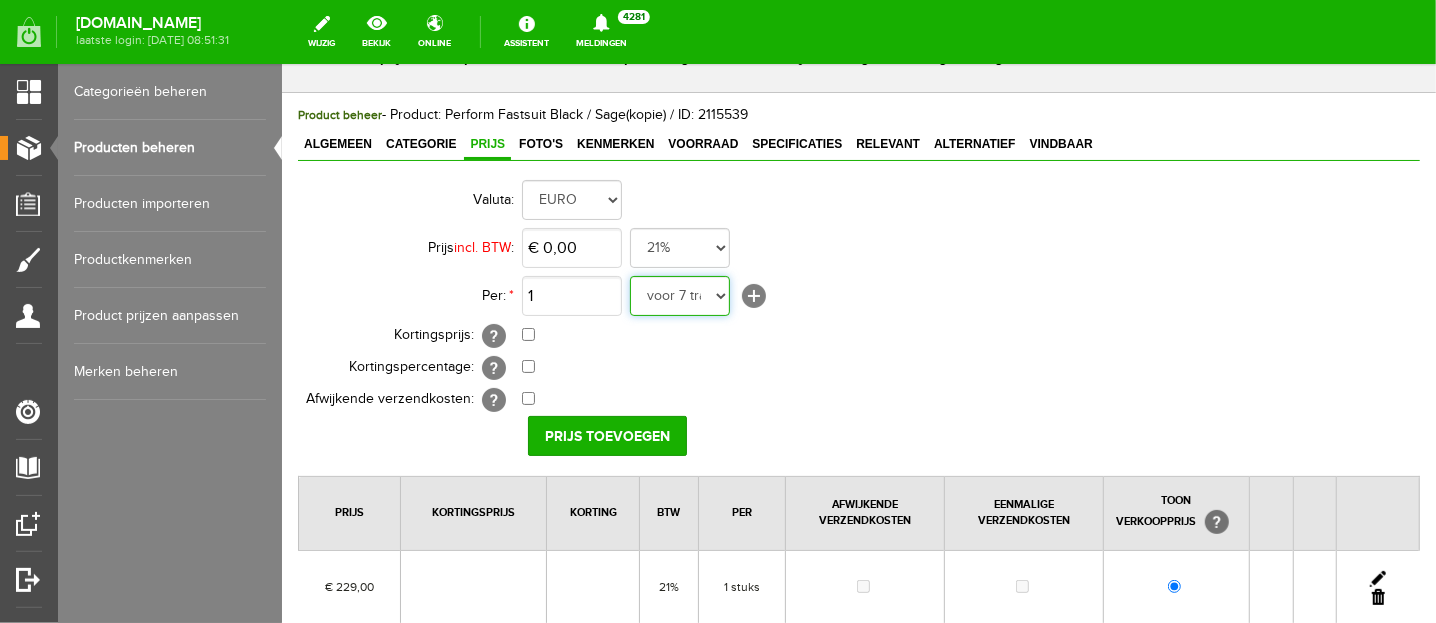 click on "voor 7 trainingen, half jaar geldig
Paar
[PERSON_NAME]
voorinschrijving p.p.
aanbetaling
: 1e 2 maanden, daarna maandelijks middels incasso
per persoon
stuks" at bounding box center (679, 295) 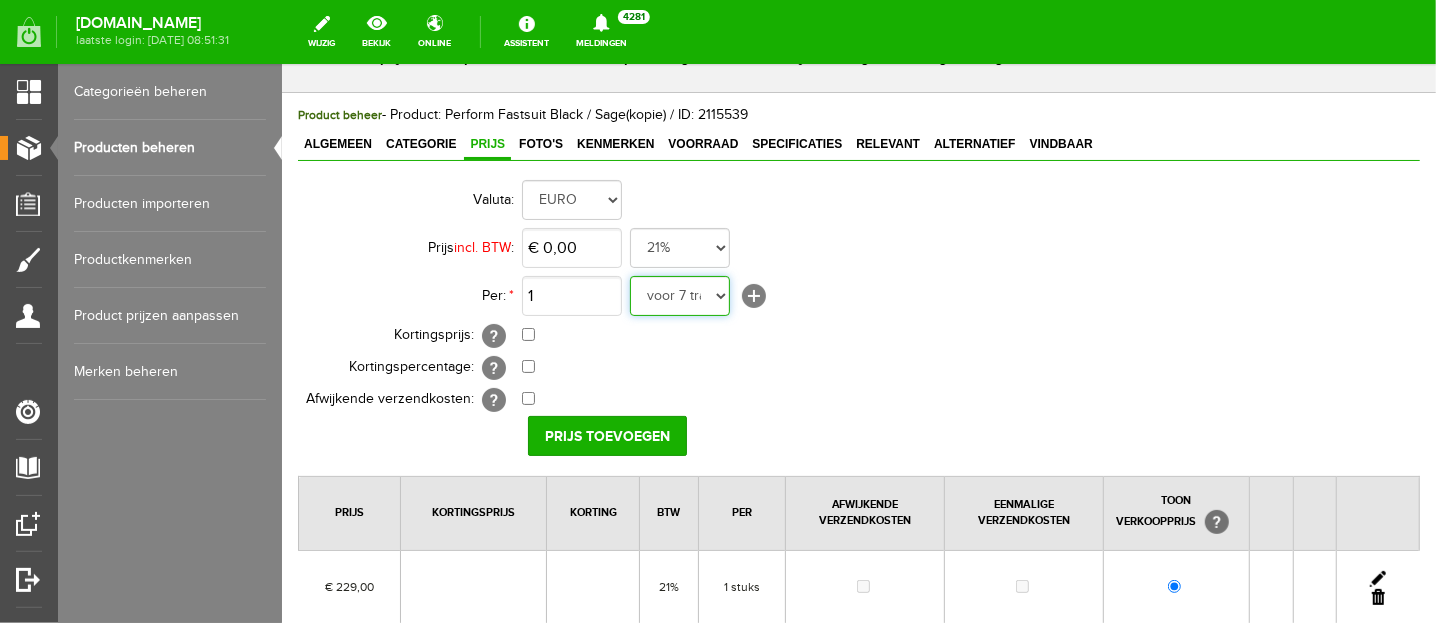 select on "20293" 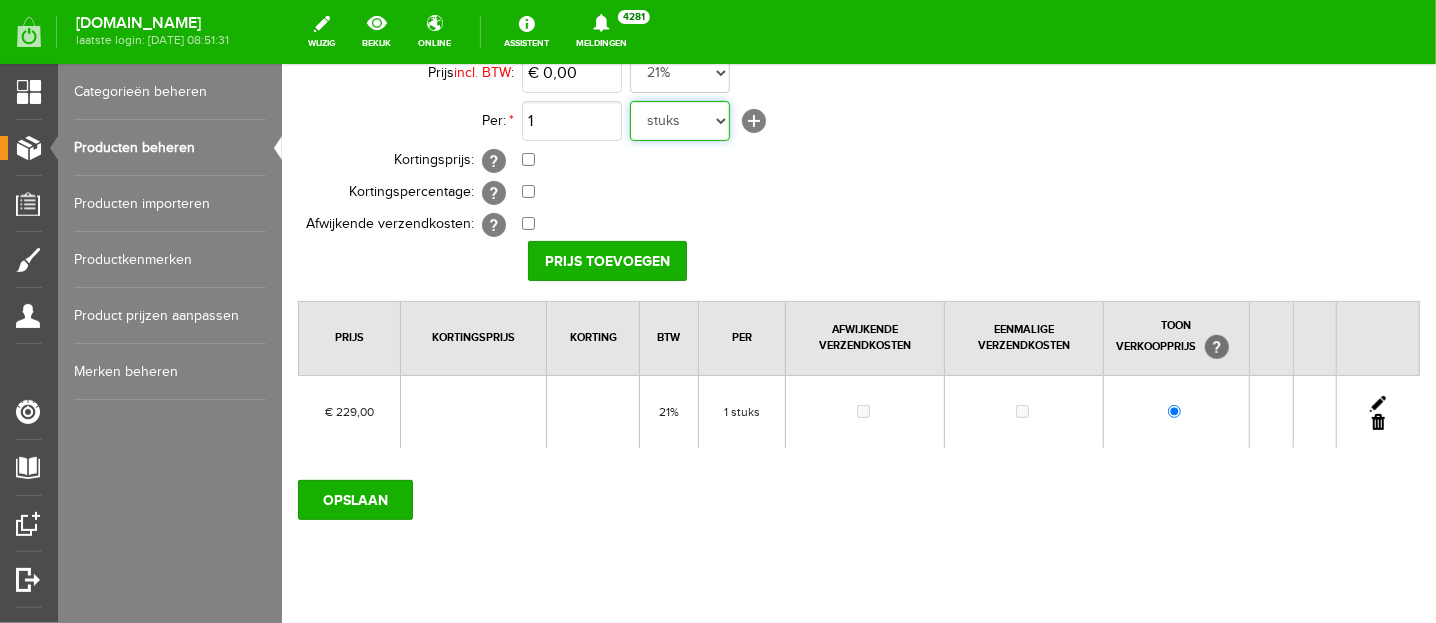 scroll, scrollTop: 250, scrollLeft: 0, axis: vertical 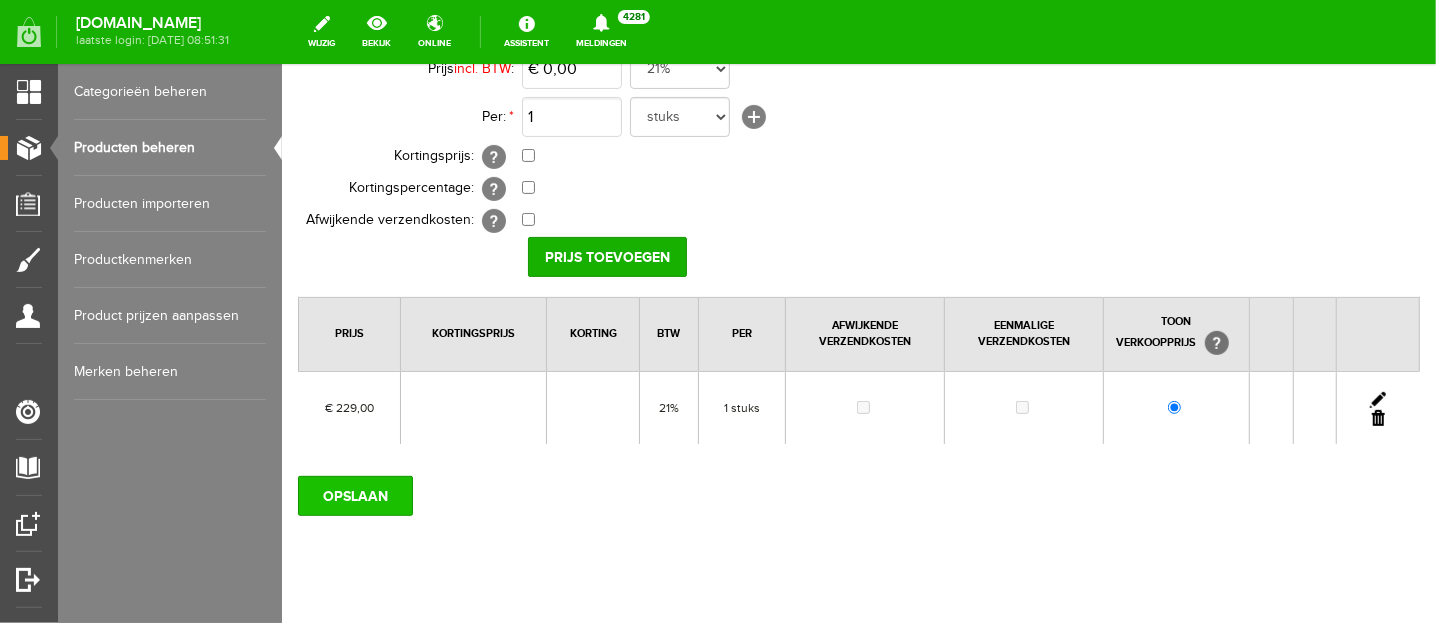 click on "OPSLAAN" at bounding box center (354, 495) 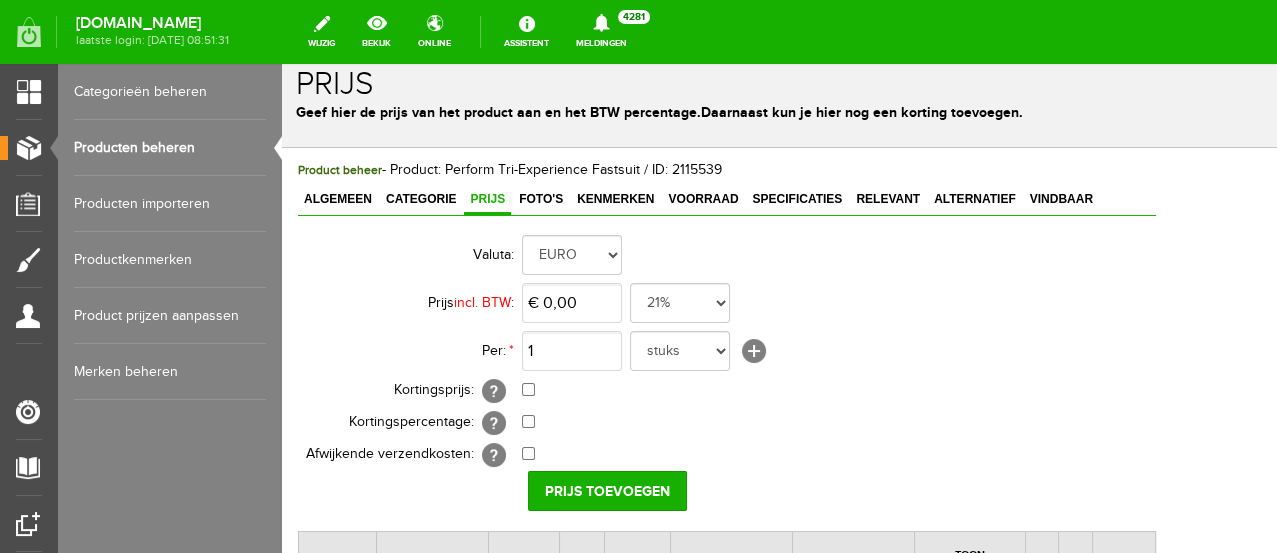 scroll, scrollTop: 14, scrollLeft: 0, axis: vertical 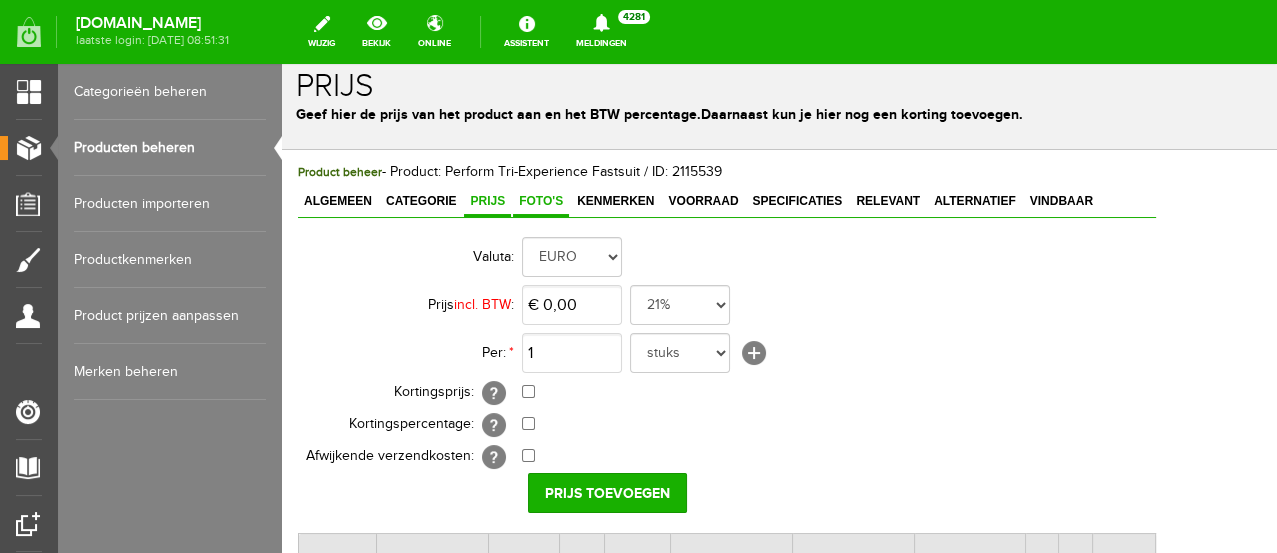 click on "Foto's" at bounding box center [541, 201] 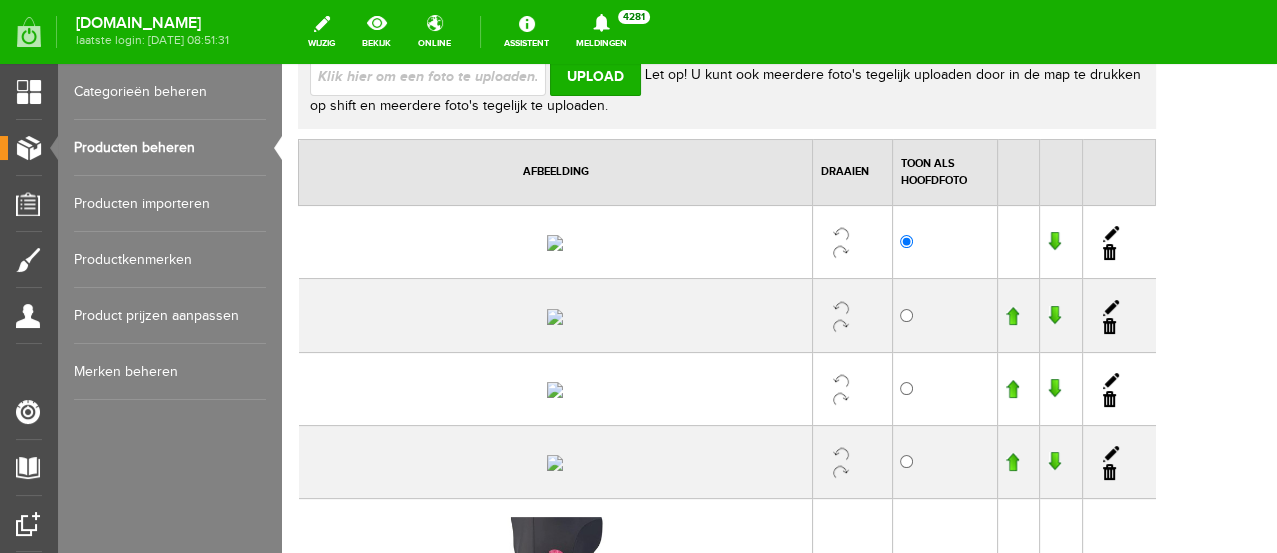 scroll, scrollTop: 253, scrollLeft: 0, axis: vertical 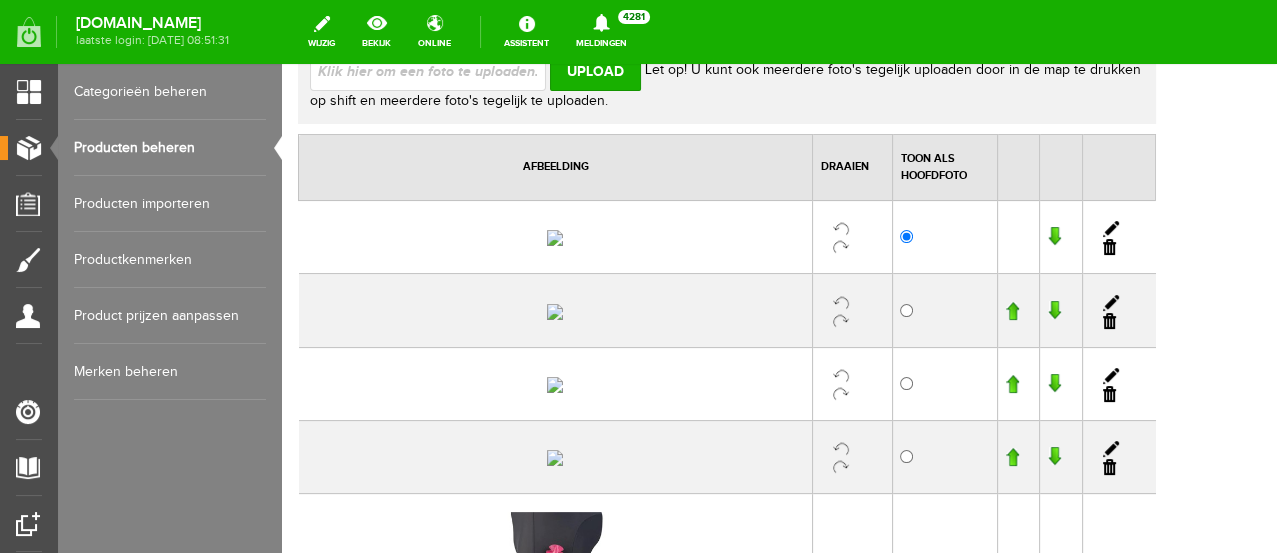 drag, startPoint x: 1189, startPoint y: 293, endPoint x: 990, endPoint y: 123, distance: 261.72696 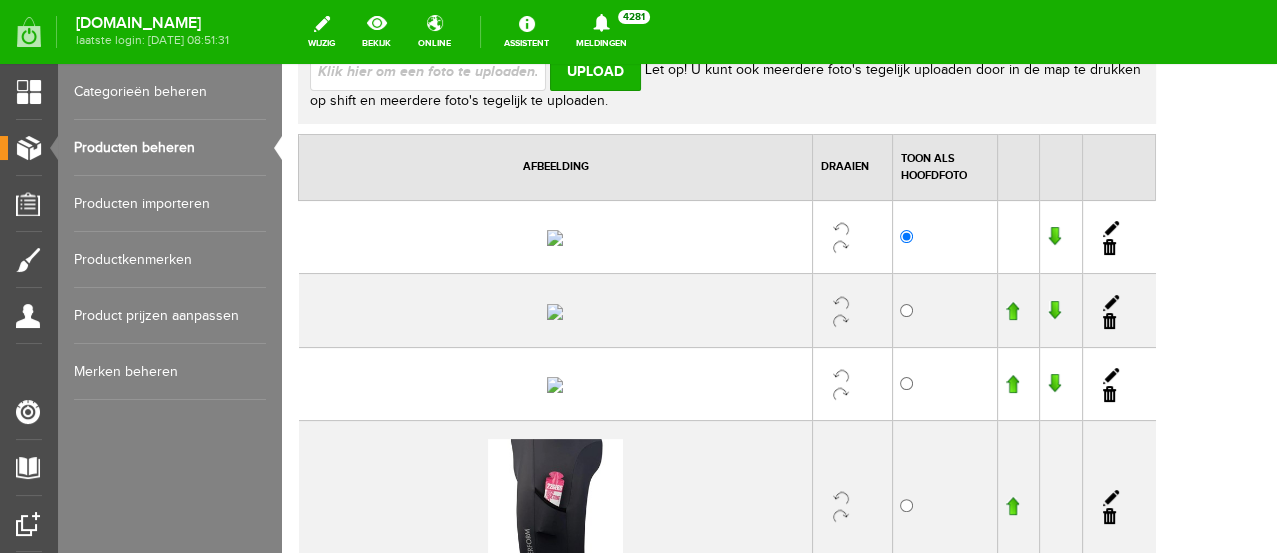 click at bounding box center [1109, 247] 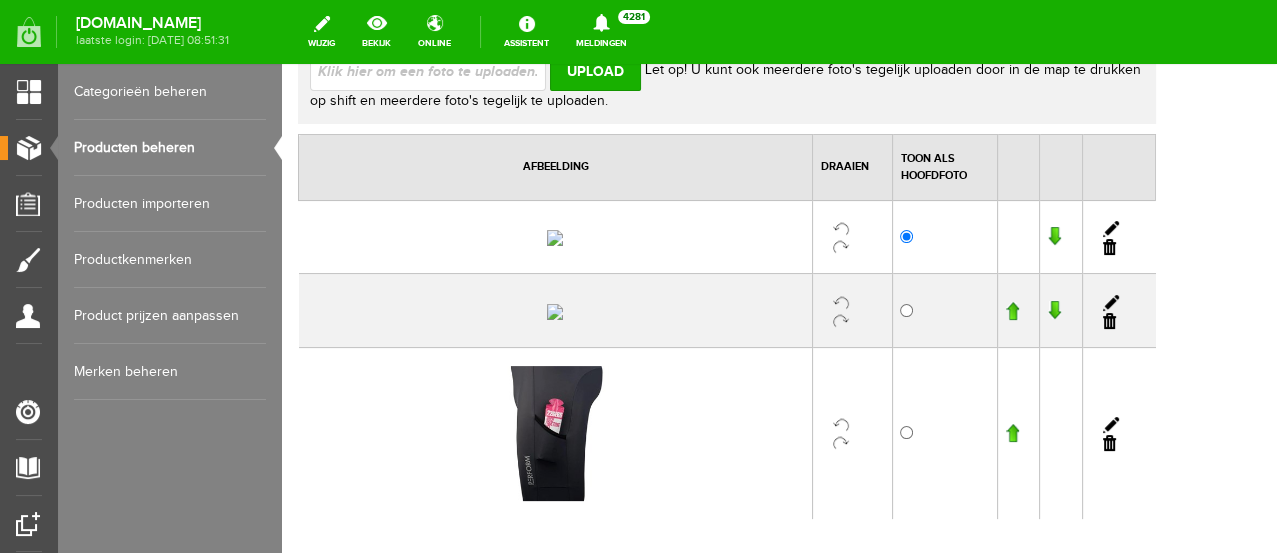 click at bounding box center [1109, 247] 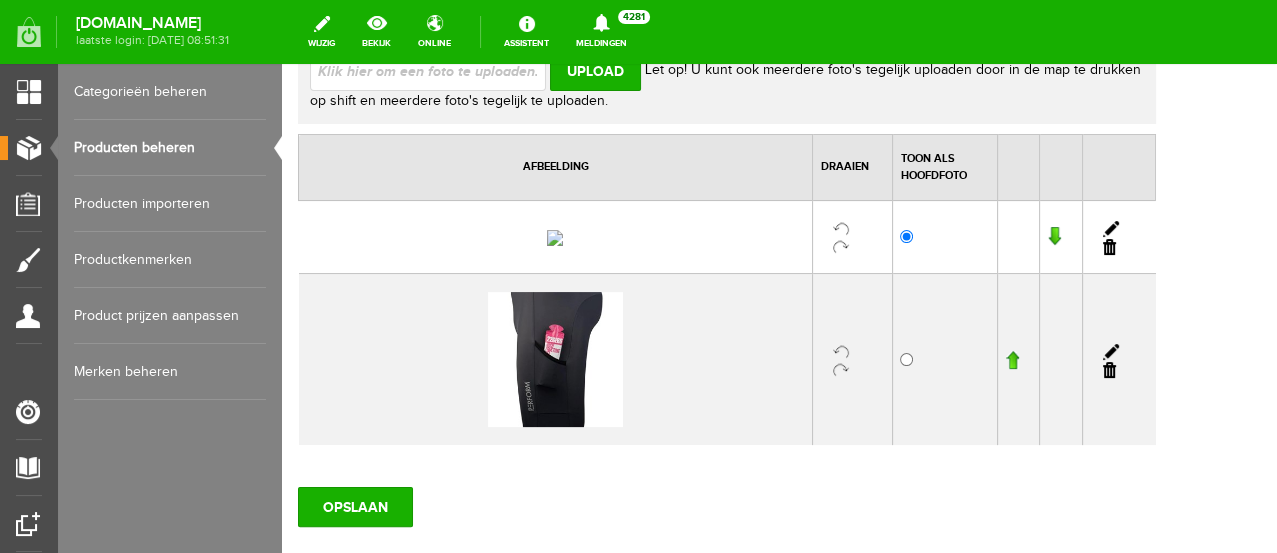 click at bounding box center [1109, 247] 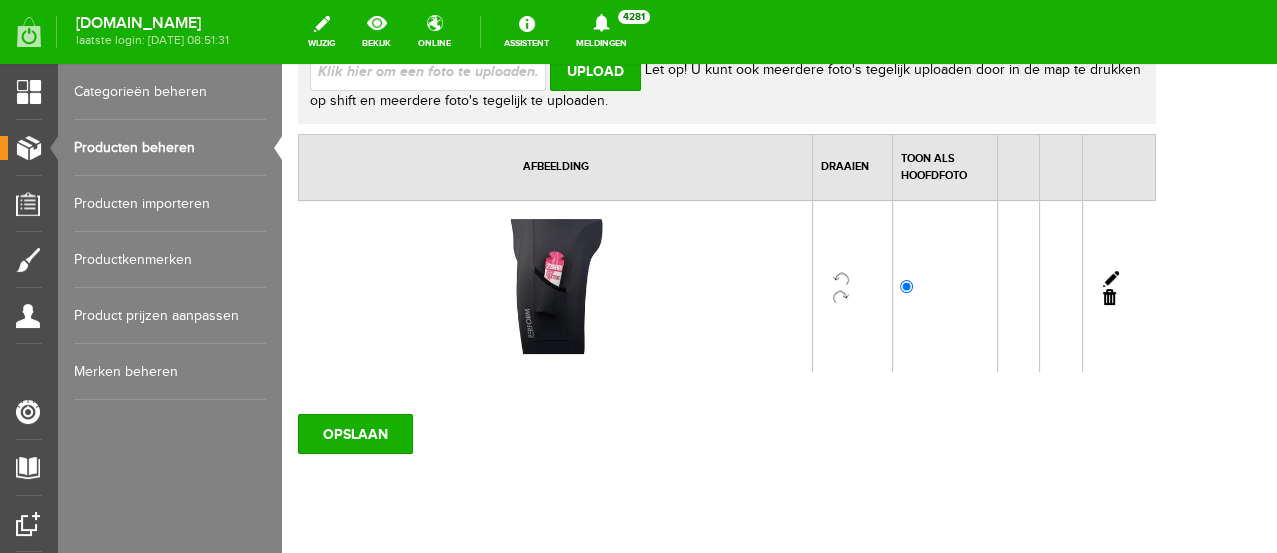 click at bounding box center (436, 70) 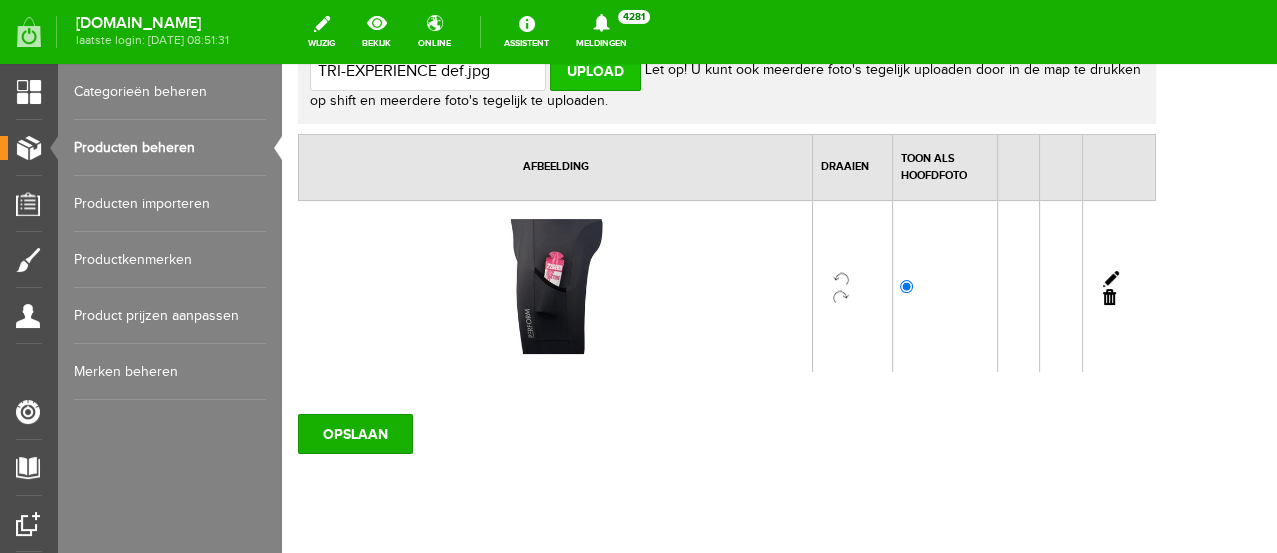 click on "Upload" at bounding box center [595, 71] 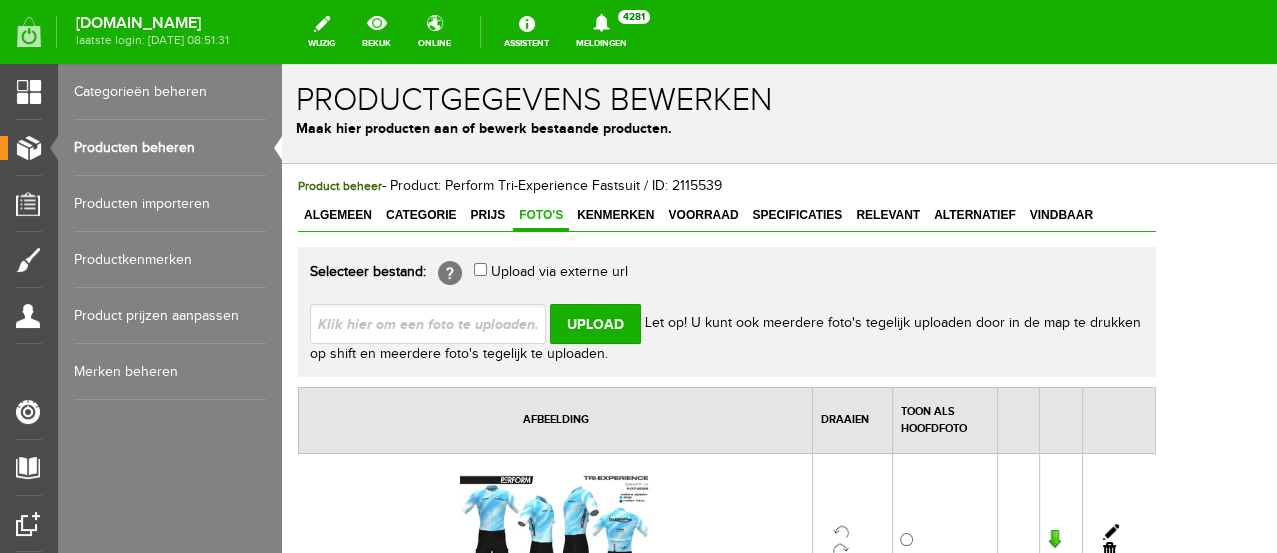 scroll, scrollTop: 0, scrollLeft: 0, axis: both 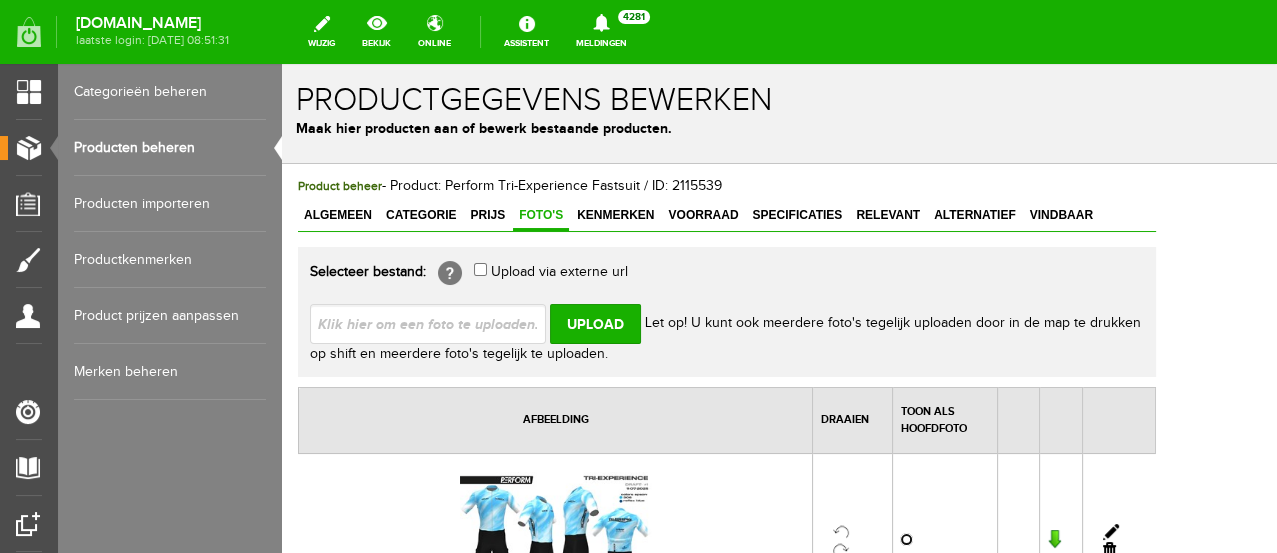 click at bounding box center [906, 539] 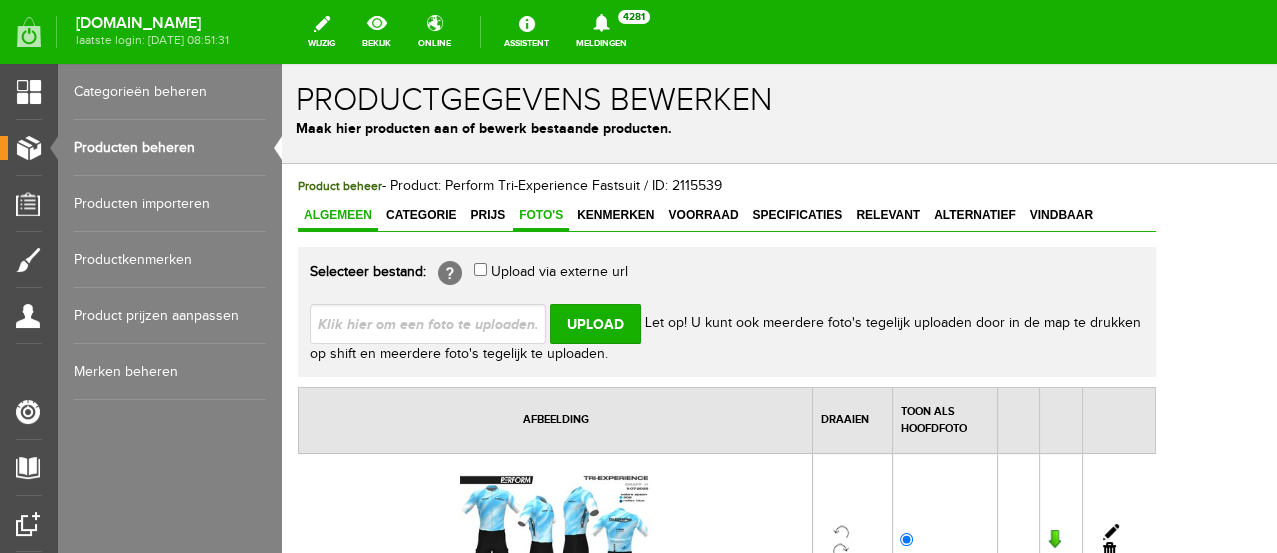 click on "Algemeen" at bounding box center (338, 215) 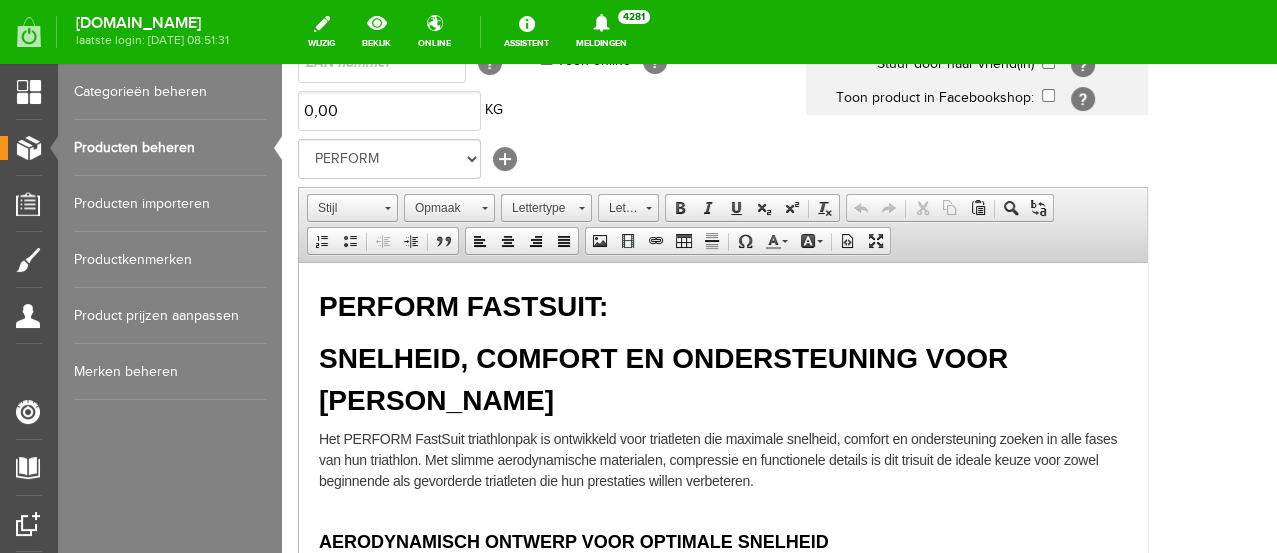 scroll, scrollTop: 334, scrollLeft: 0, axis: vertical 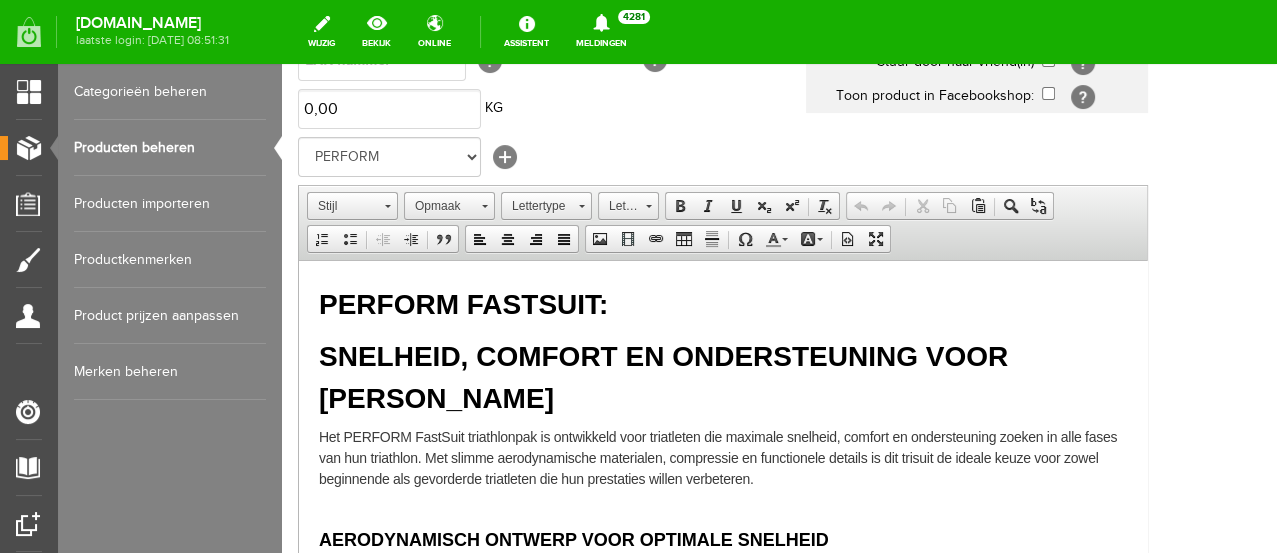 drag, startPoint x: 1266, startPoint y: 187, endPoint x: 1574, endPoint y: 374, distance: 360.32346 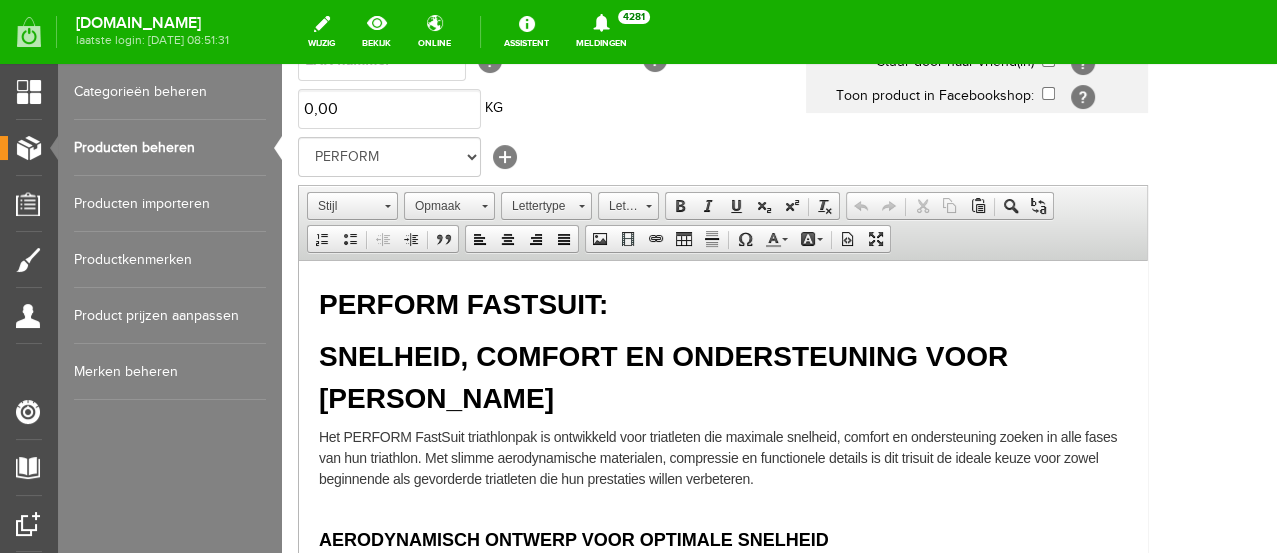 click on "PERFORM FastSuit:  Snelheid, Comfort en Ondersteuning voor [PERSON_NAME] Het PERFORM FastSuit triathlonpak is ontwikkeld voor triatleten die maximale snelheid, comfort en ondersteuning zoeken in alle fases van hun triathlon. Met slimme aerodynamische materialen, compressie en functionele details is dit trisuit de ideale keuze voor zowel beginnende als gevorderde triatleten die hun prestaties willen verbeteren. Aerodynamisch Ontwerp voor Optimale Snelheid Het PERFORM FastSuit is volledig ontwikkeld met het oog op aerodynamica. De borst- en rugpanelen zijn vervaardigd uit speciaal triathlon-lycra met verhoogde compressie en een duurzame waterafstotende (DWR) behandeling. Dit minimaliseert wateropname tijdens het zwemmen en zorgt ervoor dat het triathlonpak supersnel droogt zodra je uit het water komt. De zijpanelen zijn gemaakt van high-speed light aero-materiaal dat de luchtweerstand minimaliseert en zich perfect vormt rondom je core voor een optimale houding tijdens het fietsen en lopen. UV-bescherming" at bounding box center [723, 1077] 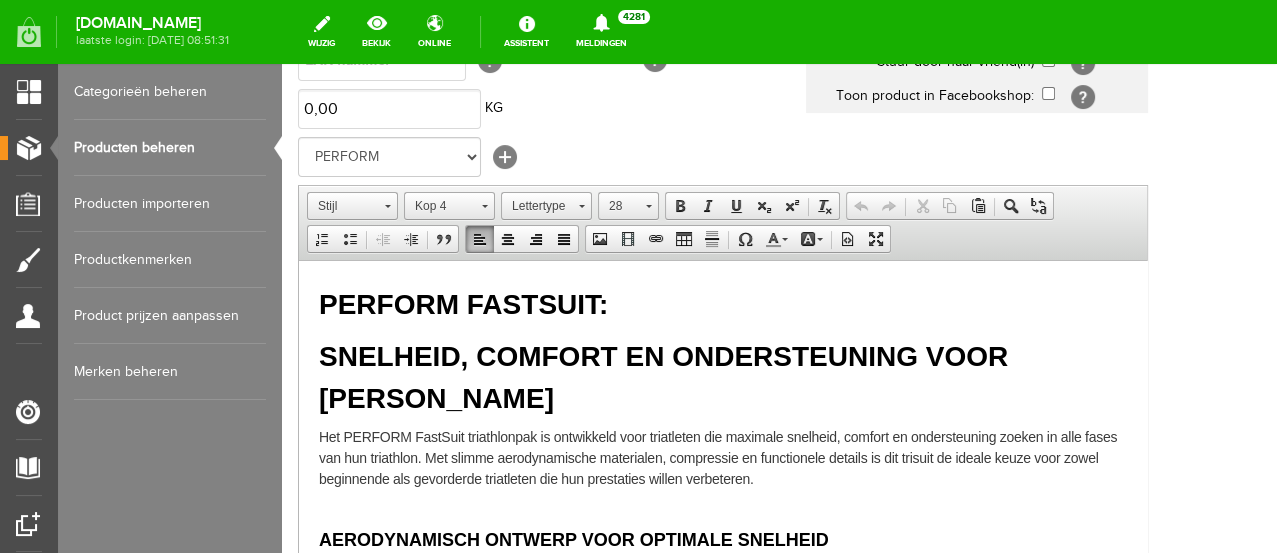 type 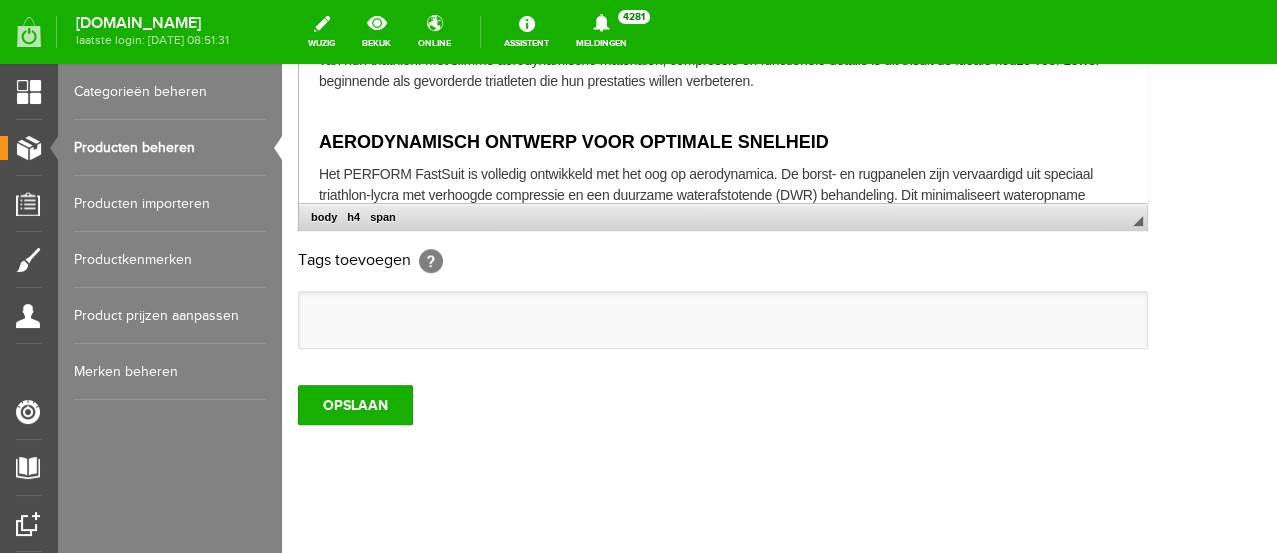 scroll, scrollTop: 748, scrollLeft: 0, axis: vertical 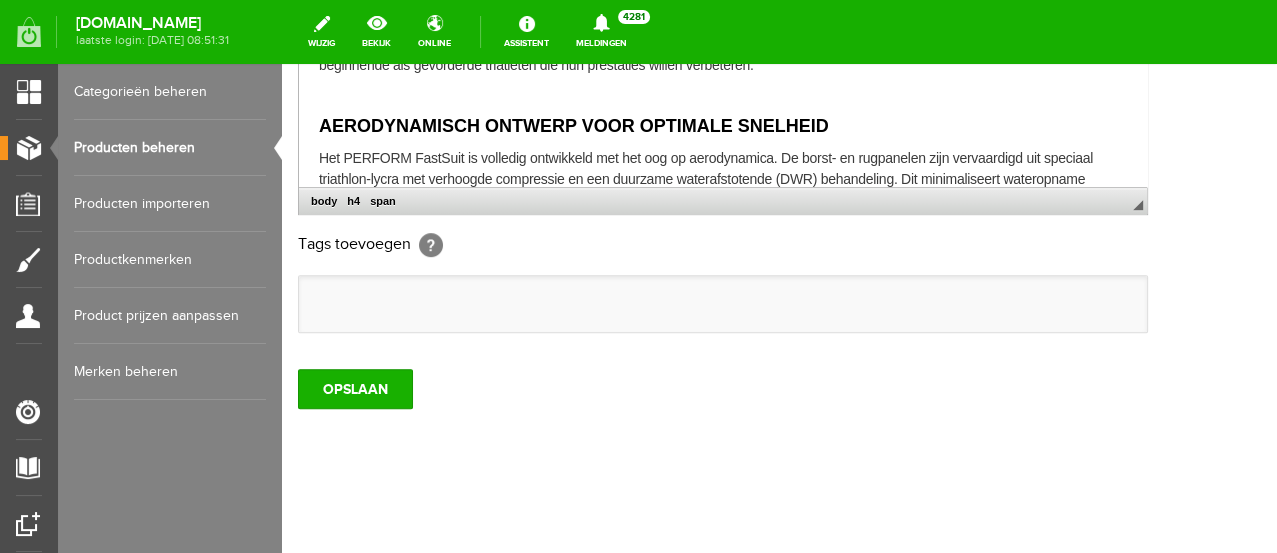 drag, startPoint x: 1264, startPoint y: 311, endPoint x: 1558, endPoint y: 536, distance: 370.2175 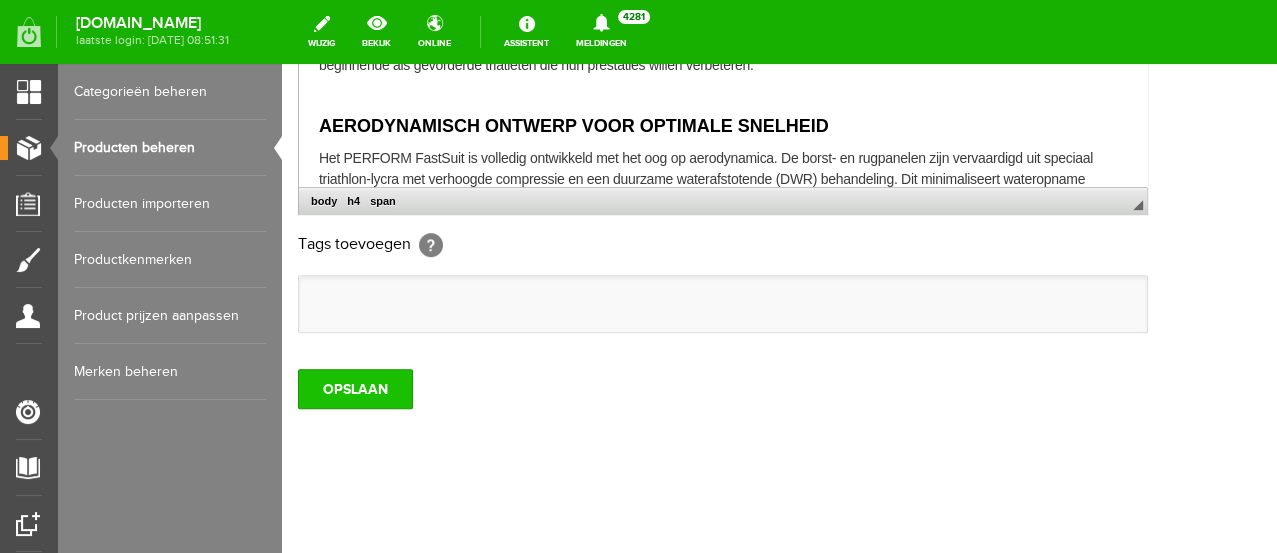 click on "OPSLAAN" at bounding box center [355, 389] 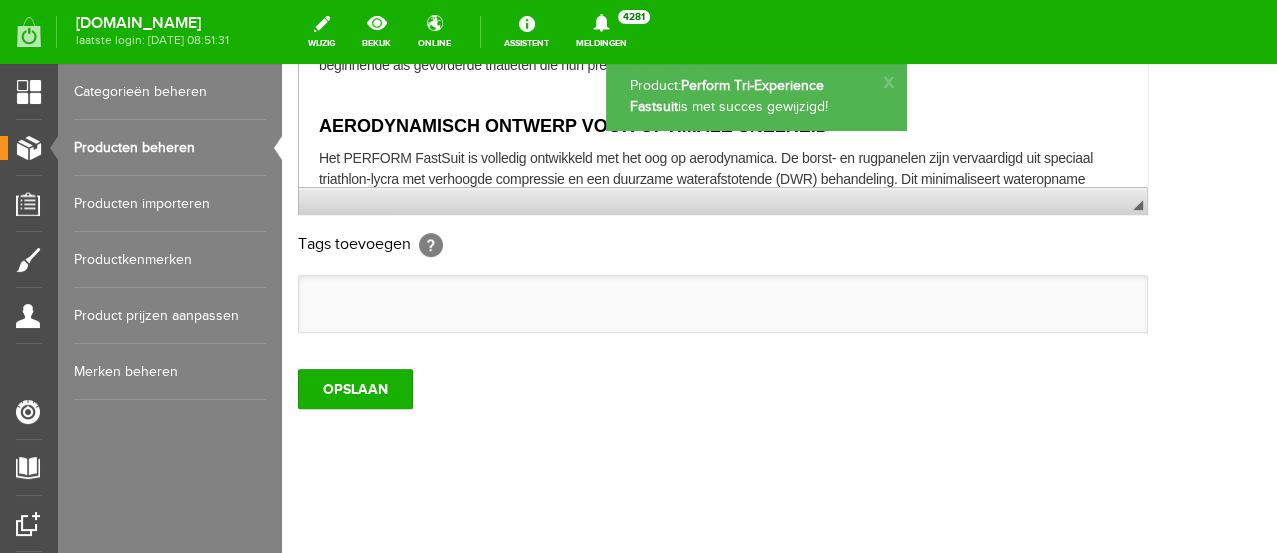 scroll, scrollTop: 0, scrollLeft: 0, axis: both 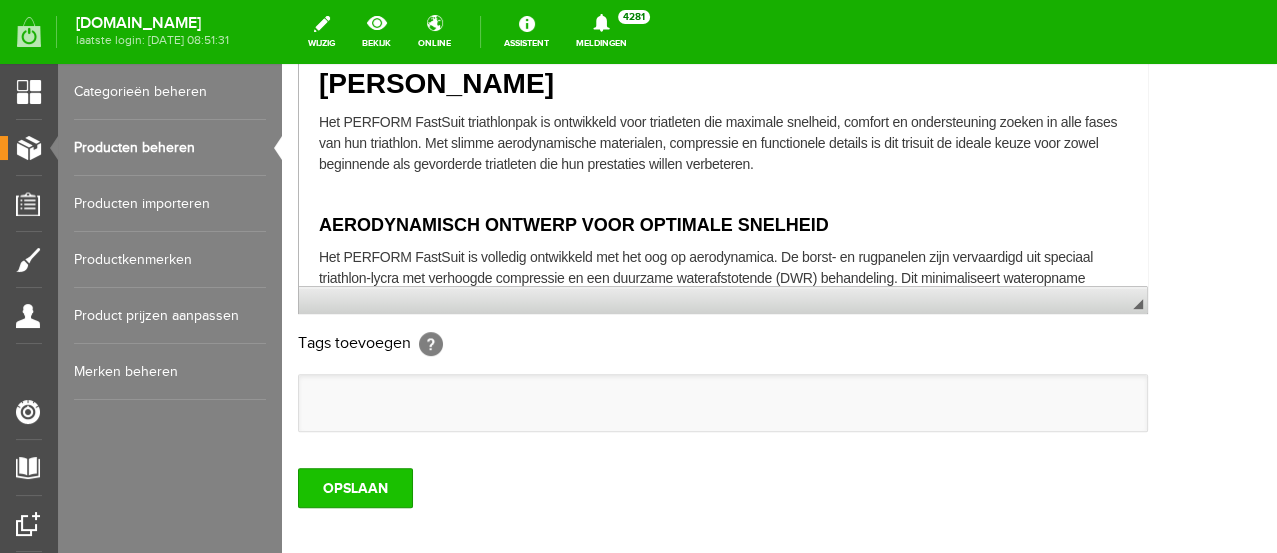 click on "OPSLAAN" at bounding box center (355, 488) 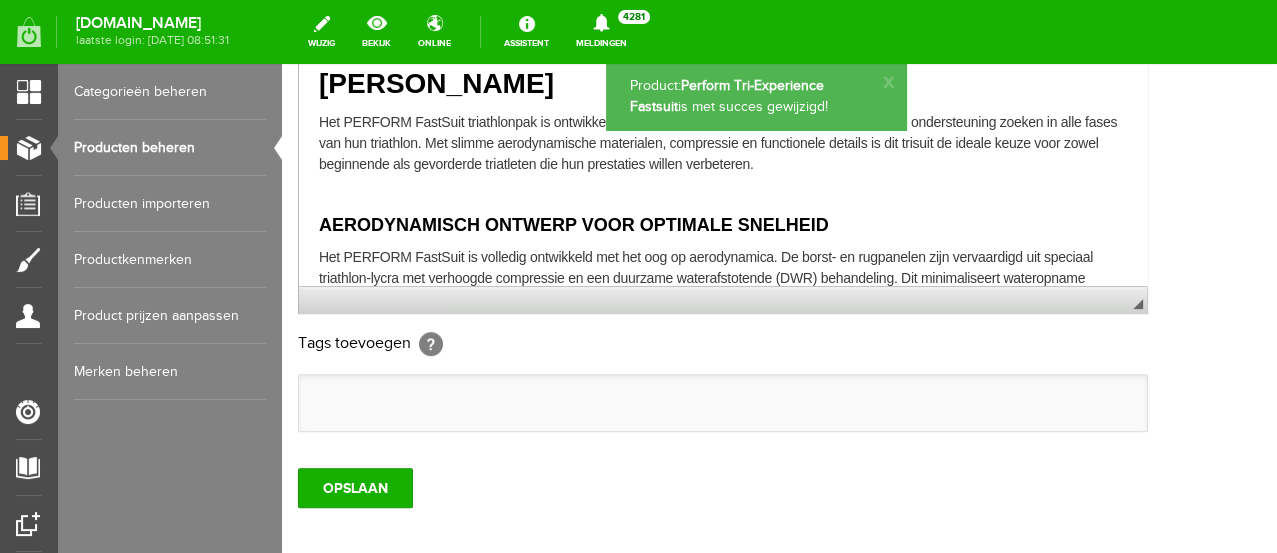 scroll, scrollTop: 0, scrollLeft: 0, axis: both 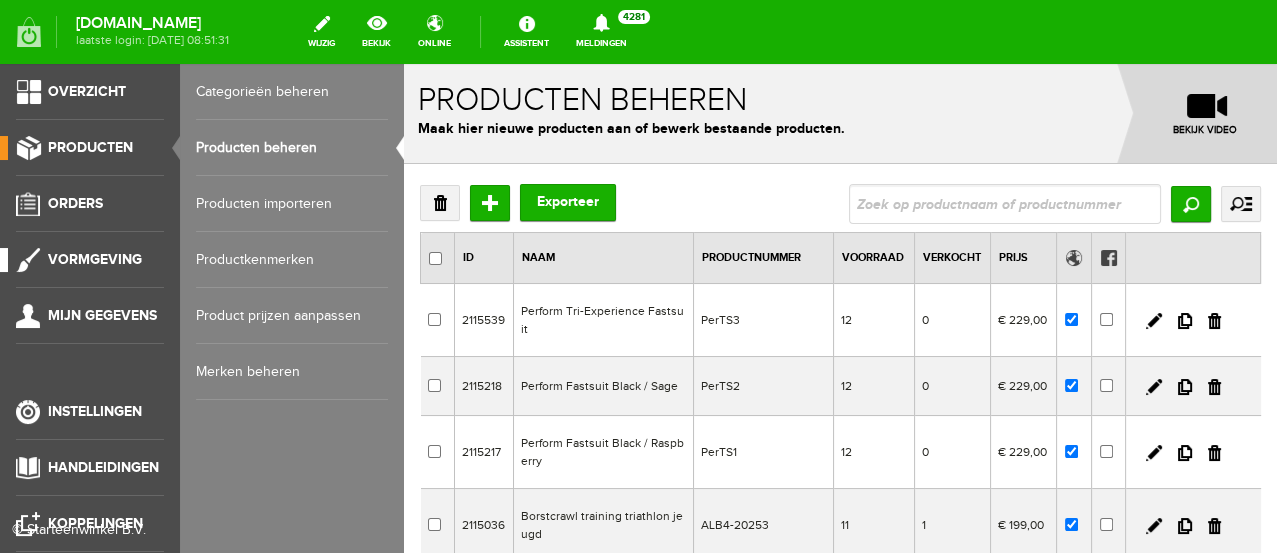 click on "Vormgeving" at bounding box center (95, 259) 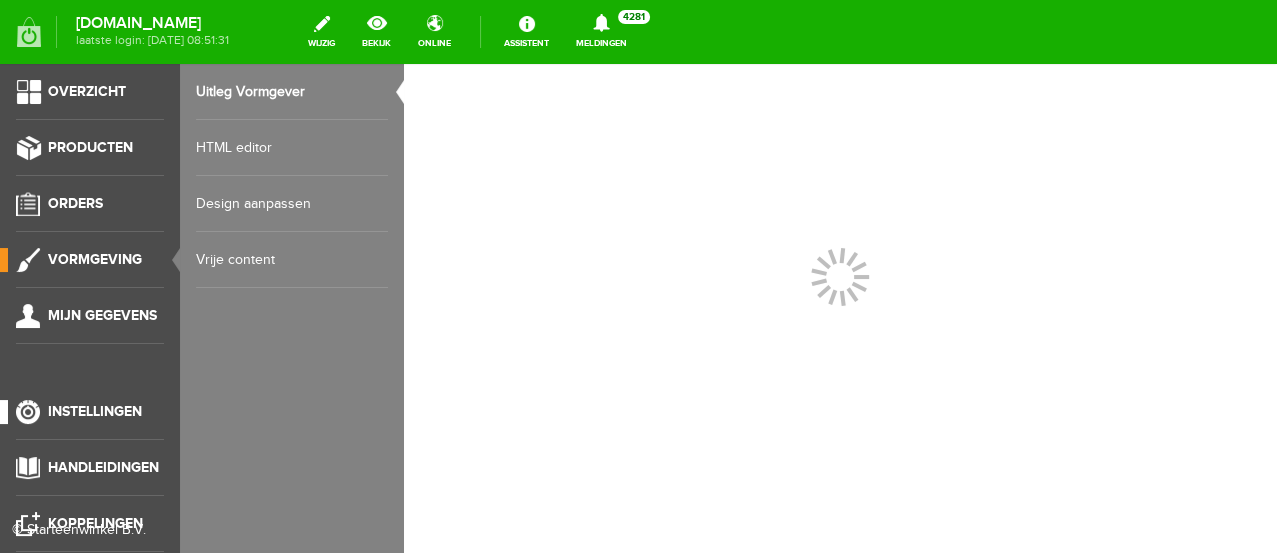click on "Instellingen" at bounding box center (95, 411) 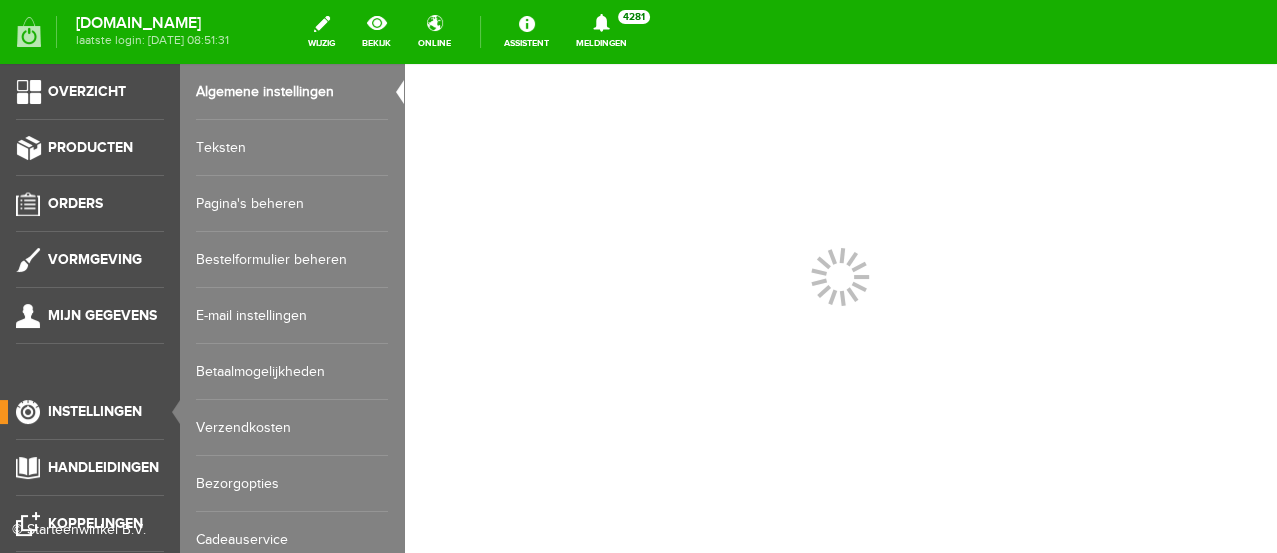 scroll, scrollTop: 0, scrollLeft: 0, axis: both 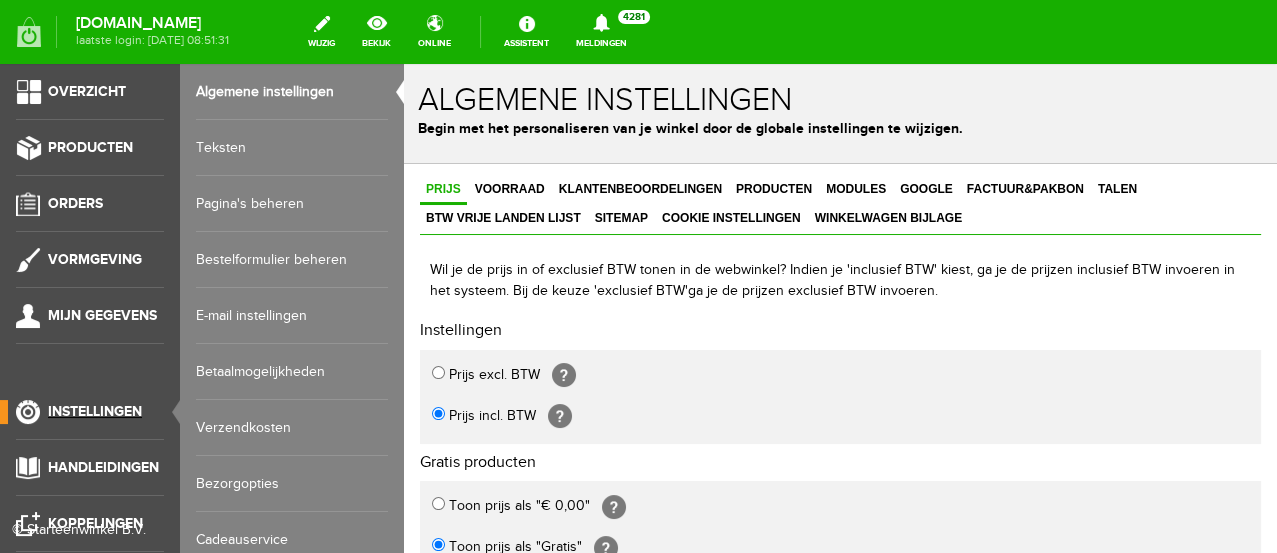 drag, startPoint x: 395, startPoint y: 321, endPoint x: 5, endPoint y: 225, distance: 401.64163 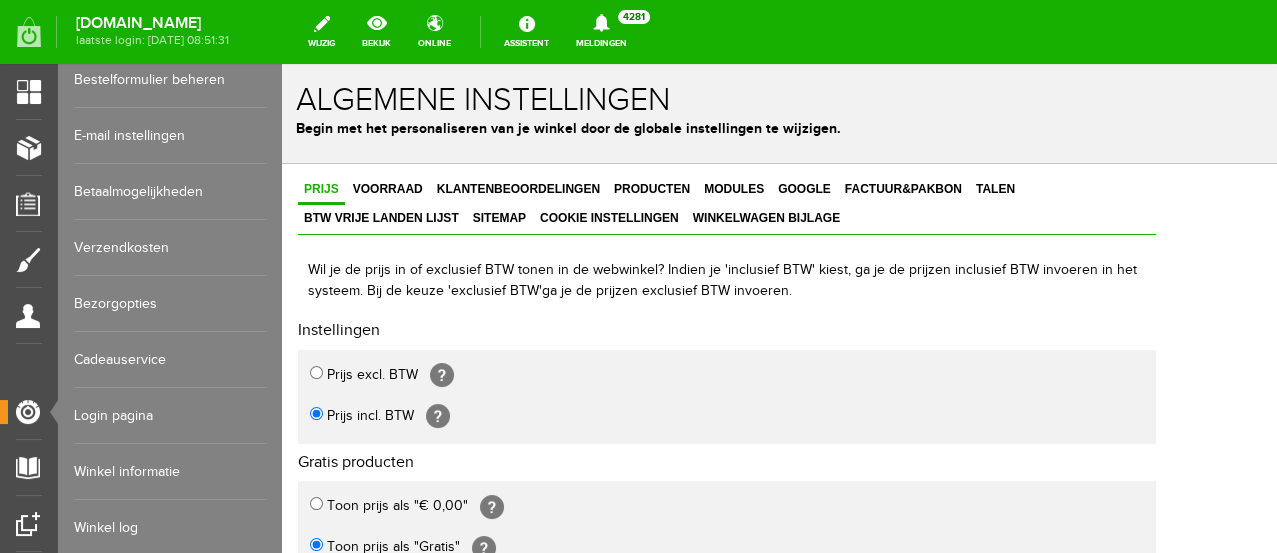 scroll, scrollTop: 199, scrollLeft: 0, axis: vertical 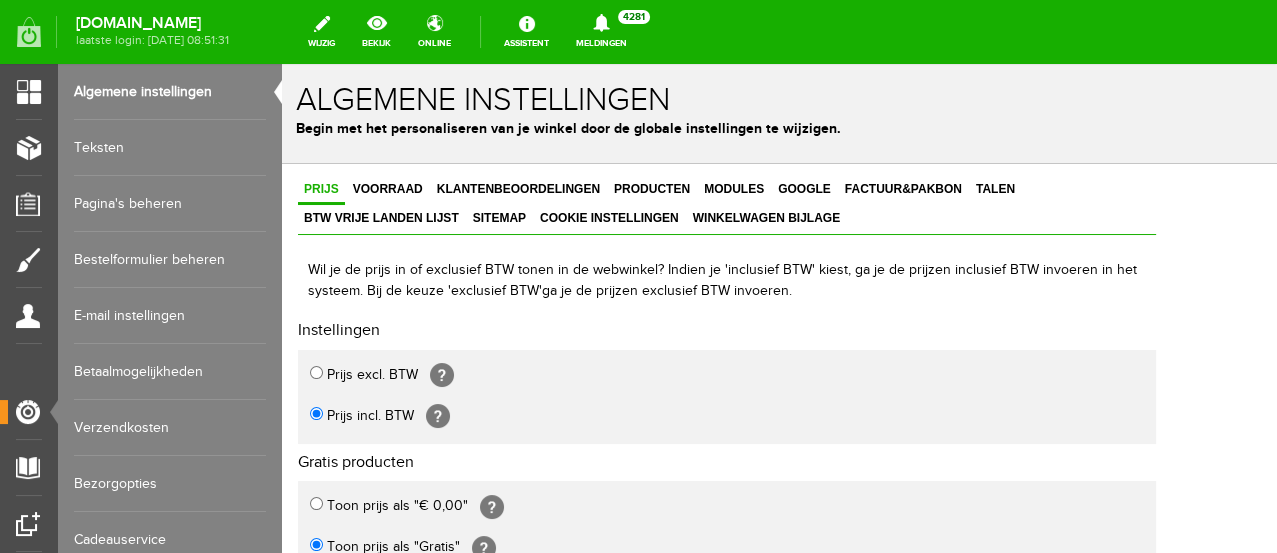 click on "Teksten" at bounding box center (170, 148) 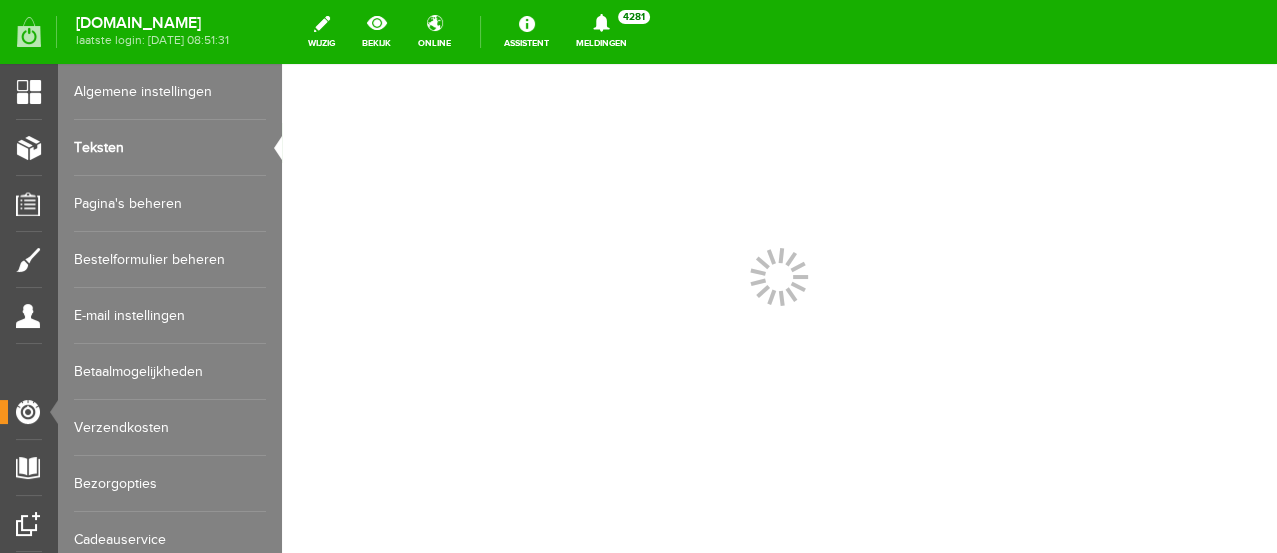 scroll, scrollTop: 0, scrollLeft: 0, axis: both 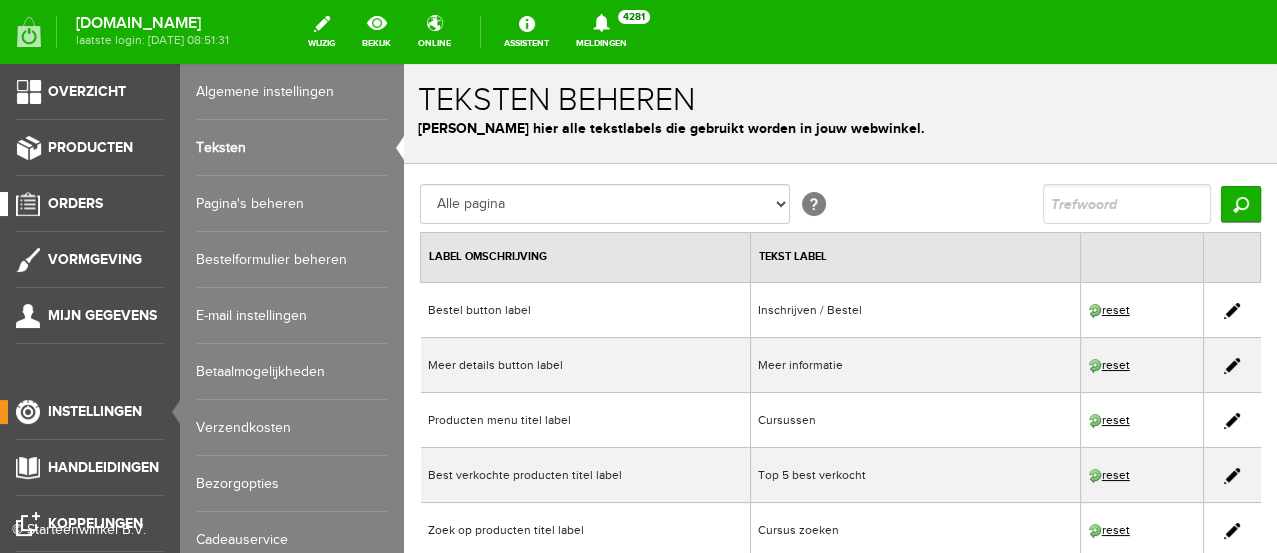 click on "Orders" at bounding box center (82, 204) 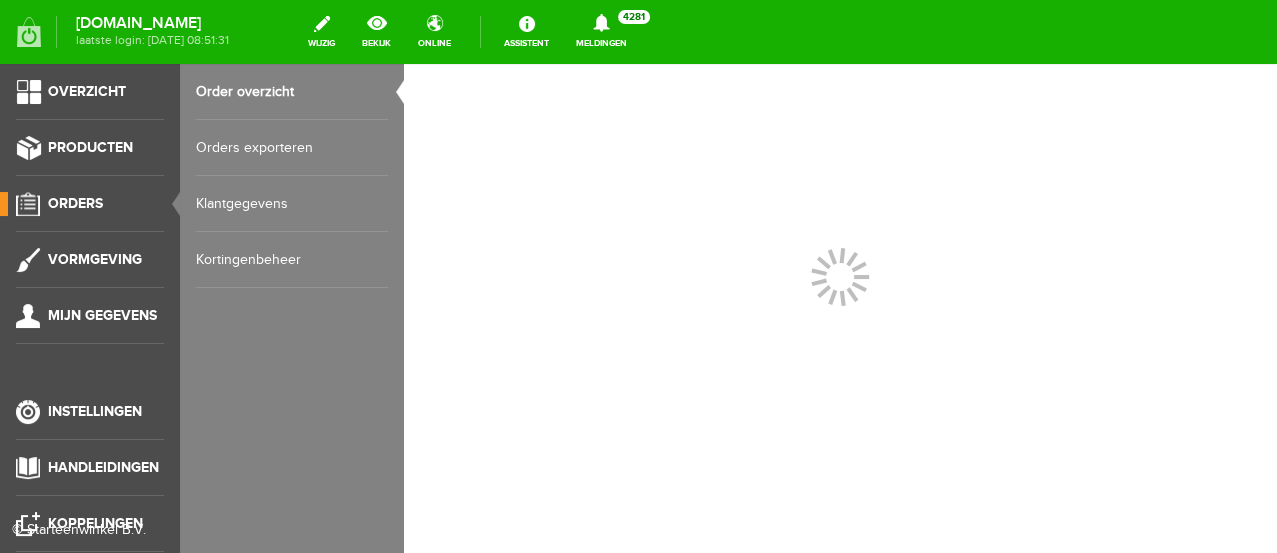 scroll, scrollTop: 0, scrollLeft: 0, axis: both 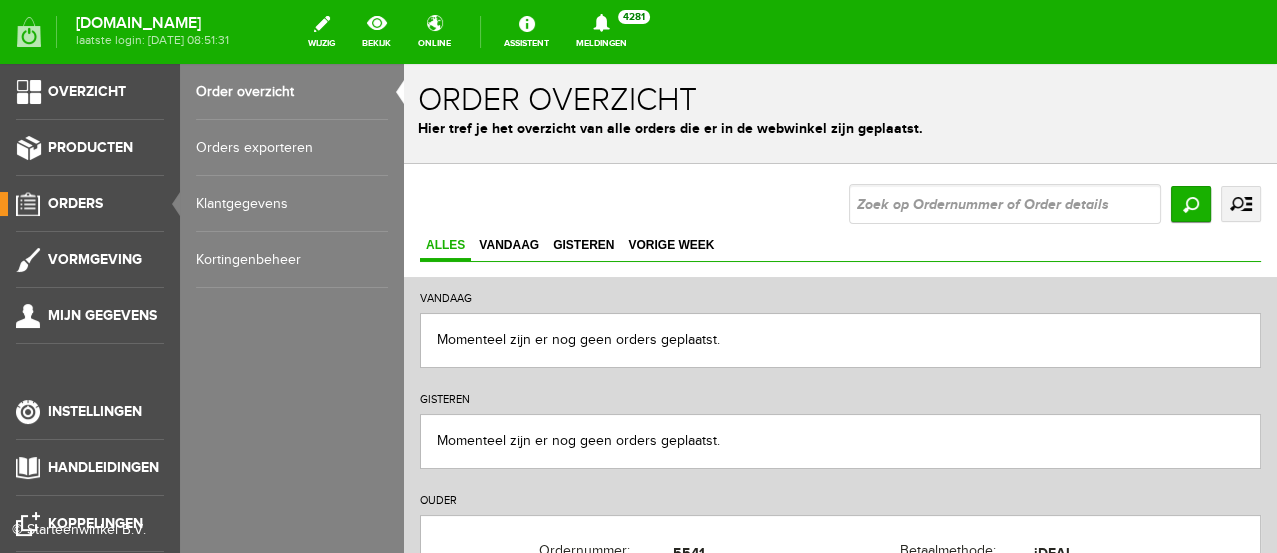 click on "Kortingenbeheer" at bounding box center (292, 260) 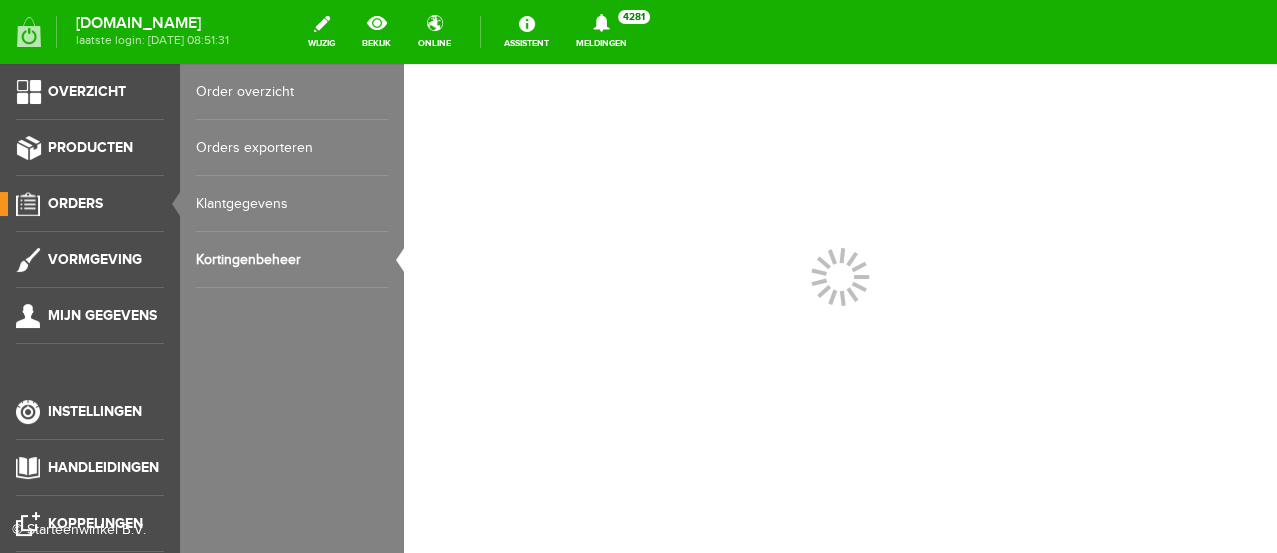 scroll, scrollTop: 0, scrollLeft: 0, axis: both 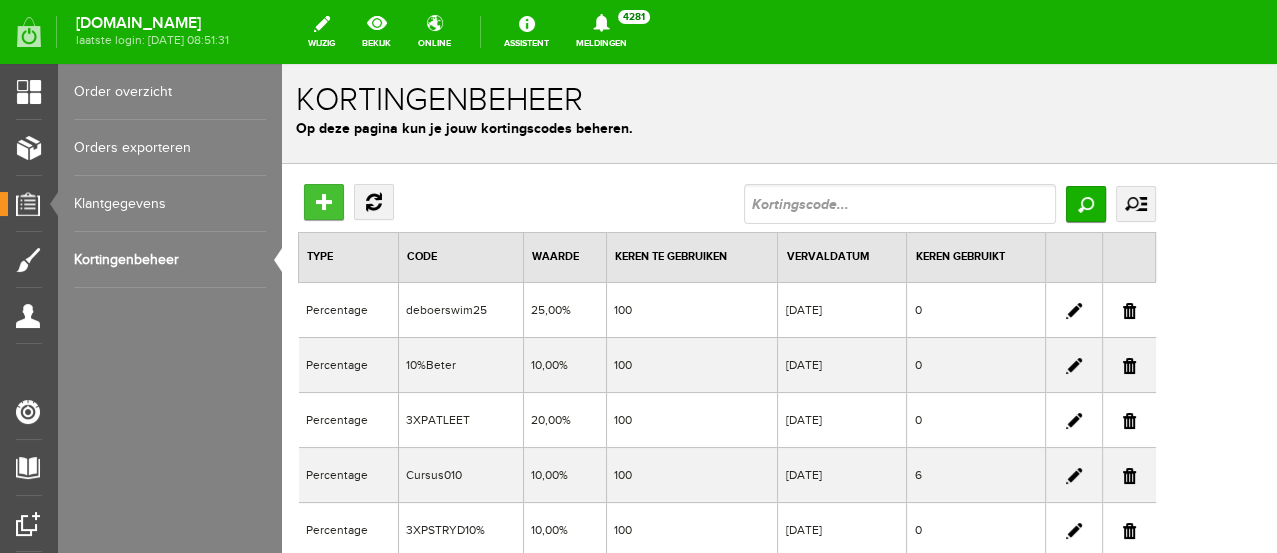 click on "Toevoegen" at bounding box center [324, 202] 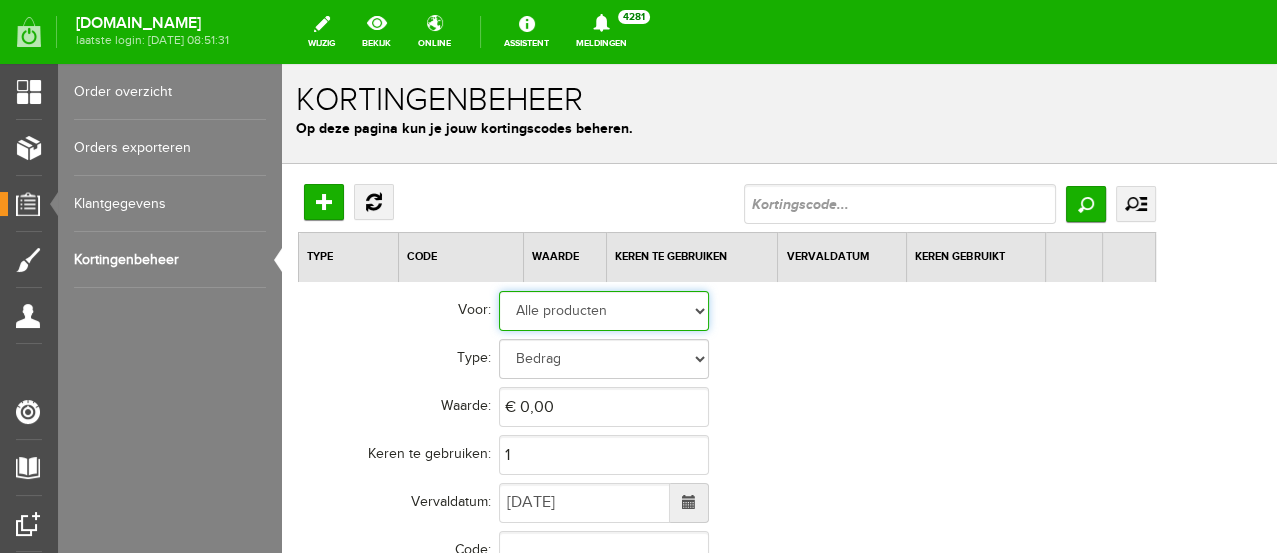 click on "Alle producten
Geselecteerde producten
Geselecteerde categorieën" at bounding box center [604, 311] 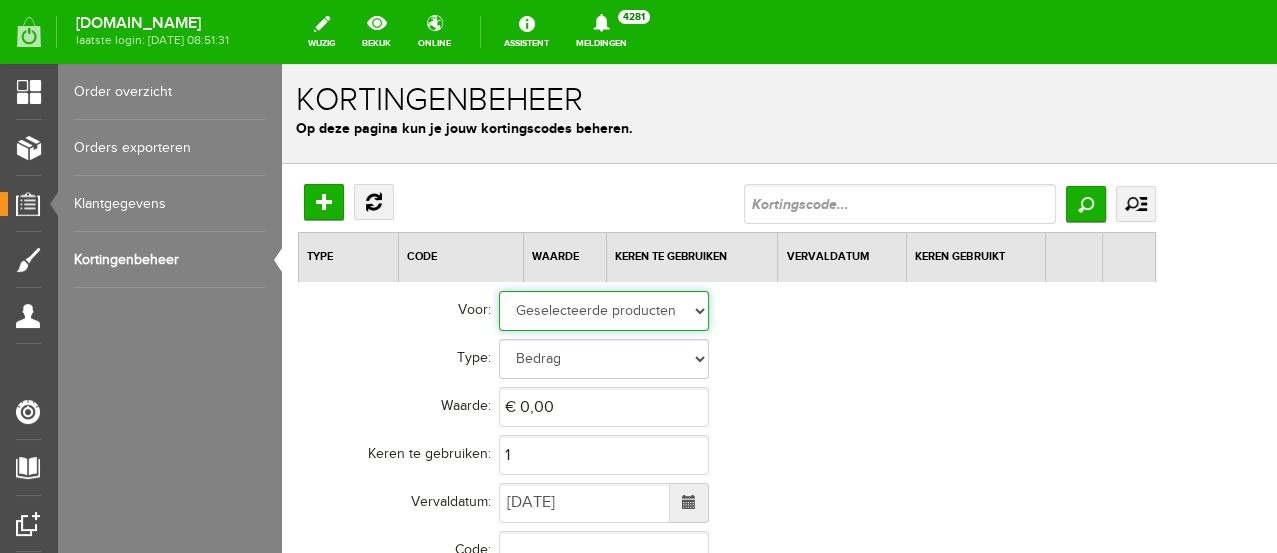 click on "Alle producten
Geselecteerde producten
Geselecteerde categorieën" at bounding box center (604, 311) 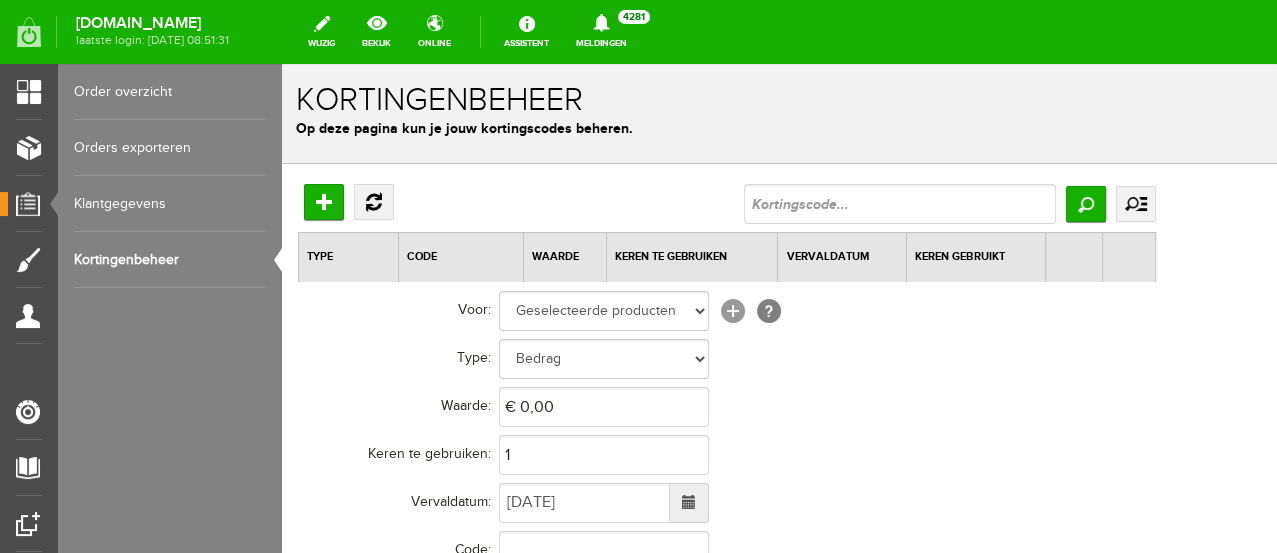click on "[+]" at bounding box center [733, 311] 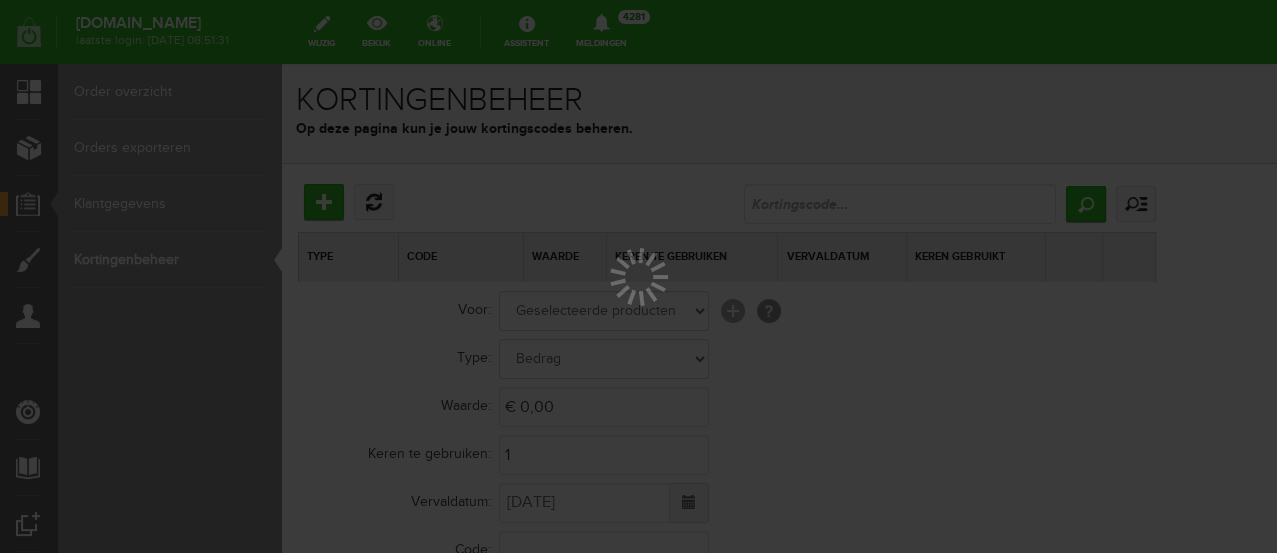 scroll, scrollTop: 0, scrollLeft: 0, axis: both 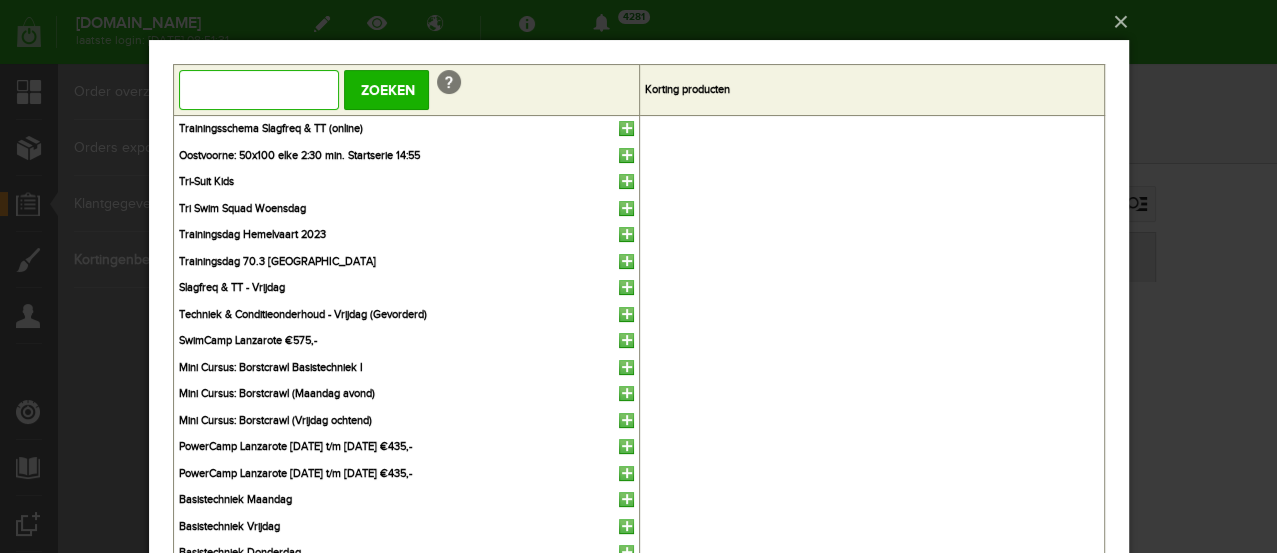 click at bounding box center [258, 90] 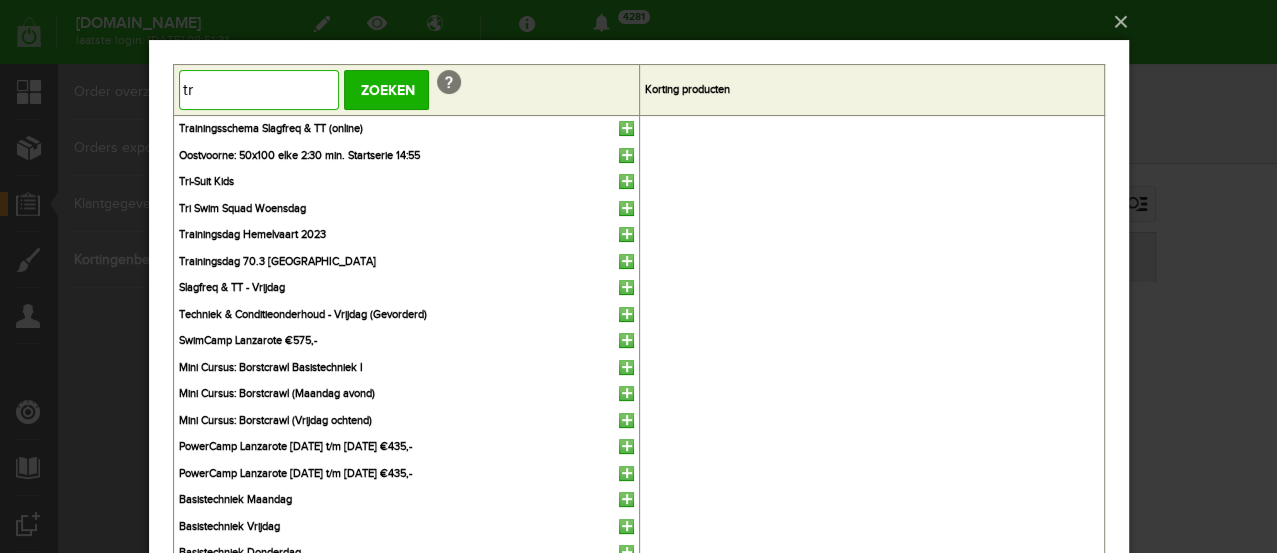 type on "tri" 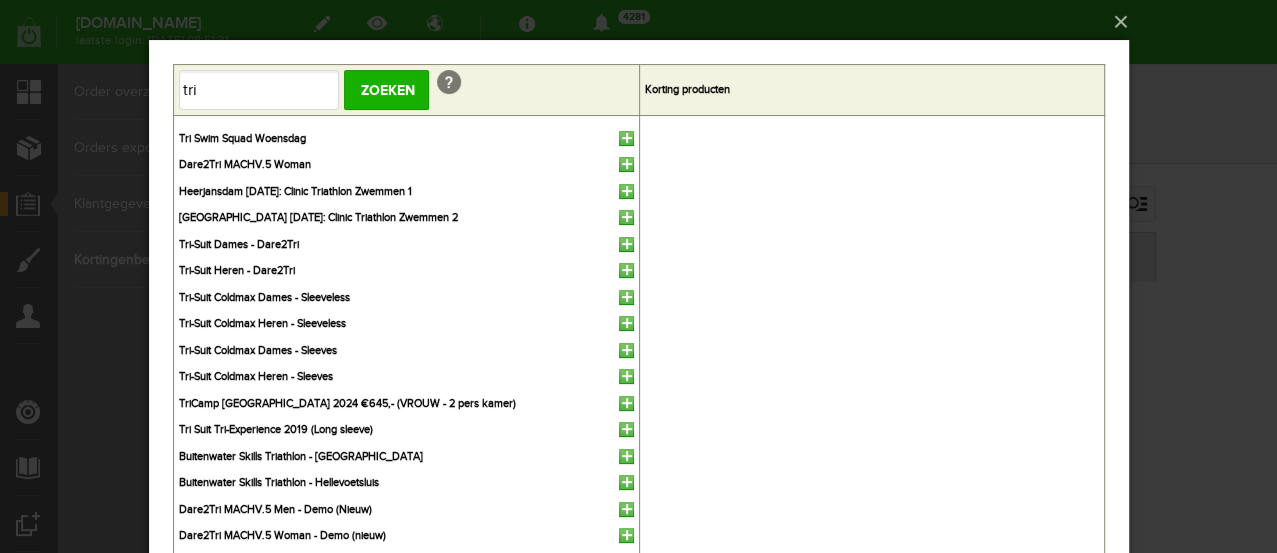 scroll, scrollTop: 0, scrollLeft: 0, axis: both 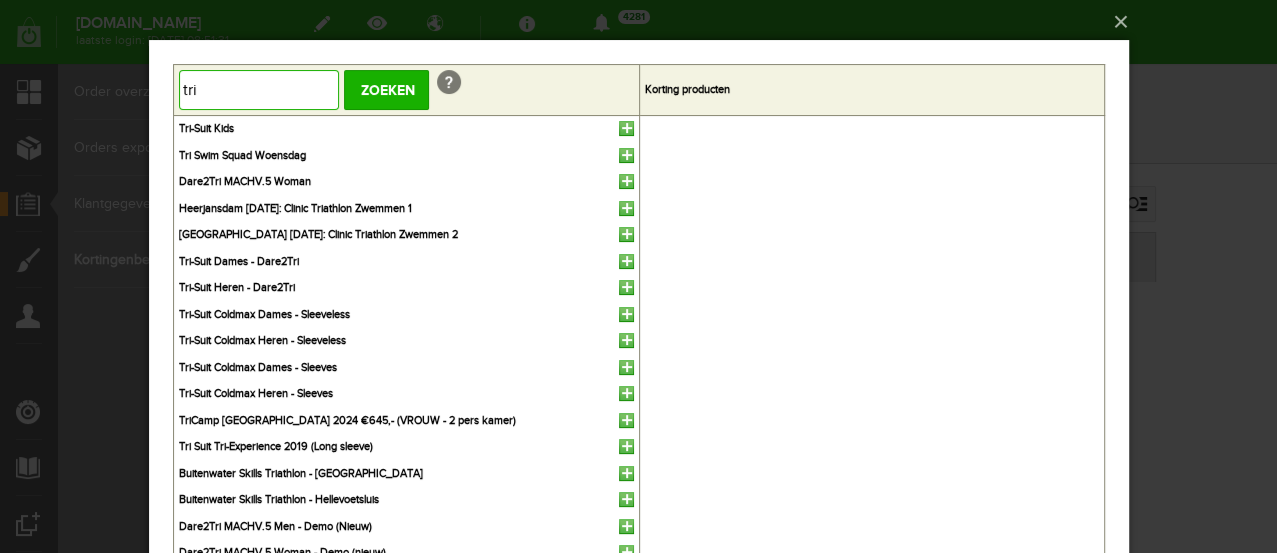 drag, startPoint x: 227, startPoint y: 96, endPoint x: 264, endPoint y: 120, distance: 44.102154 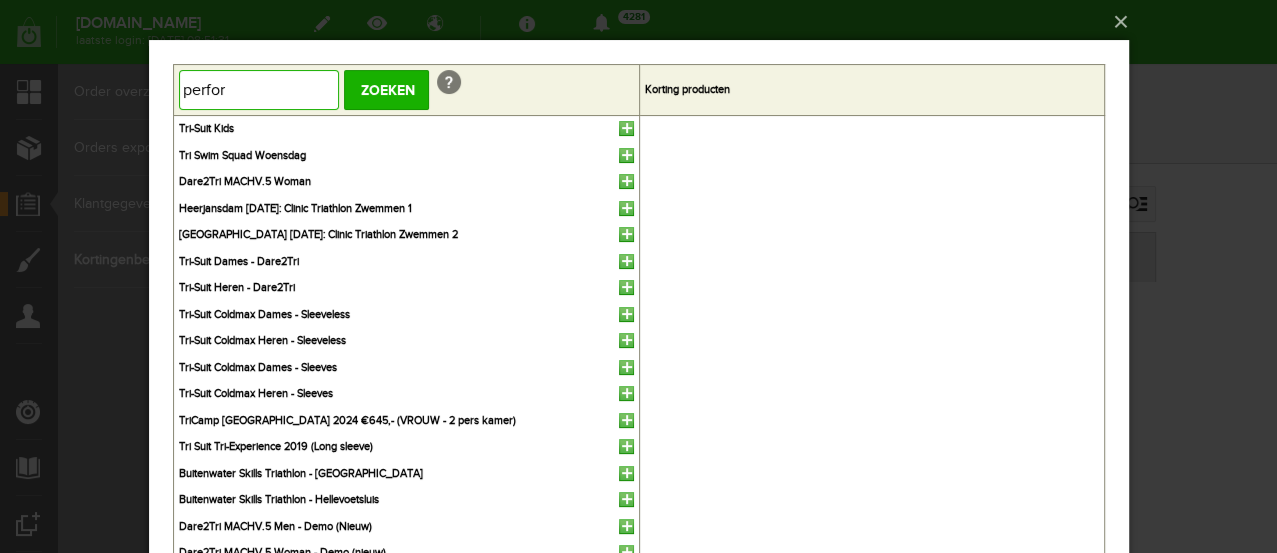type on "perform" 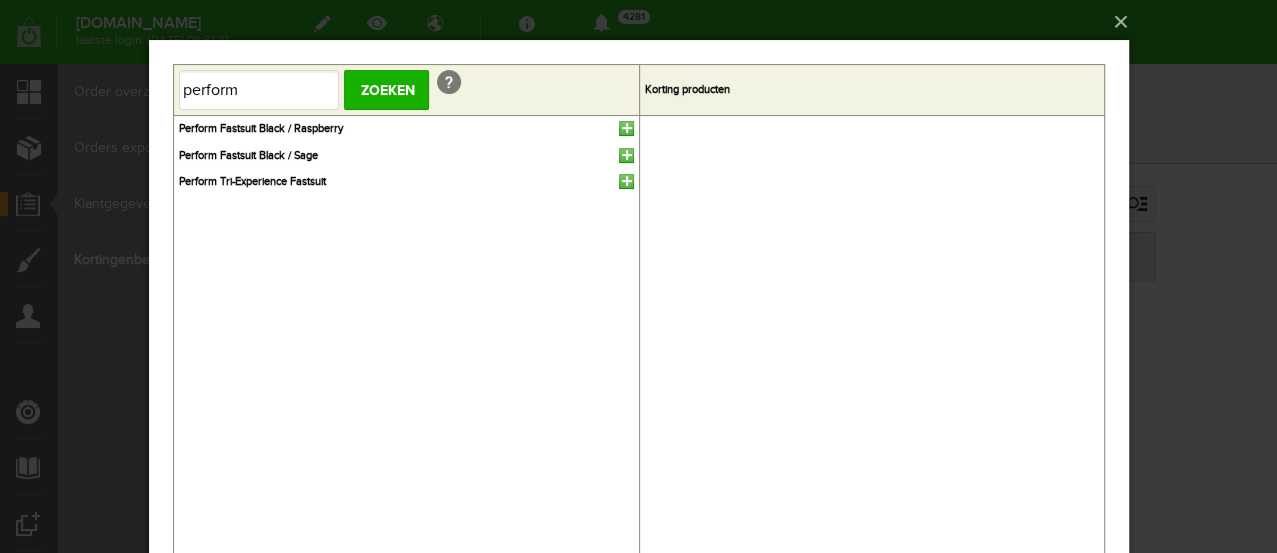 click at bounding box center [625, 181] 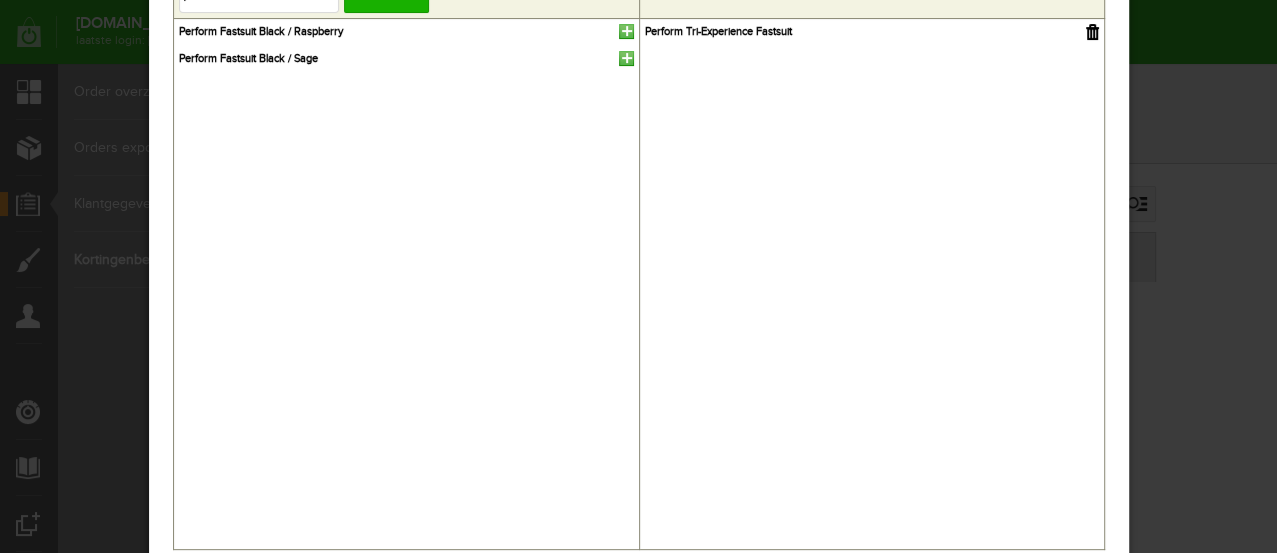 scroll, scrollTop: 0, scrollLeft: 0, axis: both 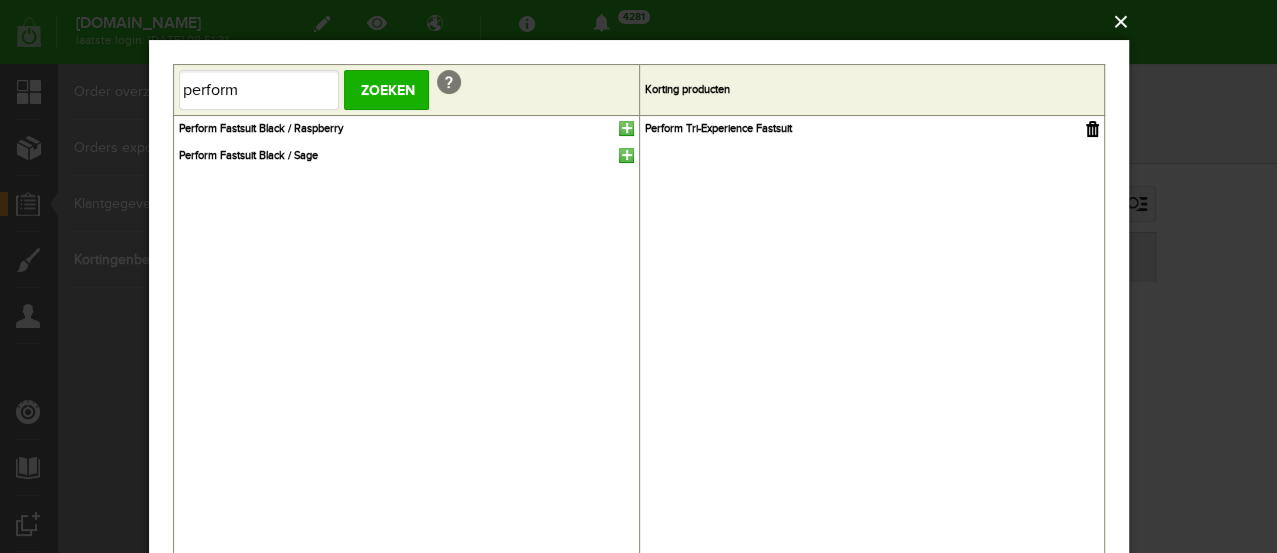 click on "×" at bounding box center [645, 22] 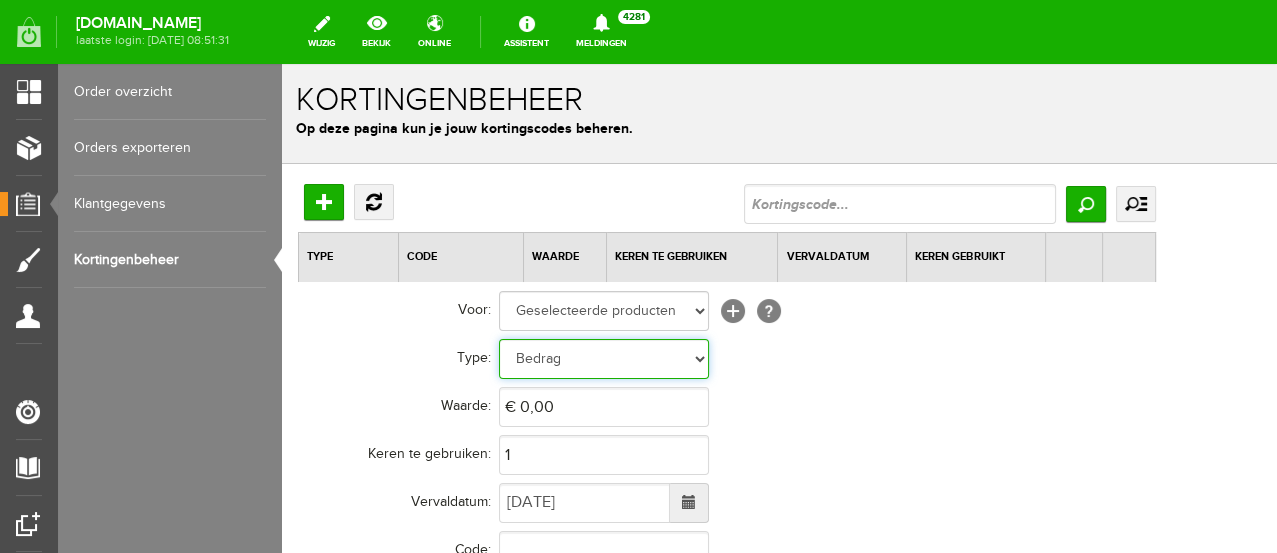 click on "Bedrag
Percentage" at bounding box center [604, 359] 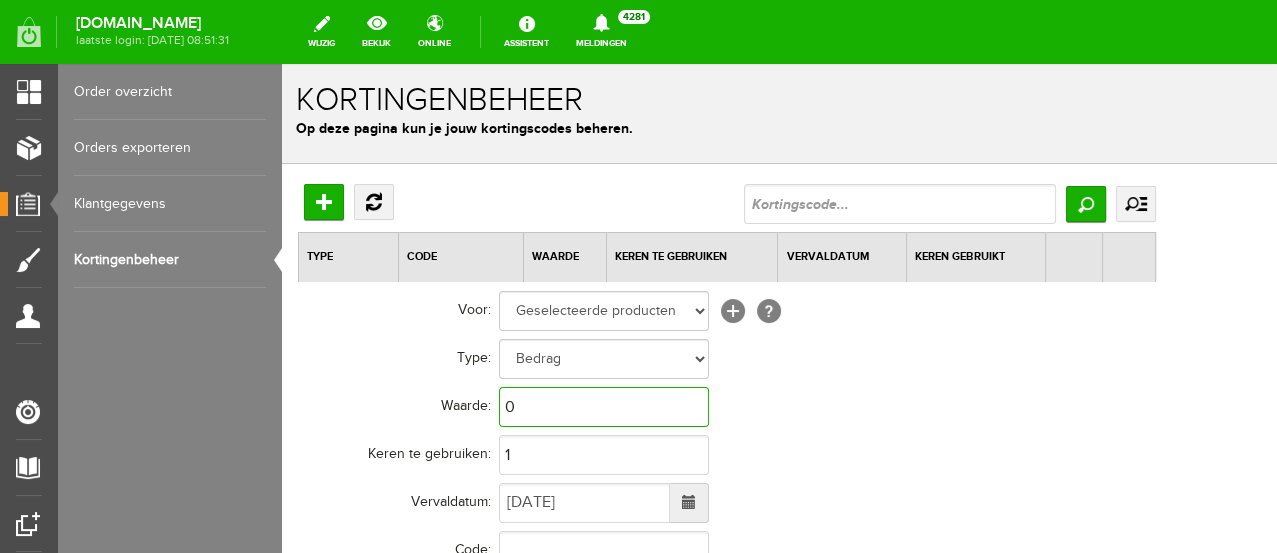 click on "0" at bounding box center [604, 407] 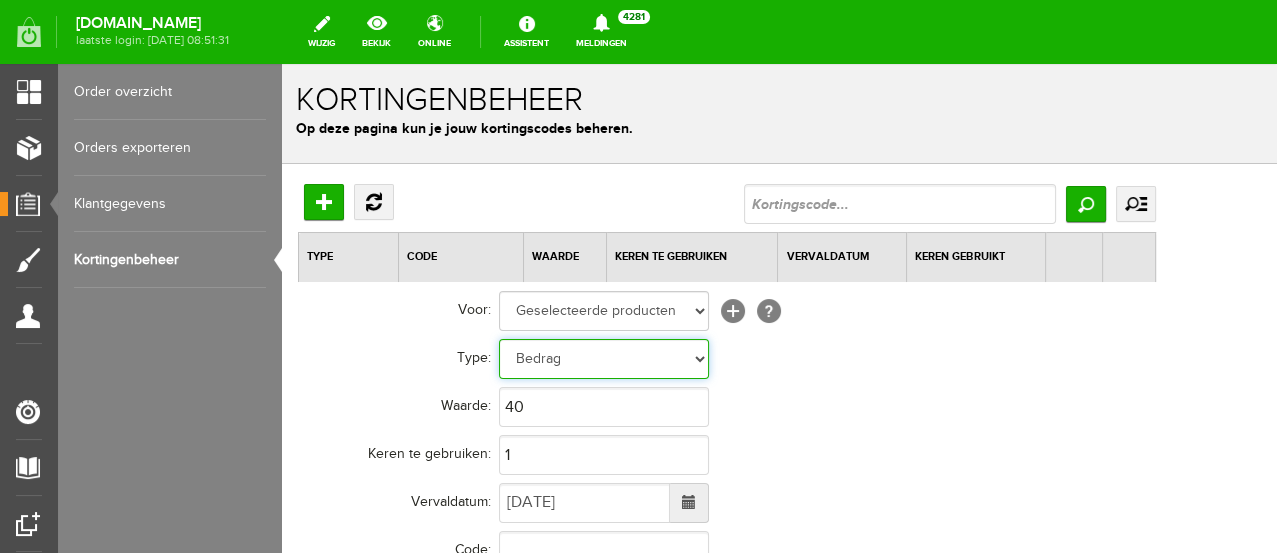 type on "€ 40,00" 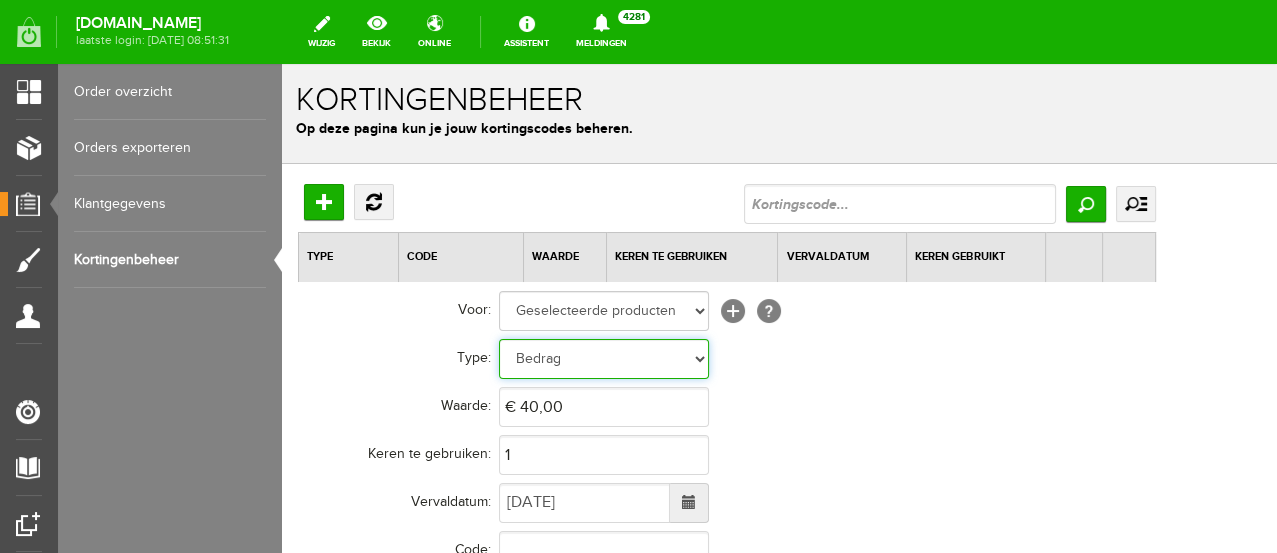 click on "Bedrag
Percentage" at bounding box center (604, 359) 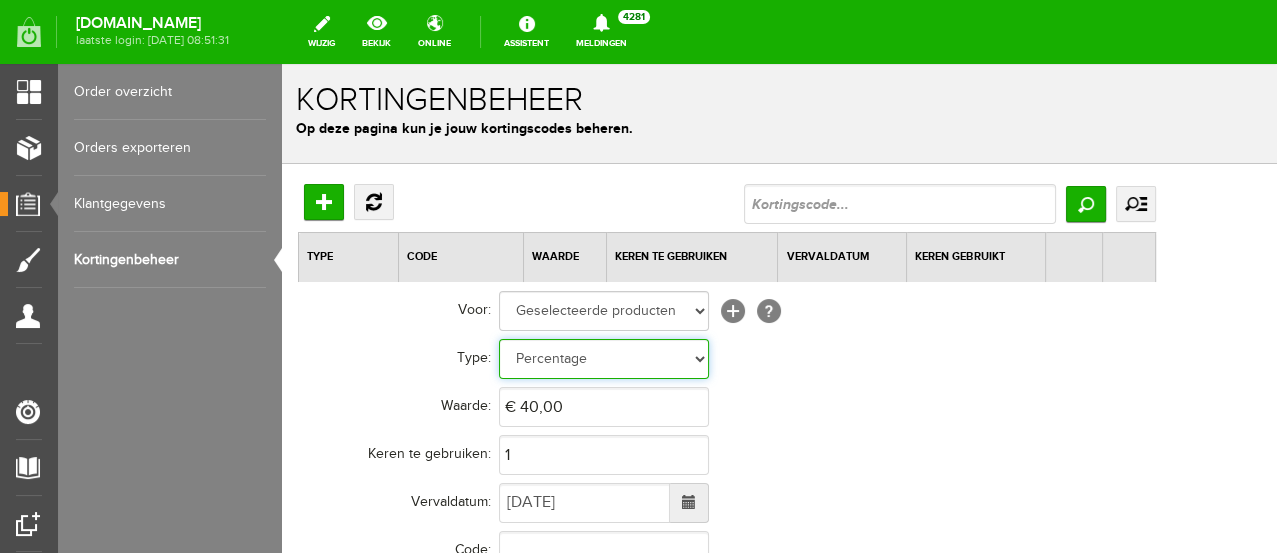 click on "Bedrag
Percentage" at bounding box center [604, 359] 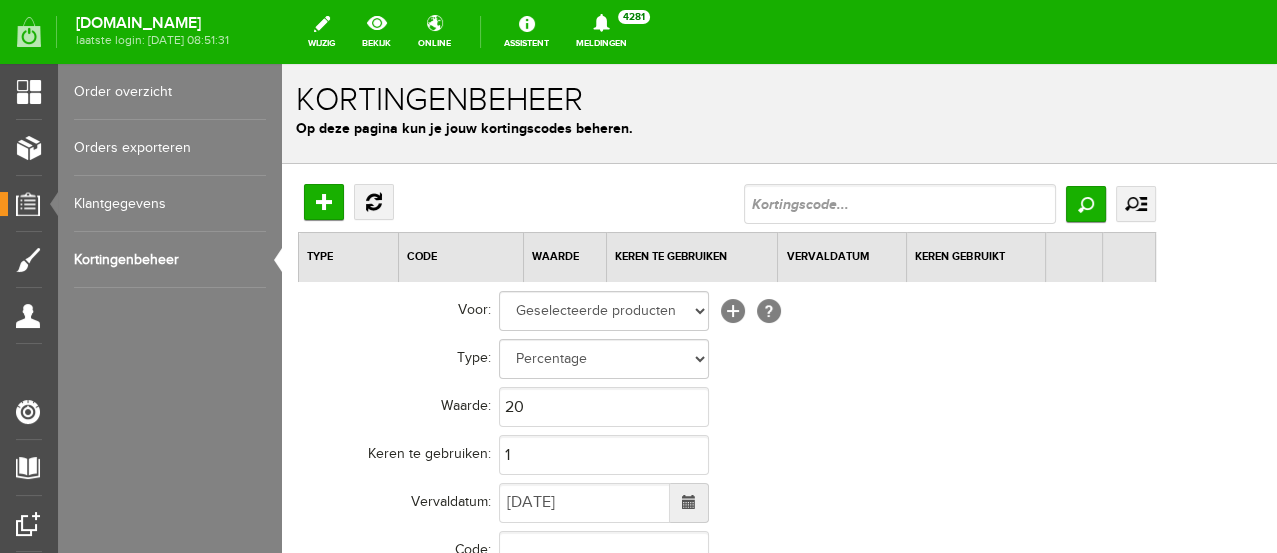 type on "20,00%" 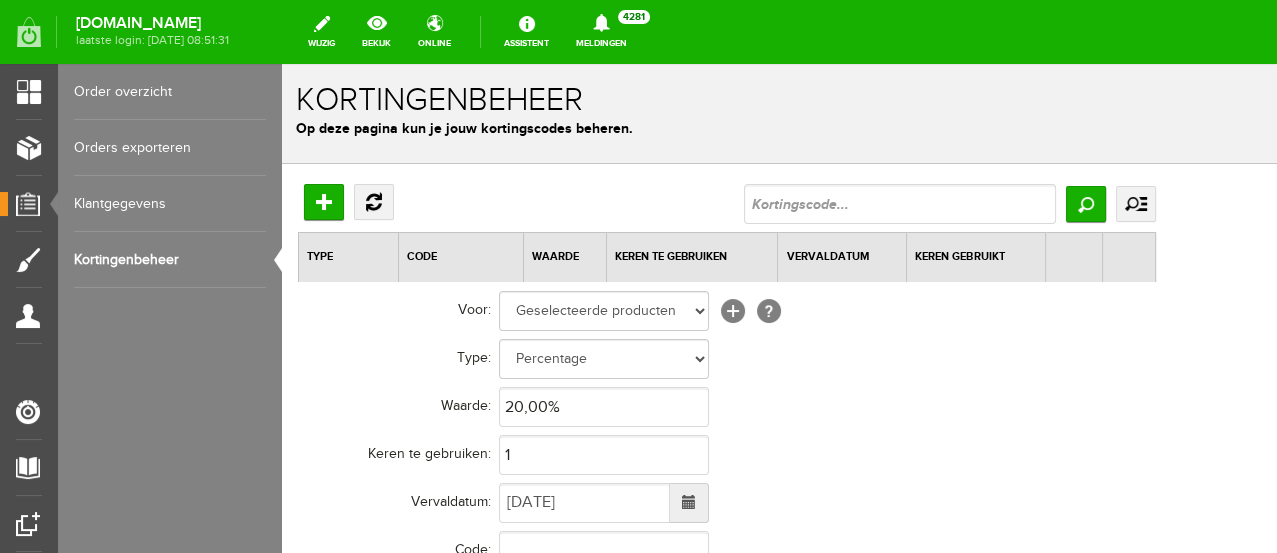 click on "Waarde:" at bounding box center [399, 407] 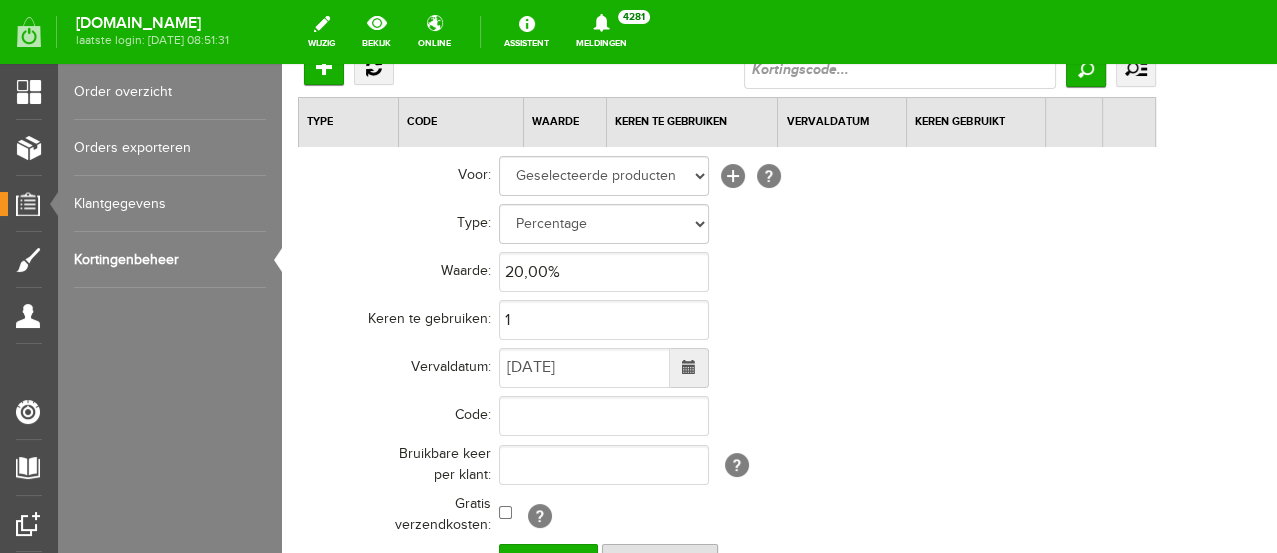 scroll, scrollTop: 137, scrollLeft: 0, axis: vertical 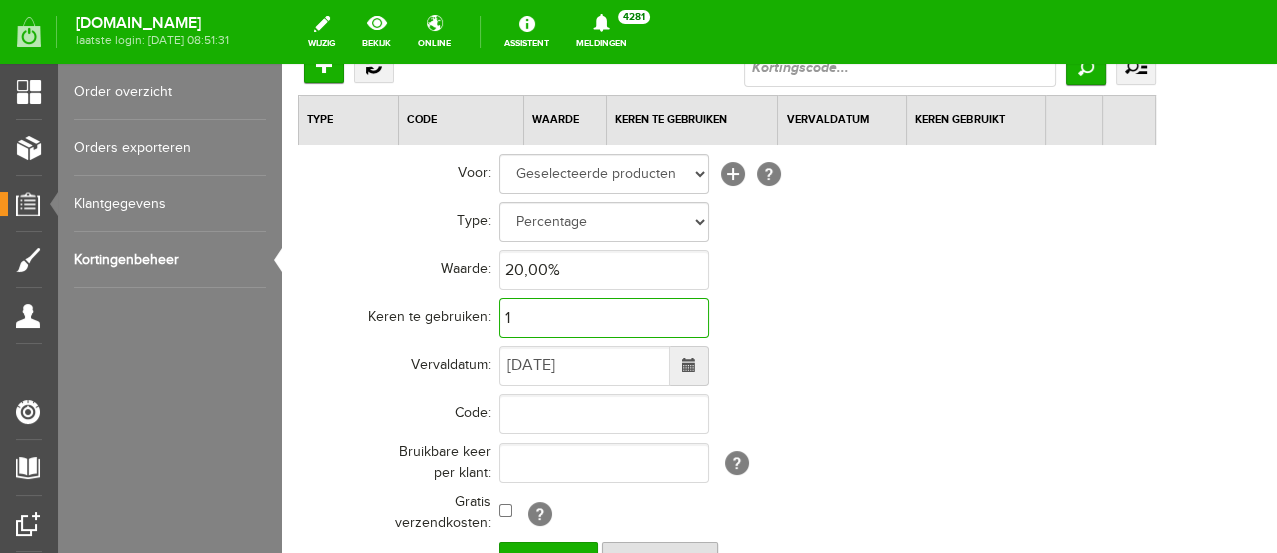 click on "1" at bounding box center (604, 318) 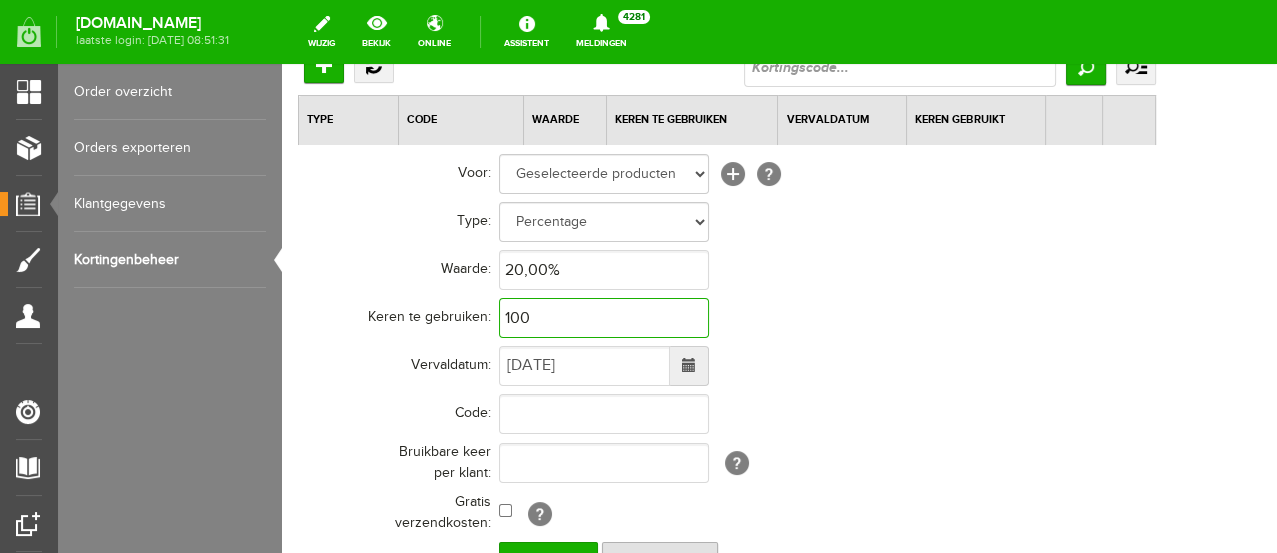 click at bounding box center (689, 365) 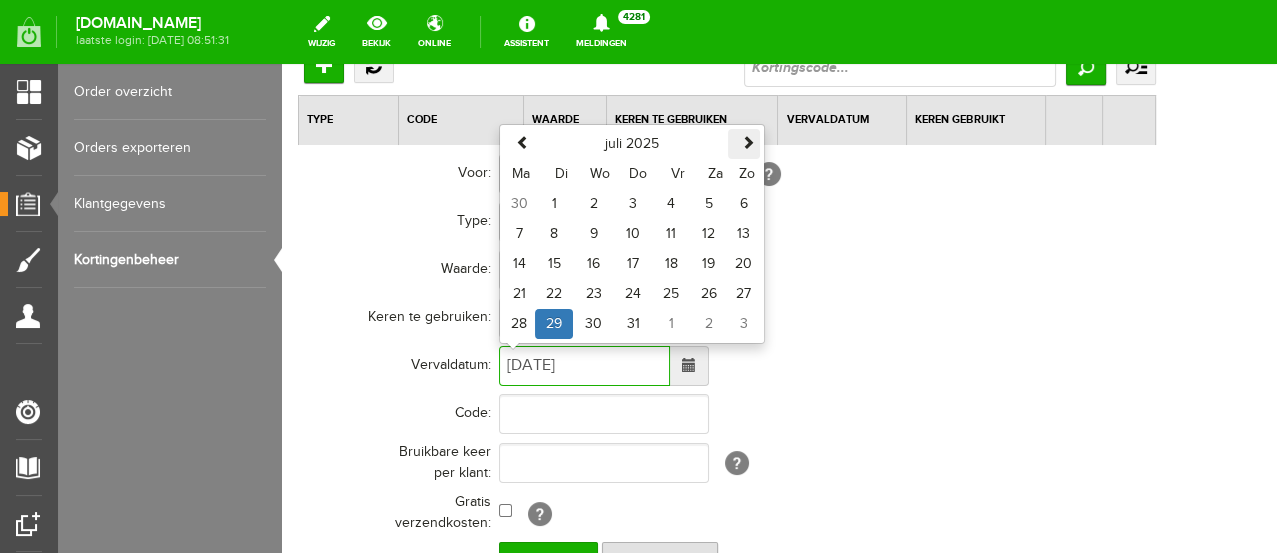 click at bounding box center [748, 142] 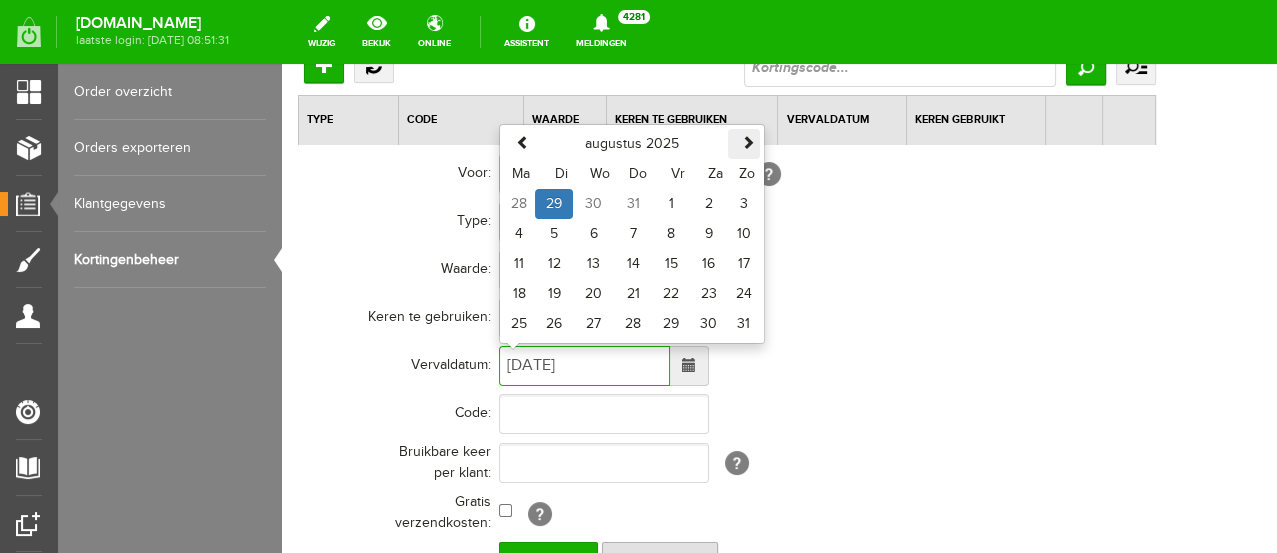 click at bounding box center (748, 142) 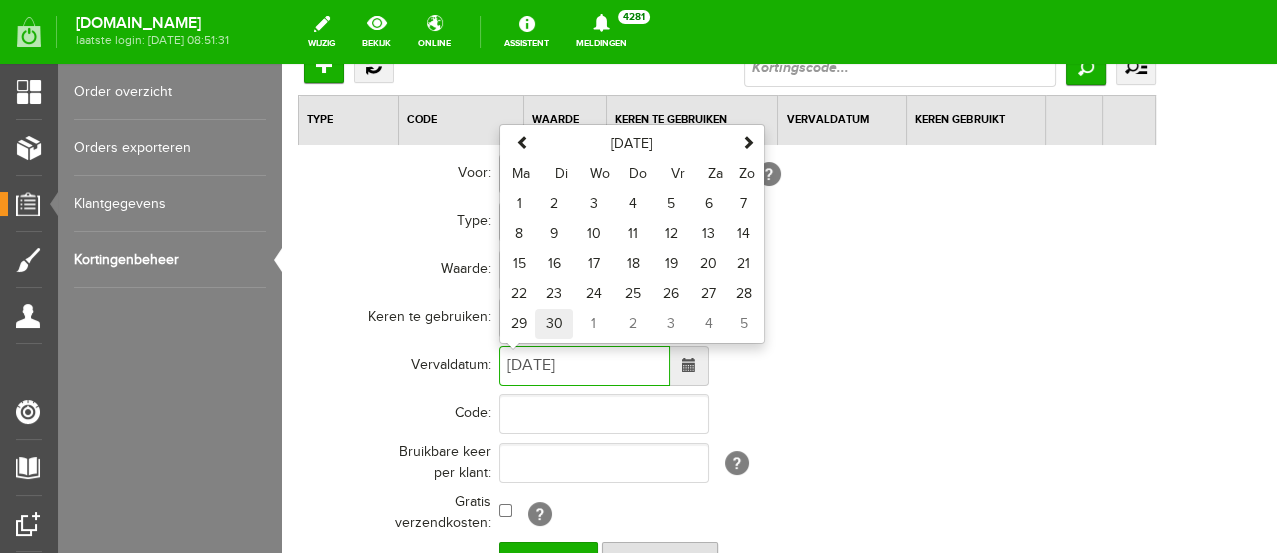 click on "30" at bounding box center [554, 324] 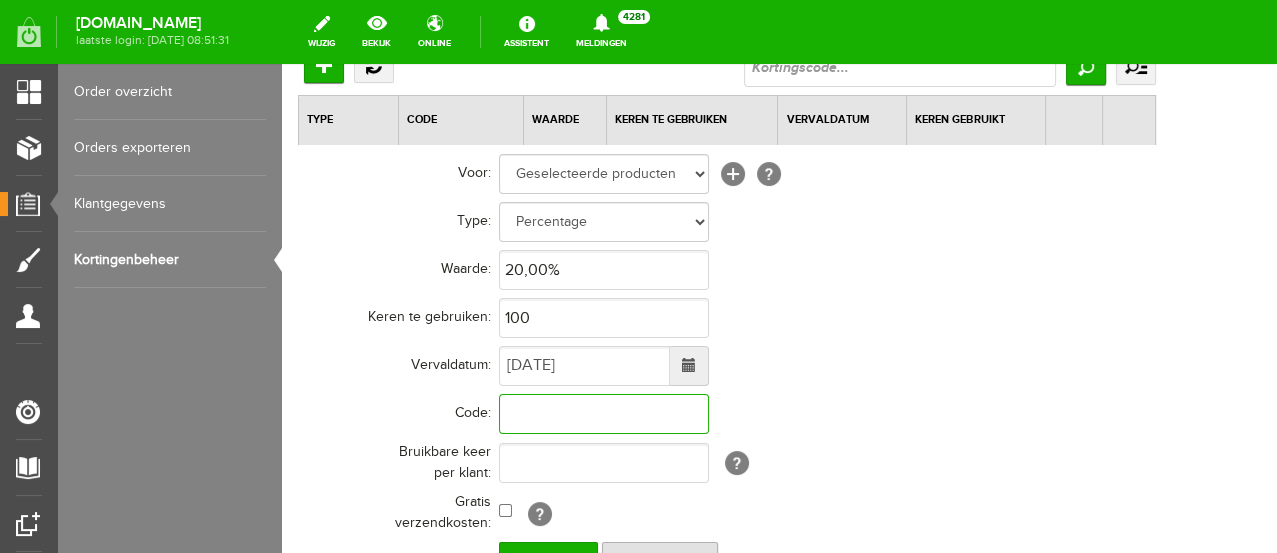 click at bounding box center [604, 414] 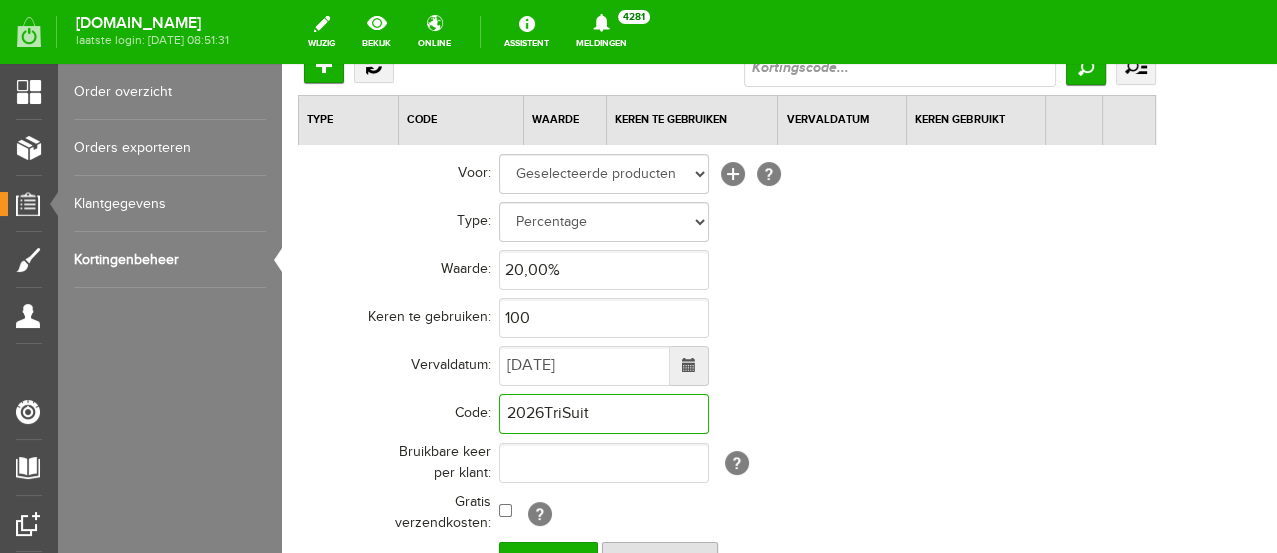 type on "2026TriSuit" 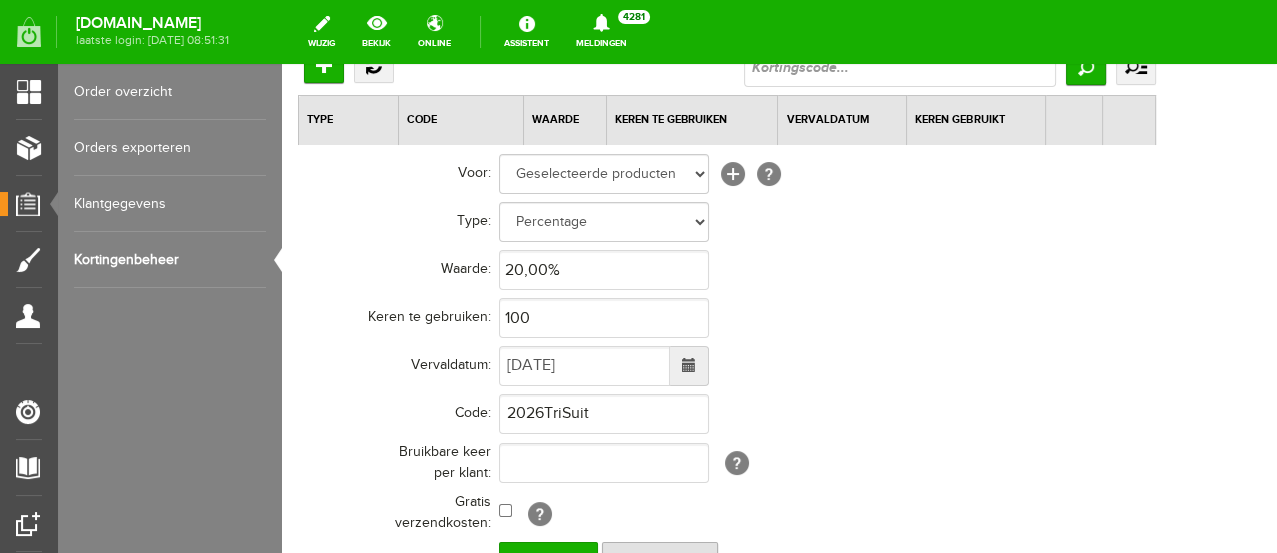 drag, startPoint x: 686, startPoint y: 491, endPoint x: 642, endPoint y: 485, distance: 44.407207 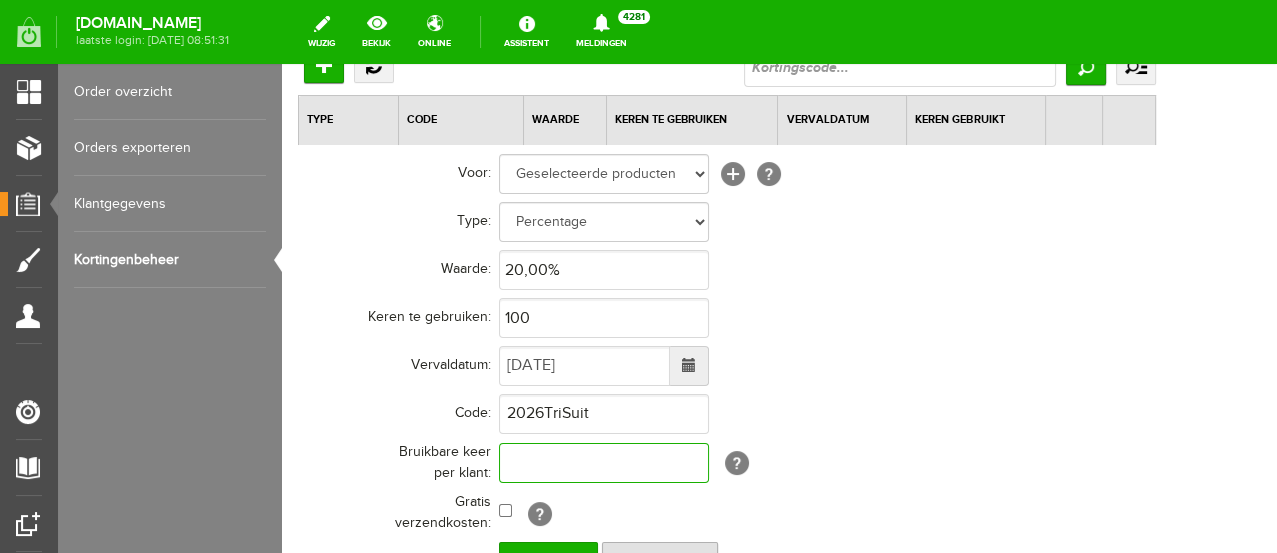 click at bounding box center (604, 463) 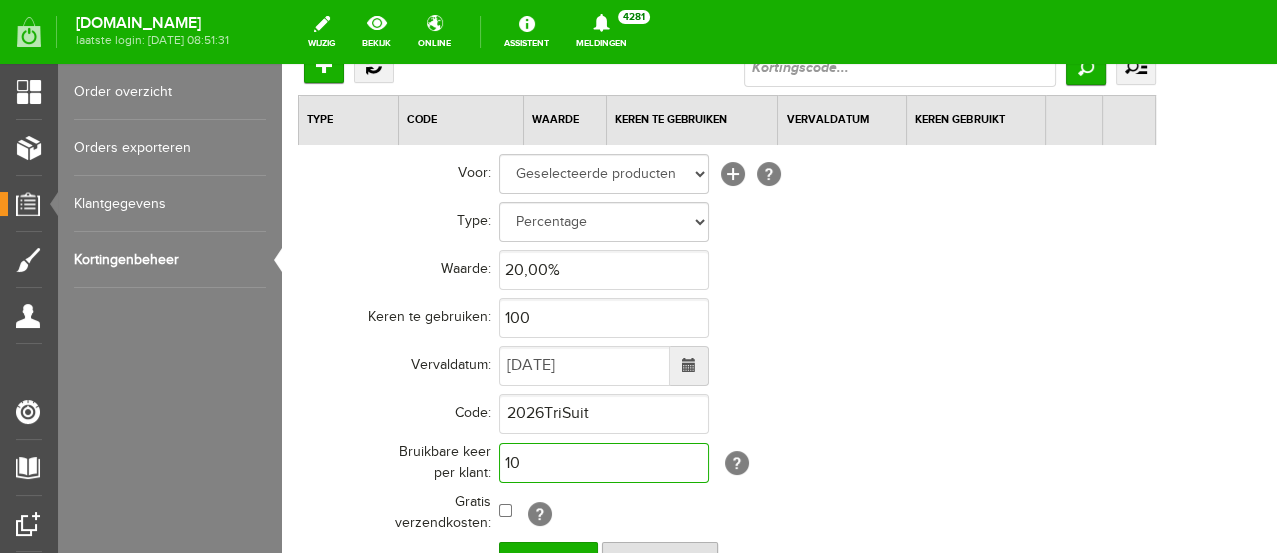 type on "10" 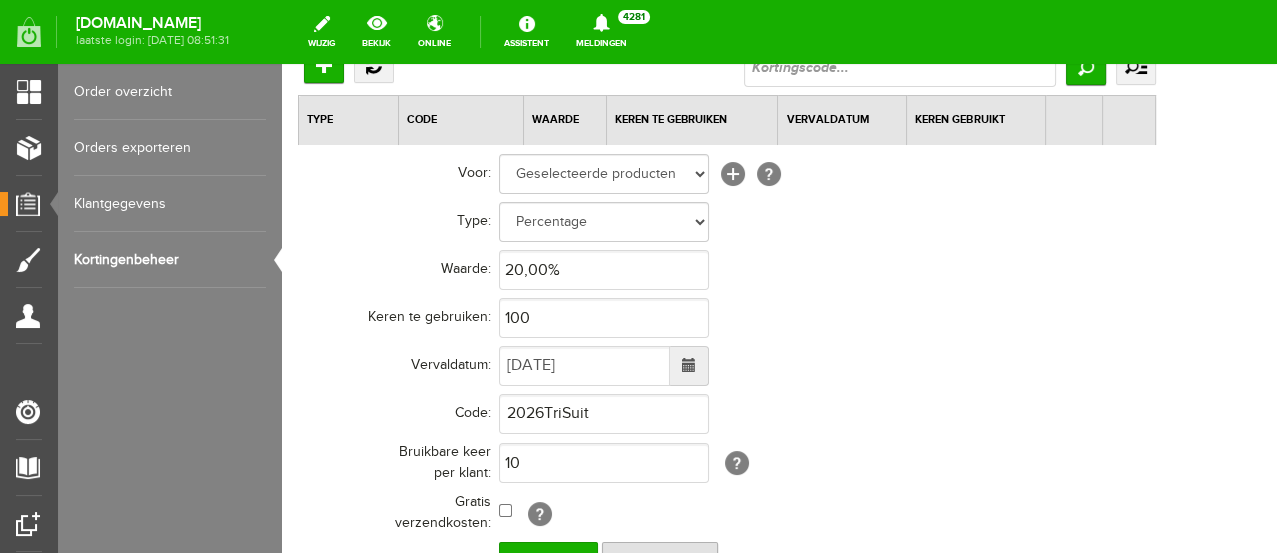 click on "[?]" at bounding box center [827, 513] 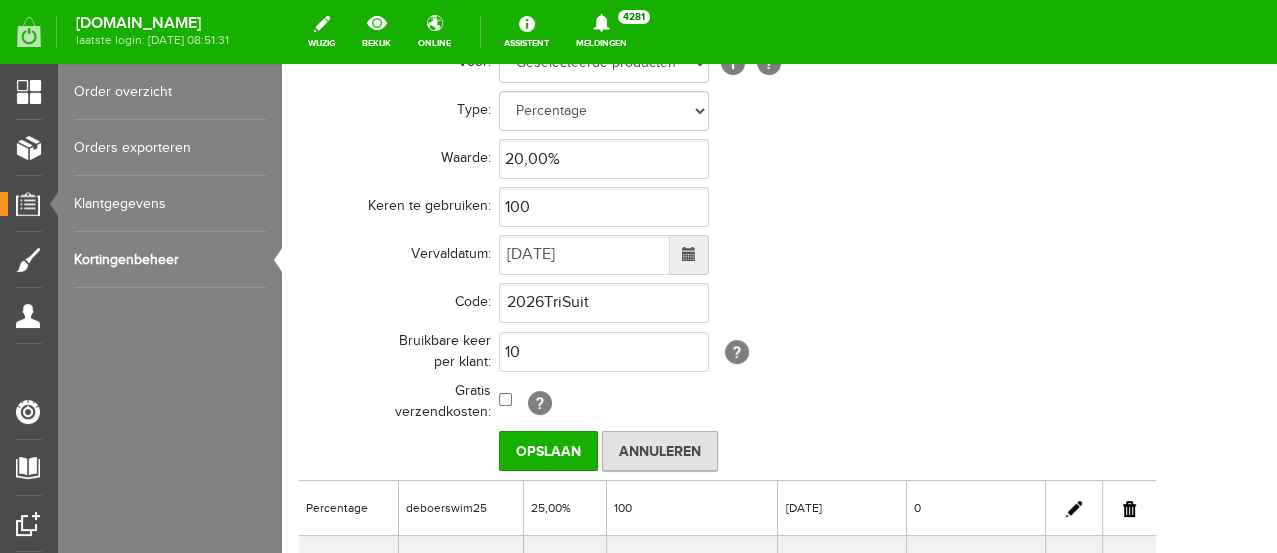 scroll, scrollTop: 265, scrollLeft: 0, axis: vertical 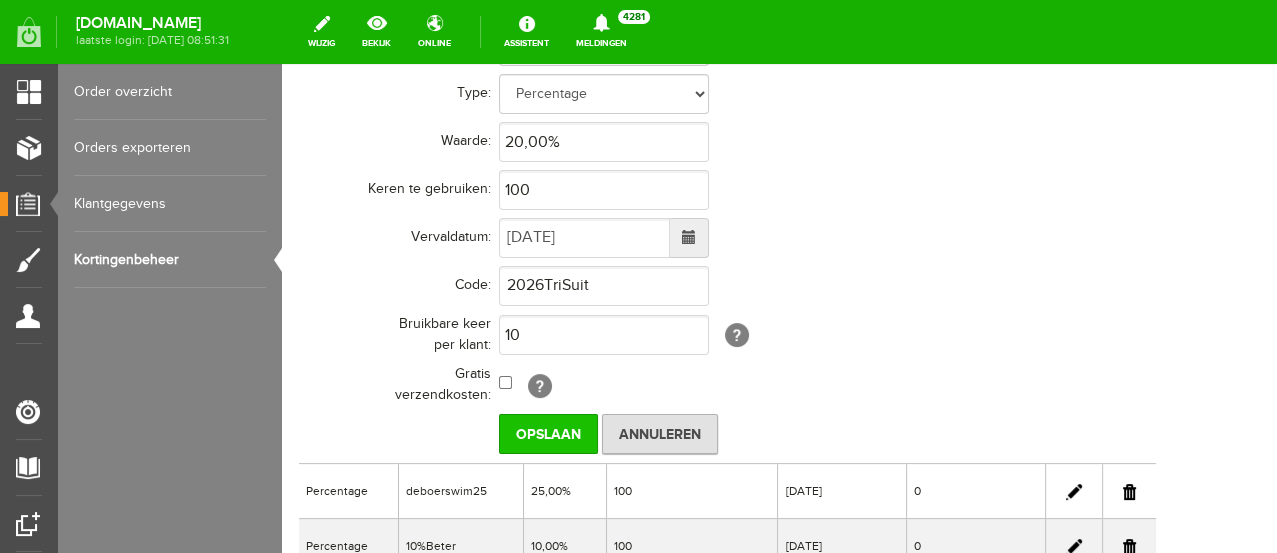 click on "Opslaan" at bounding box center (548, 434) 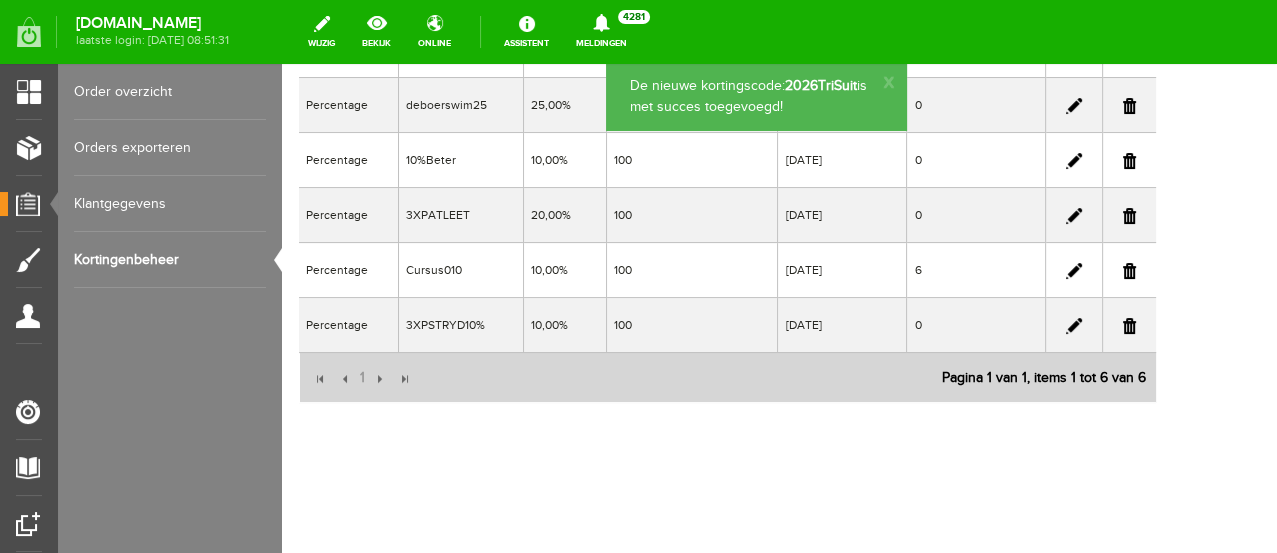 scroll, scrollTop: 256, scrollLeft: 0, axis: vertical 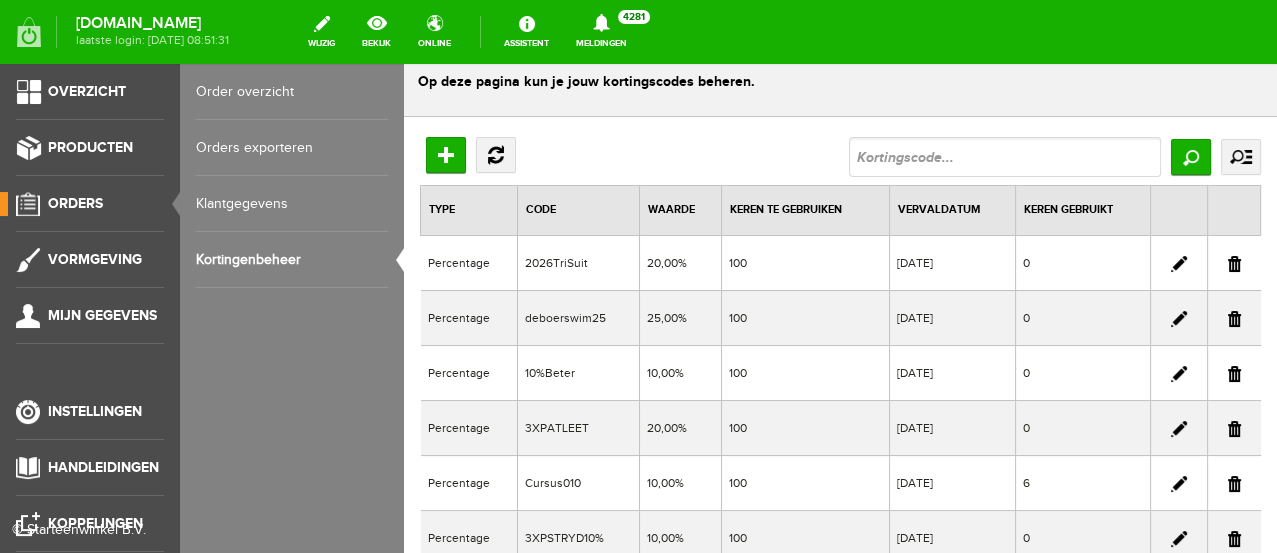 click on "Orders" at bounding box center (75, 203) 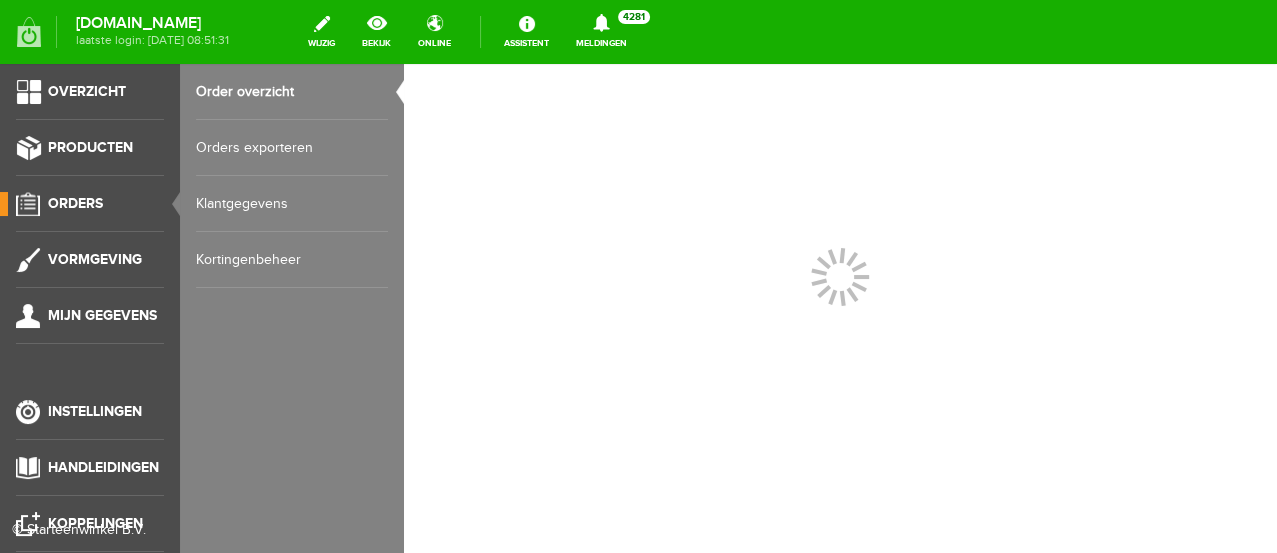 scroll, scrollTop: 0, scrollLeft: 0, axis: both 